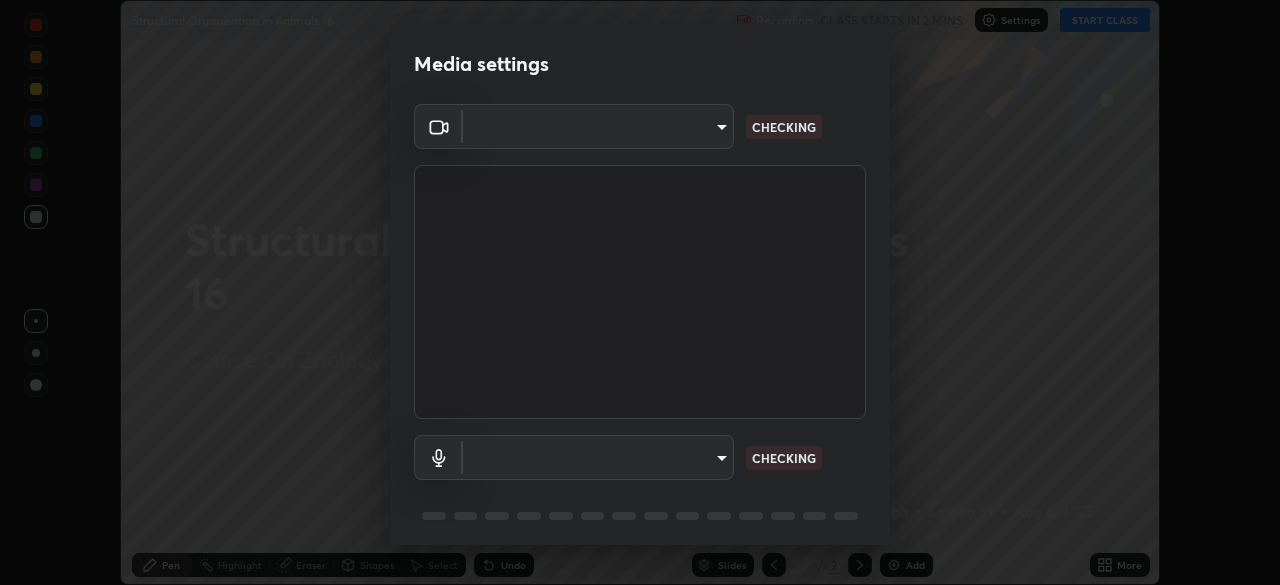 scroll, scrollTop: 0, scrollLeft: 0, axis: both 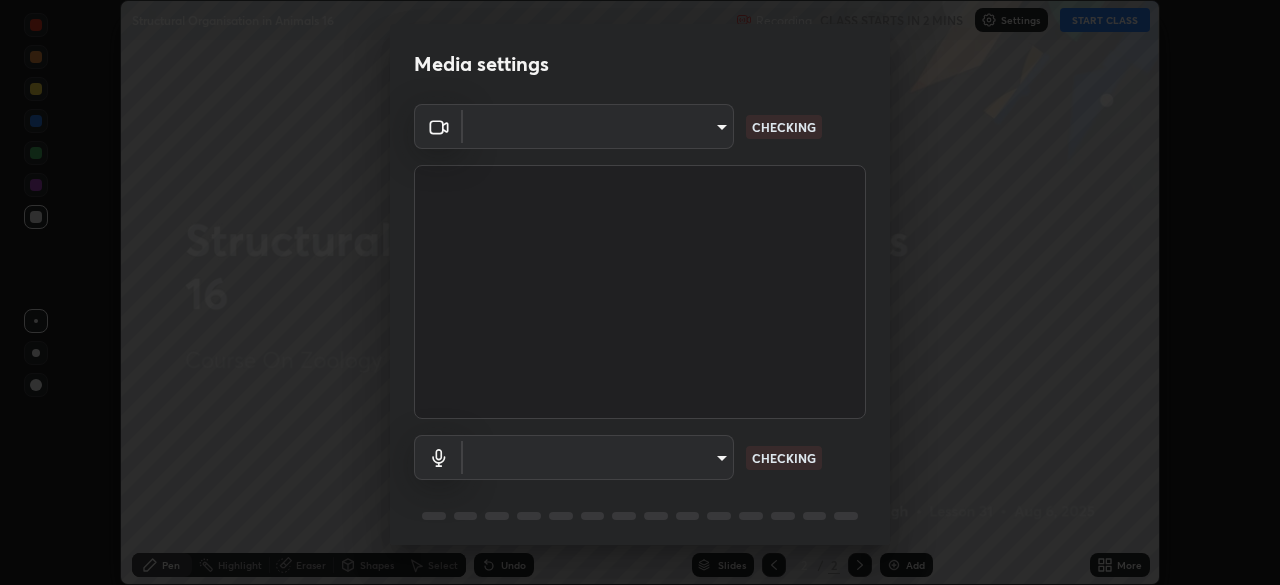 type on "434497d134e022bfe69f56caa8aa94ca7390994208081c595a03479da225093f" 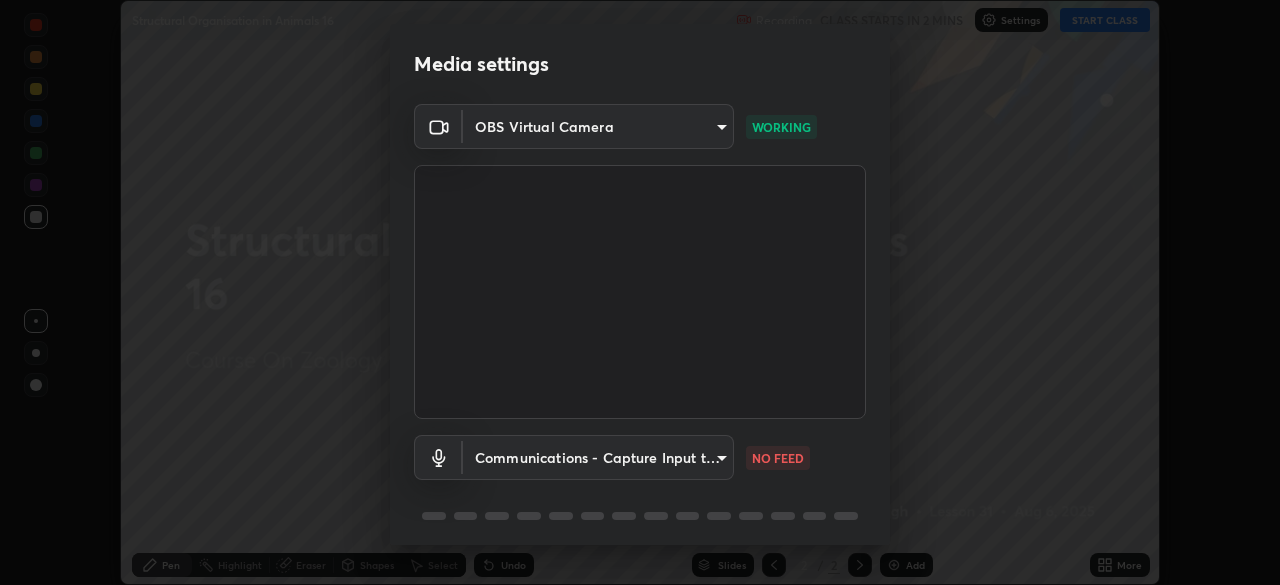 click on "Erase all Structural Organisation in Animals 16 Recording CLASS STARTS IN 2 MINS Settings START CLASS Setting up your live class Structural Organisation in Animals 16 • L31 of Course On Zoology for NEET Growth 2 2027 [PERSON] Pen Highlight Eraser Shapes Select Undo Slides 2 / 2 Add More No doubts shared Encourage your learners to ask a doubt for better clarity Report an issue Reason for reporting Buffering Chat not working Audio - Video sync issue Educator video quality low ​ Attach an image Report Media settings OBS Virtual Camera [ID] WORKING Communications - Capture Input terminal (Digital Array MIC) communications NO FEED 1 / 5 Next" at bounding box center (640, 292) 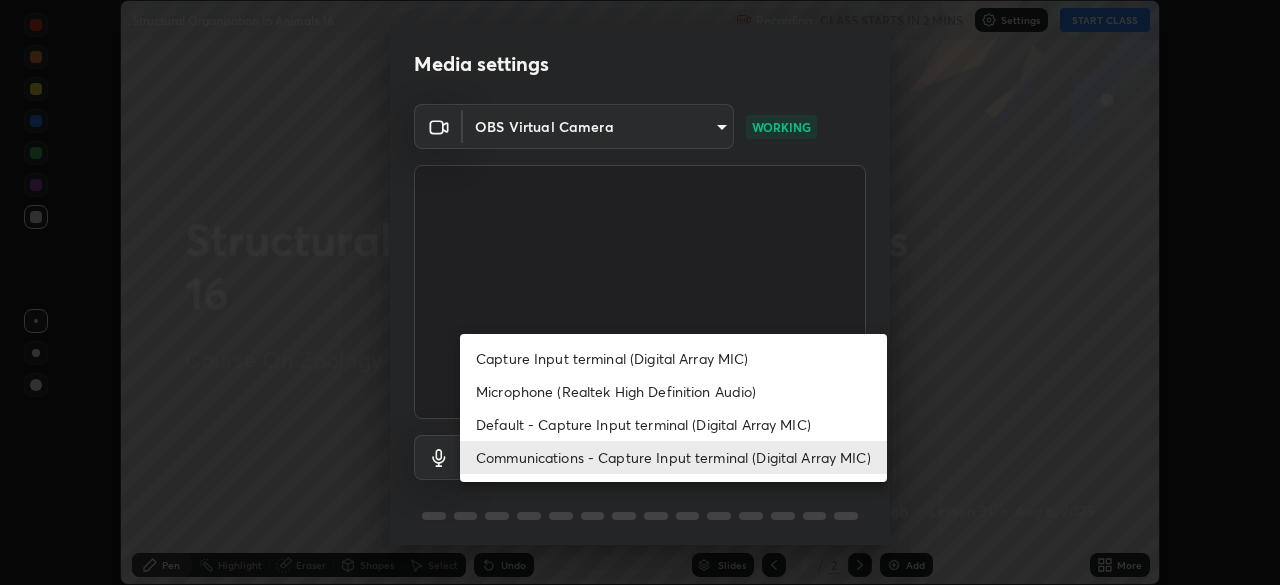 click on "Capture Input terminal (Digital Array MIC)" at bounding box center (673, 358) 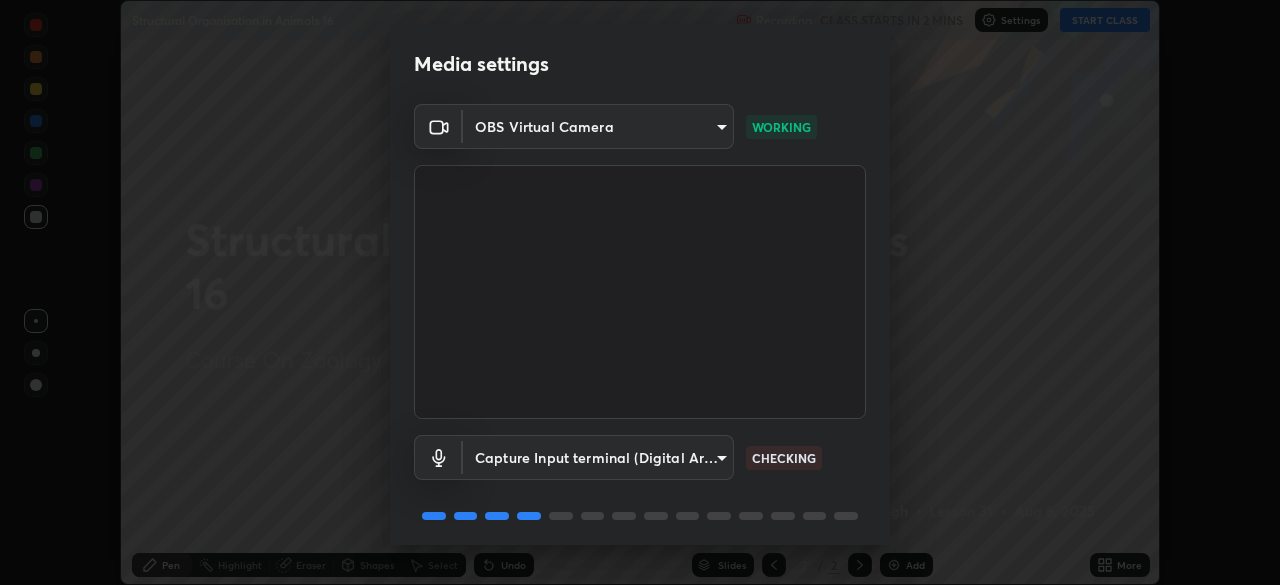 click on "Erase all Structural Organisation in Animals 16 Recording CLASS STARTS IN 2 MINS Settings START CLASS Setting up your live class Structural Organisation in Animals 16 • L31 of Course On Zoology for NEET Growth 2 2027 [PERSON] Pen Highlight Eraser Shapes Select Undo Slides 2 / 2 Add More No doubts shared Encourage your learners to ask a doubt for better clarity Report an issue Reason for reporting Buffering Chat not working Audio - Video sync issue Educator video quality low ​ Attach an image Report Media settings OBS Virtual Camera [ID] WORKING Capture Input terminal (Digital Array MIC) [ID] CHECKING 1 / 5 Next" at bounding box center [640, 292] 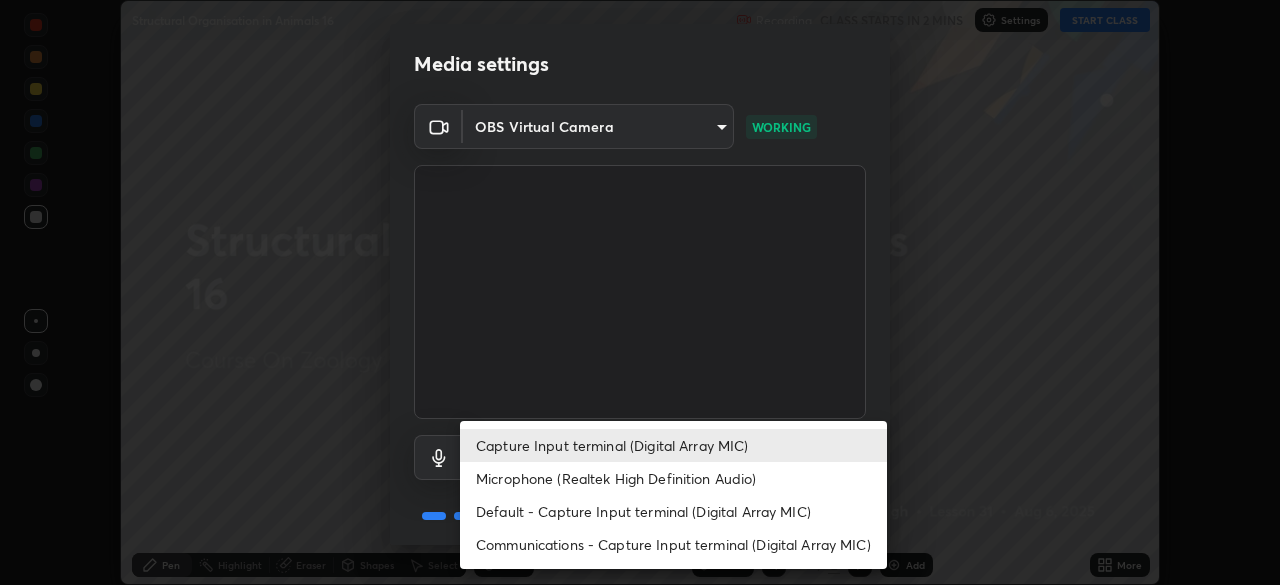 click on "Communications - Capture Input terminal (Digital Array MIC)" at bounding box center [673, 544] 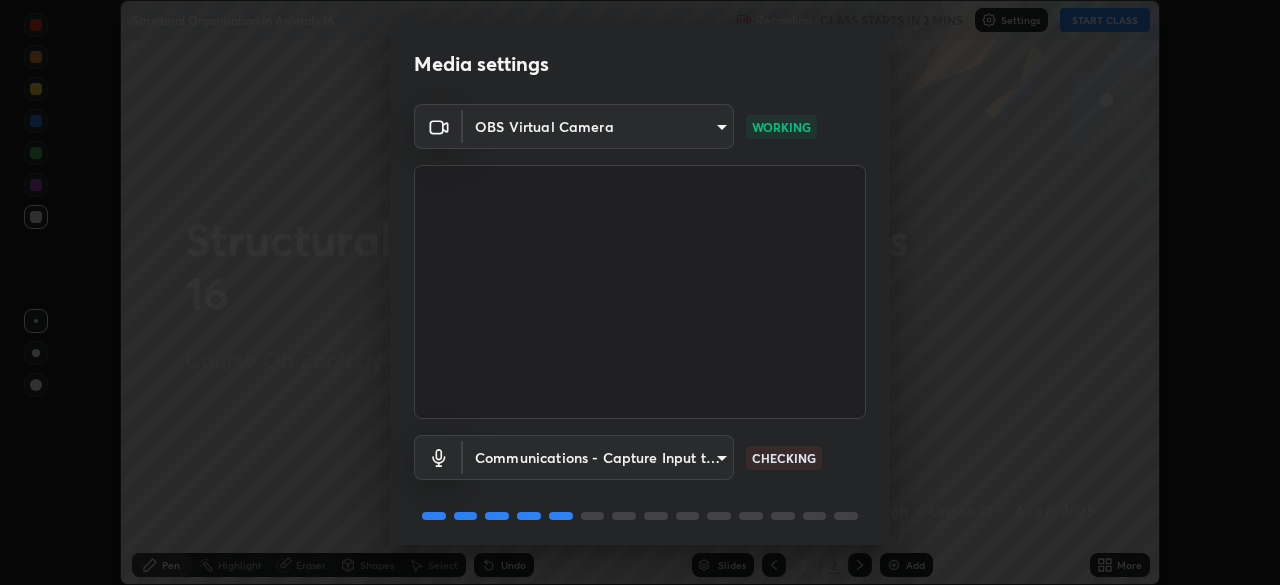 scroll, scrollTop: 71, scrollLeft: 0, axis: vertical 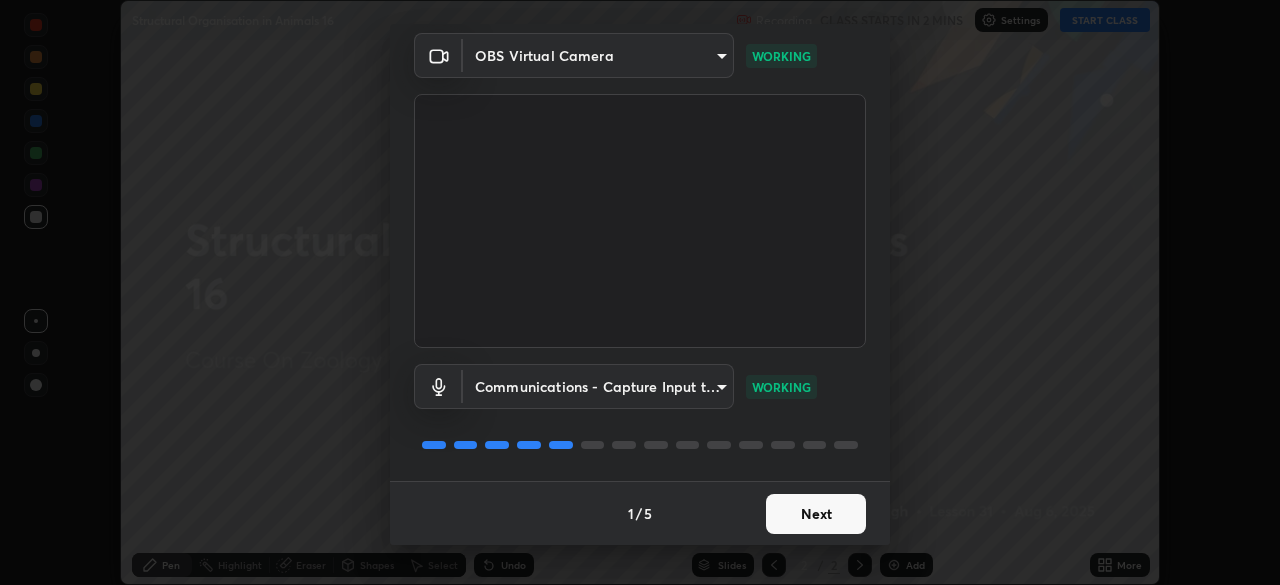 click on "Next" at bounding box center [816, 514] 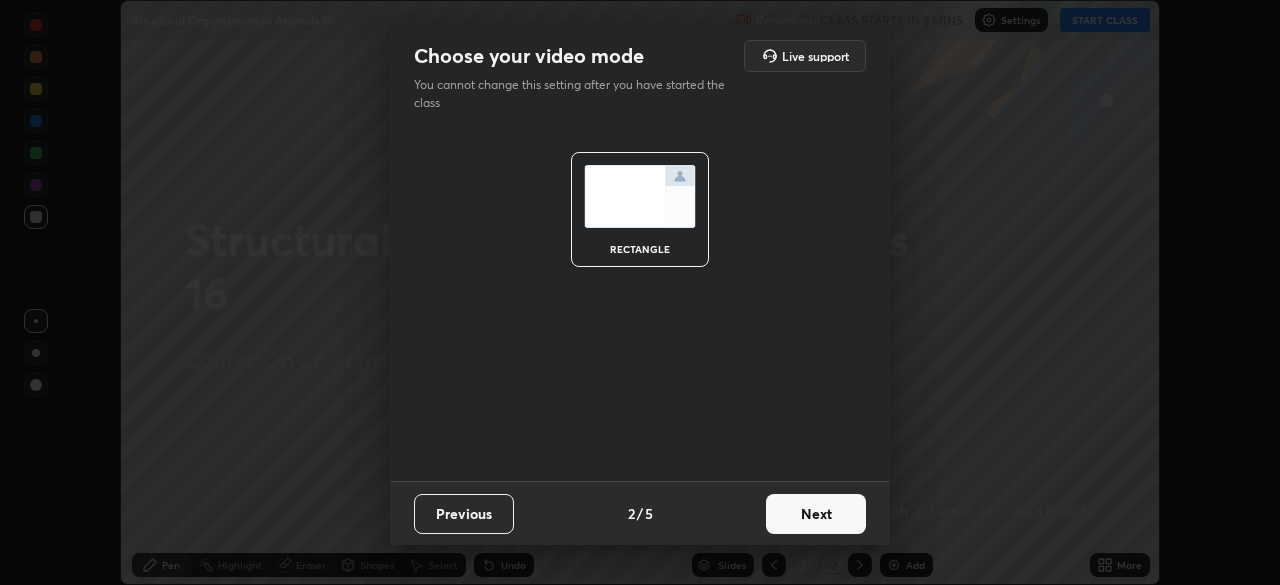 scroll, scrollTop: 0, scrollLeft: 0, axis: both 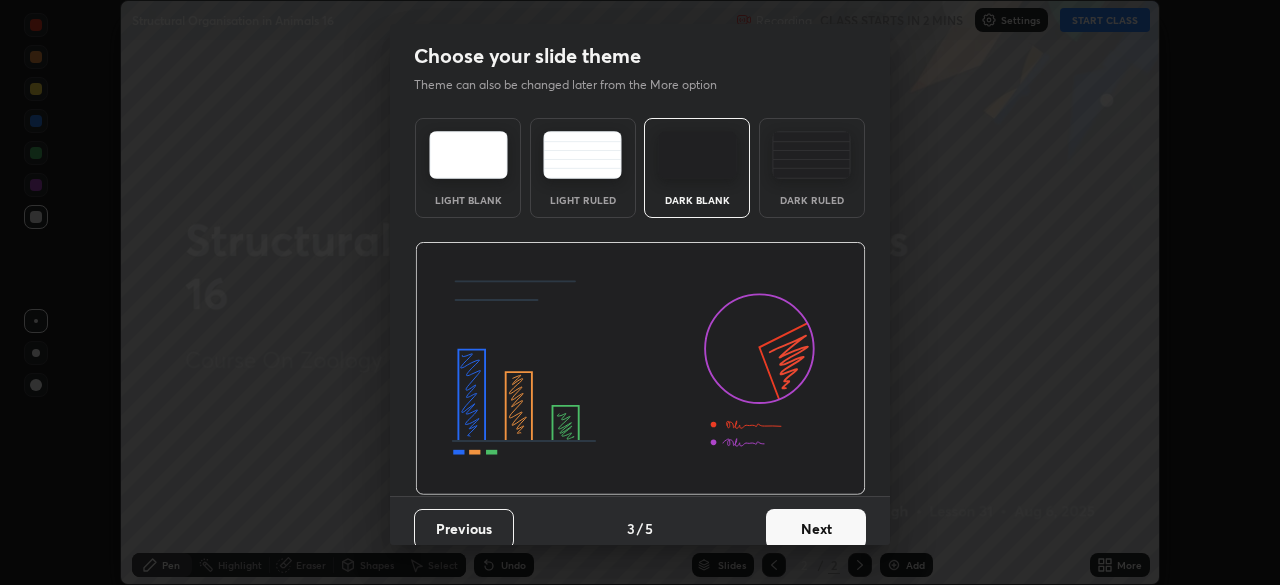 click on "Next" at bounding box center [816, 529] 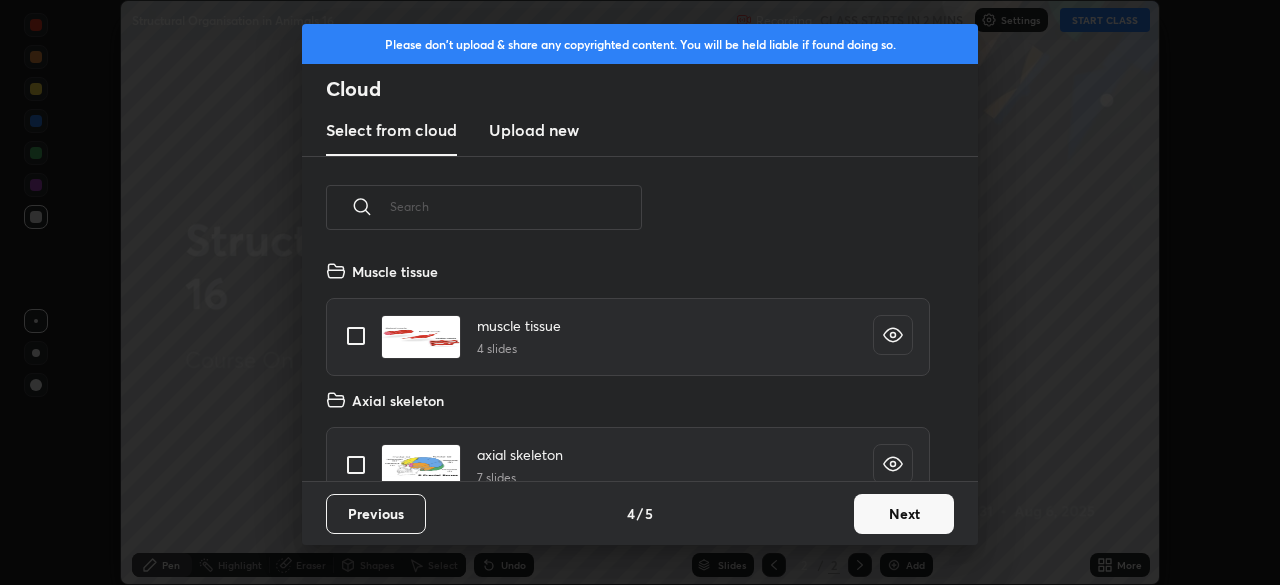 click on "Next" at bounding box center [904, 514] 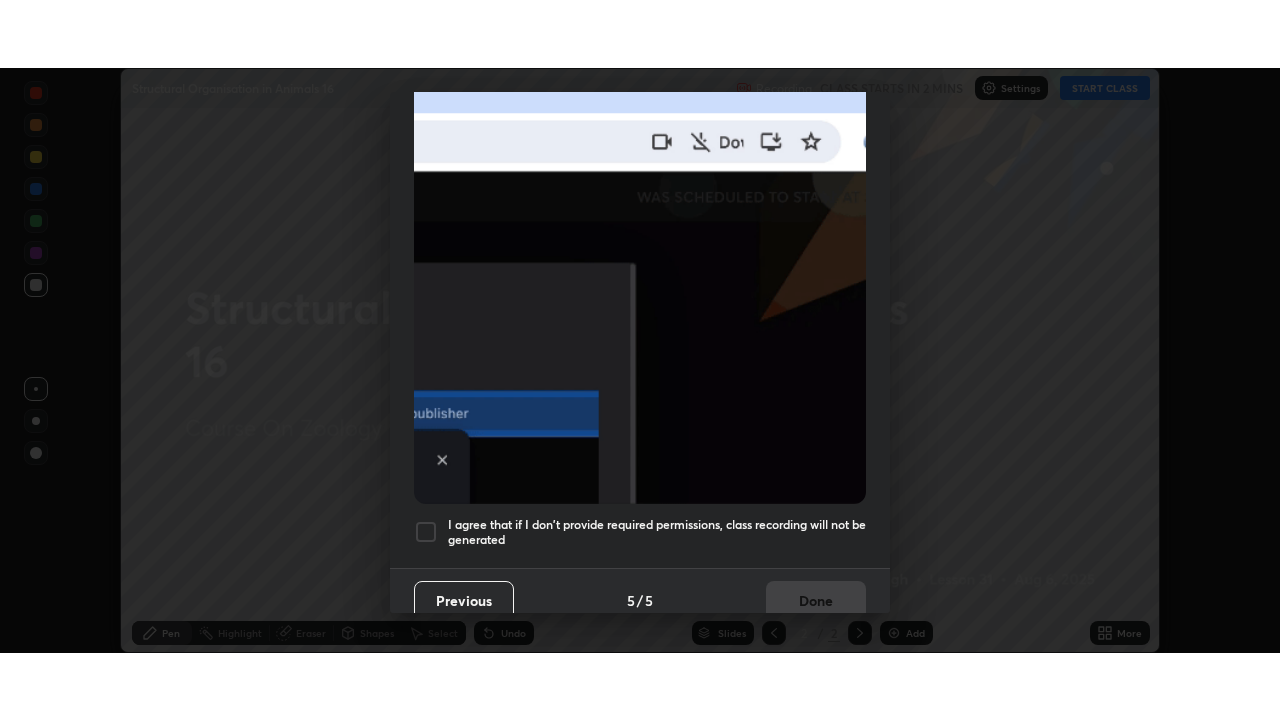 scroll, scrollTop: 479, scrollLeft: 0, axis: vertical 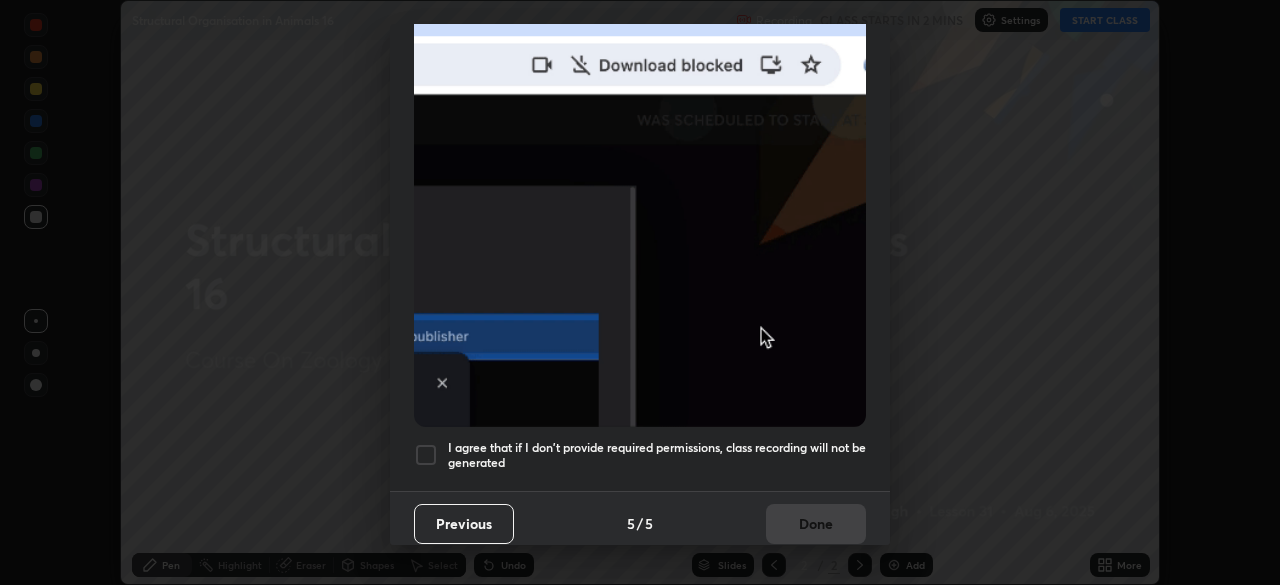 click at bounding box center [426, 455] 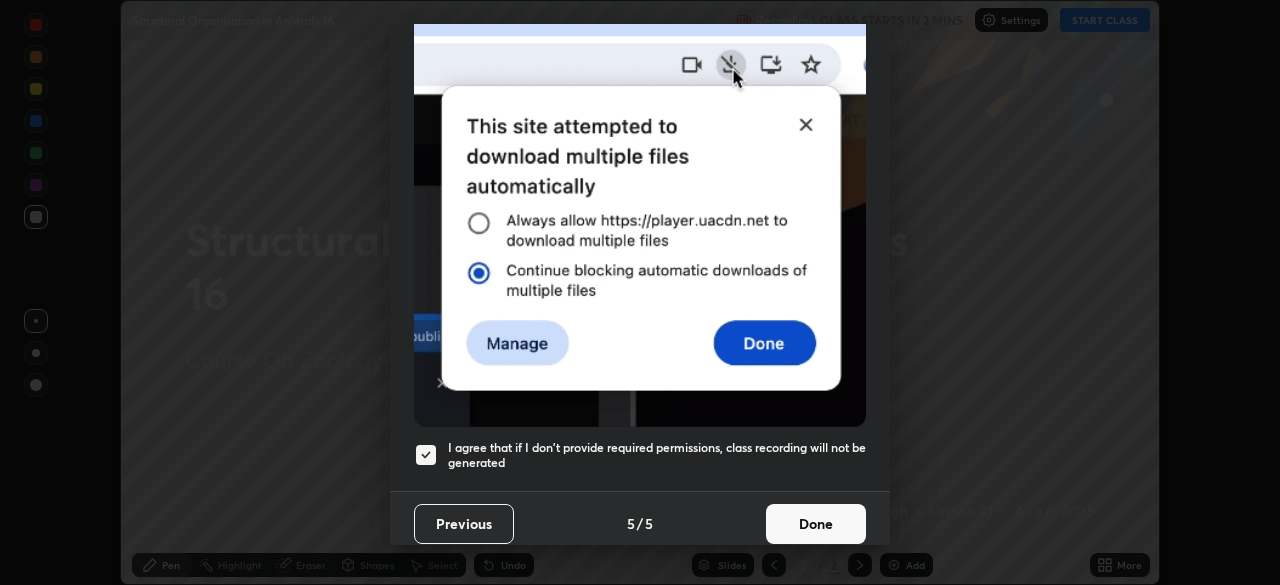 click on "Done" at bounding box center (816, 524) 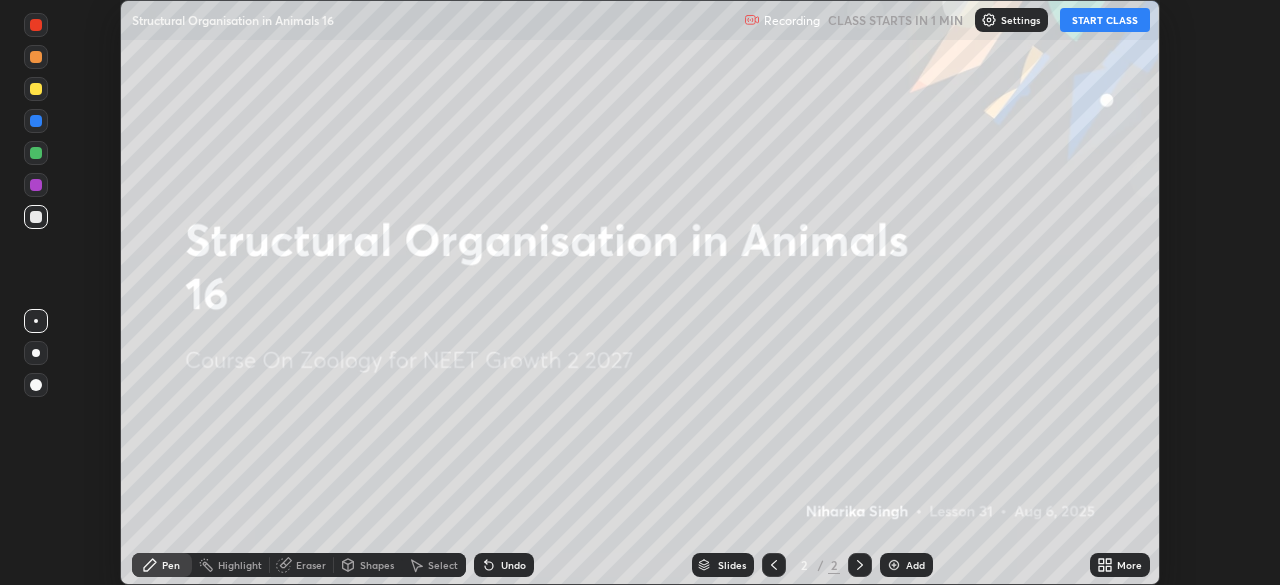click on "START CLASS" at bounding box center [1105, 20] 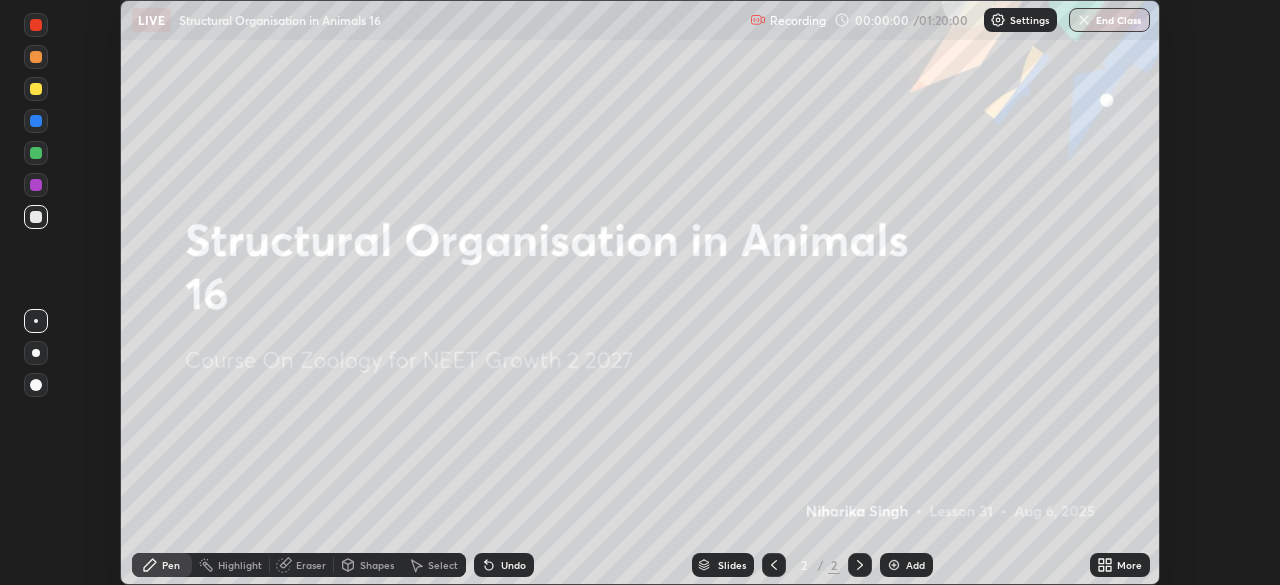 click on "More" at bounding box center [1129, 565] 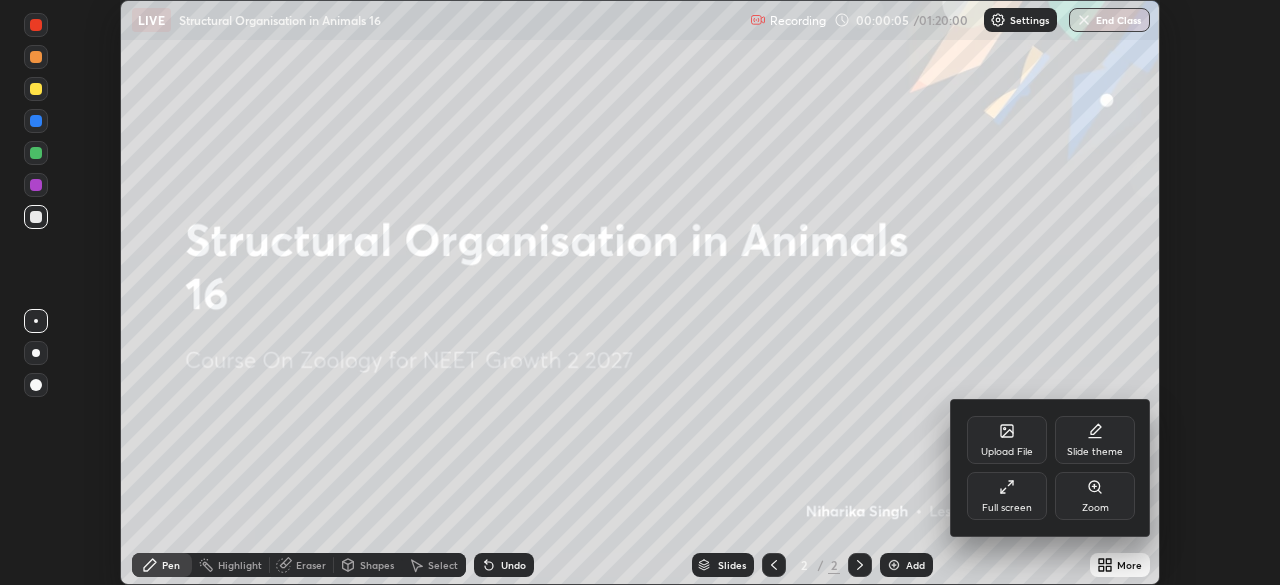 click at bounding box center (640, 292) 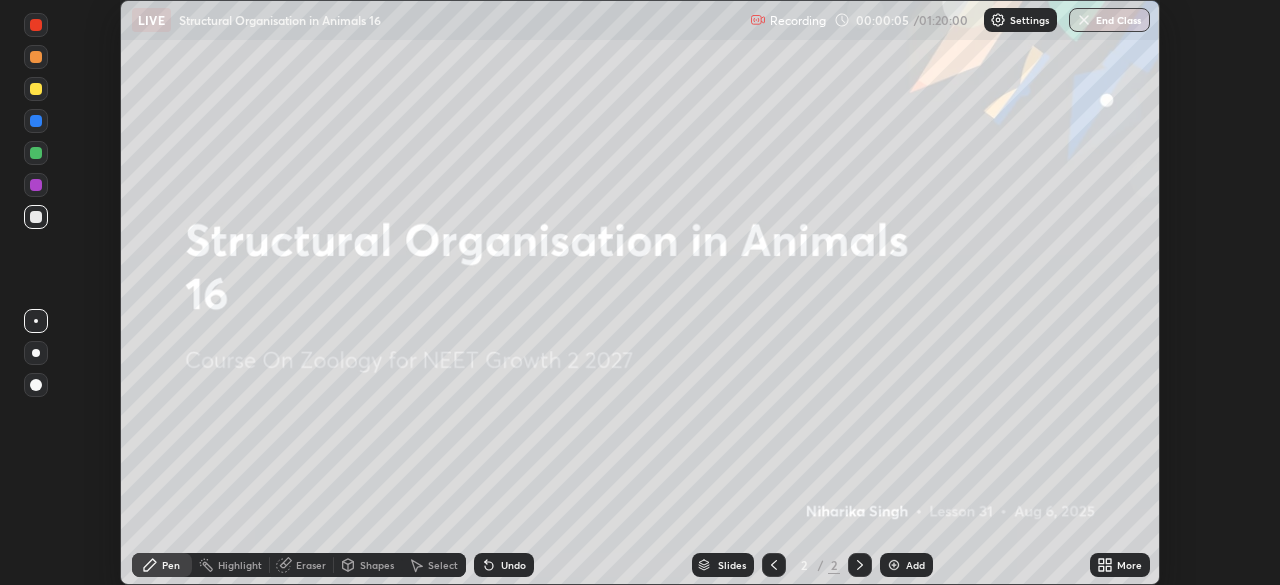 click 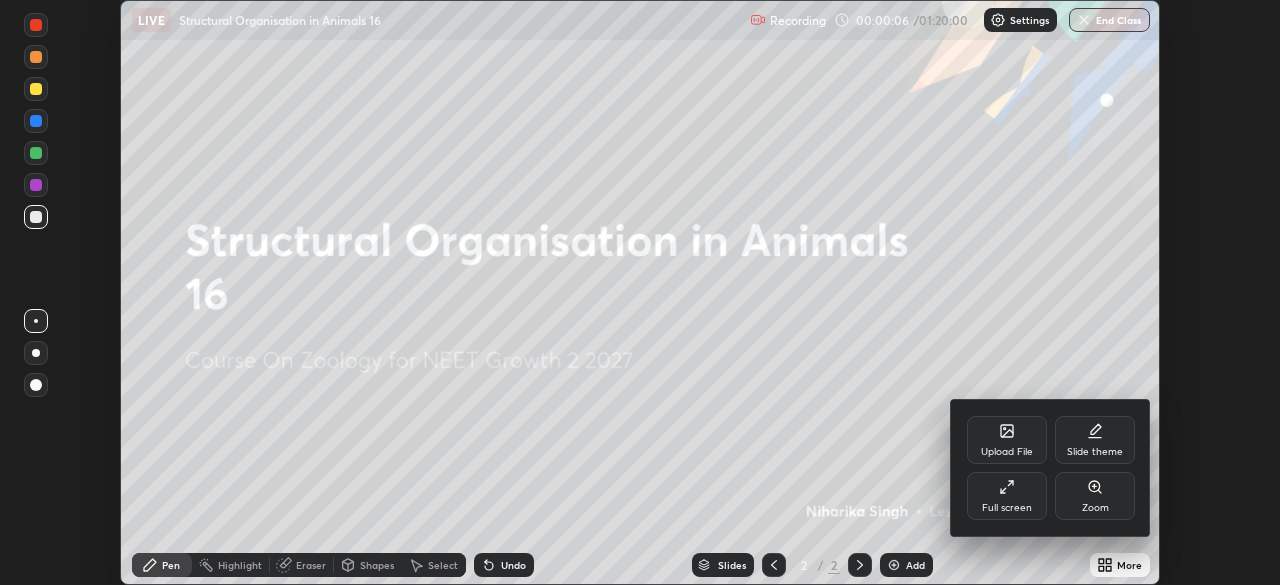click on "Full screen" at bounding box center (1007, 496) 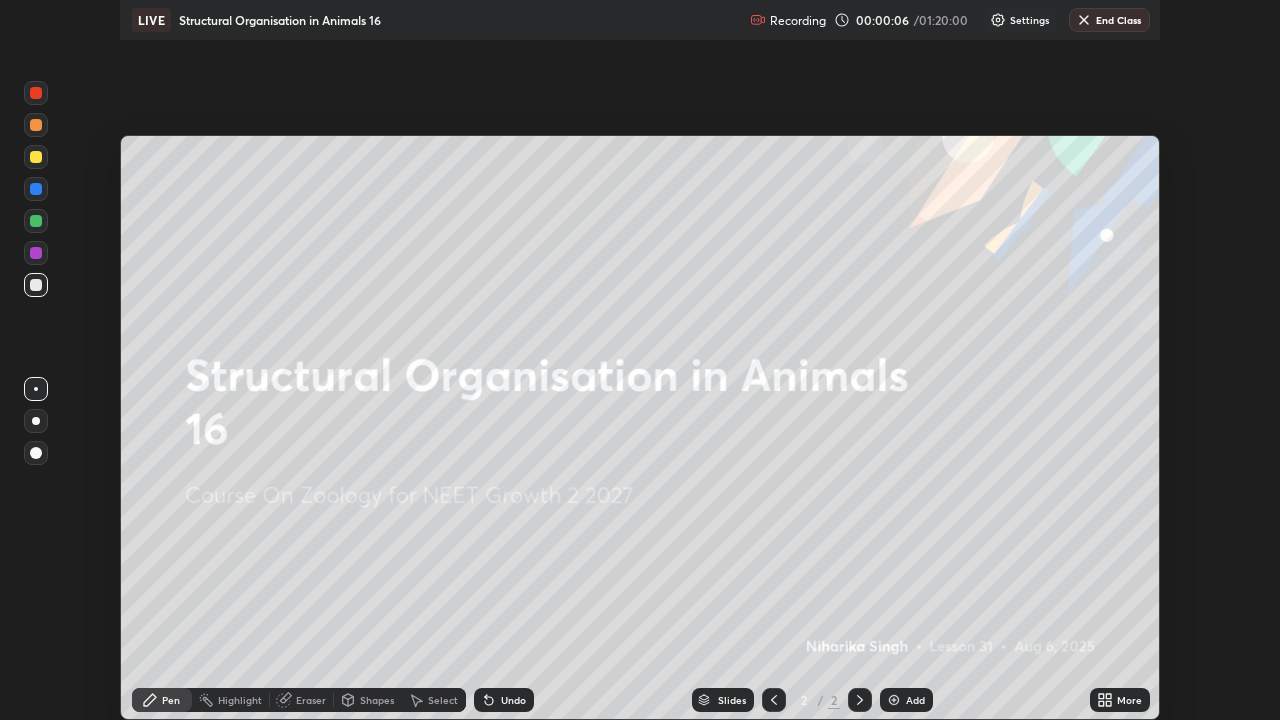 scroll, scrollTop: 99280, scrollLeft: 98720, axis: both 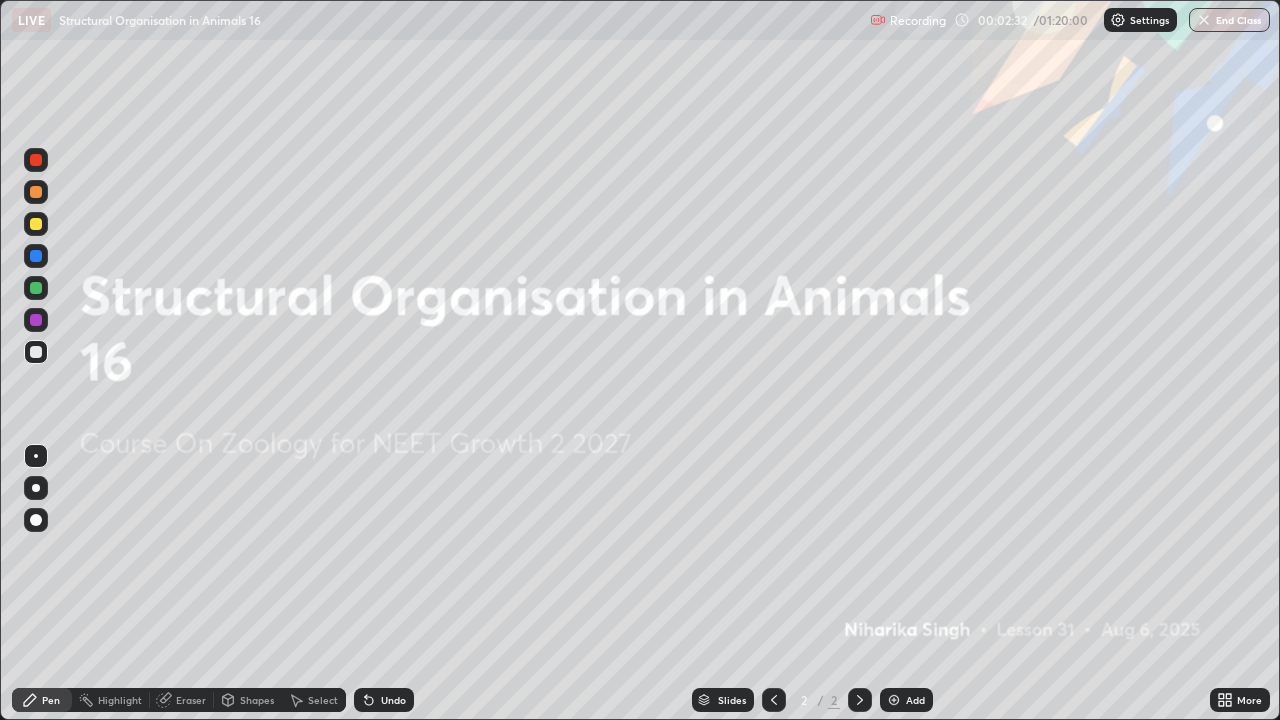 click at bounding box center (36, 224) 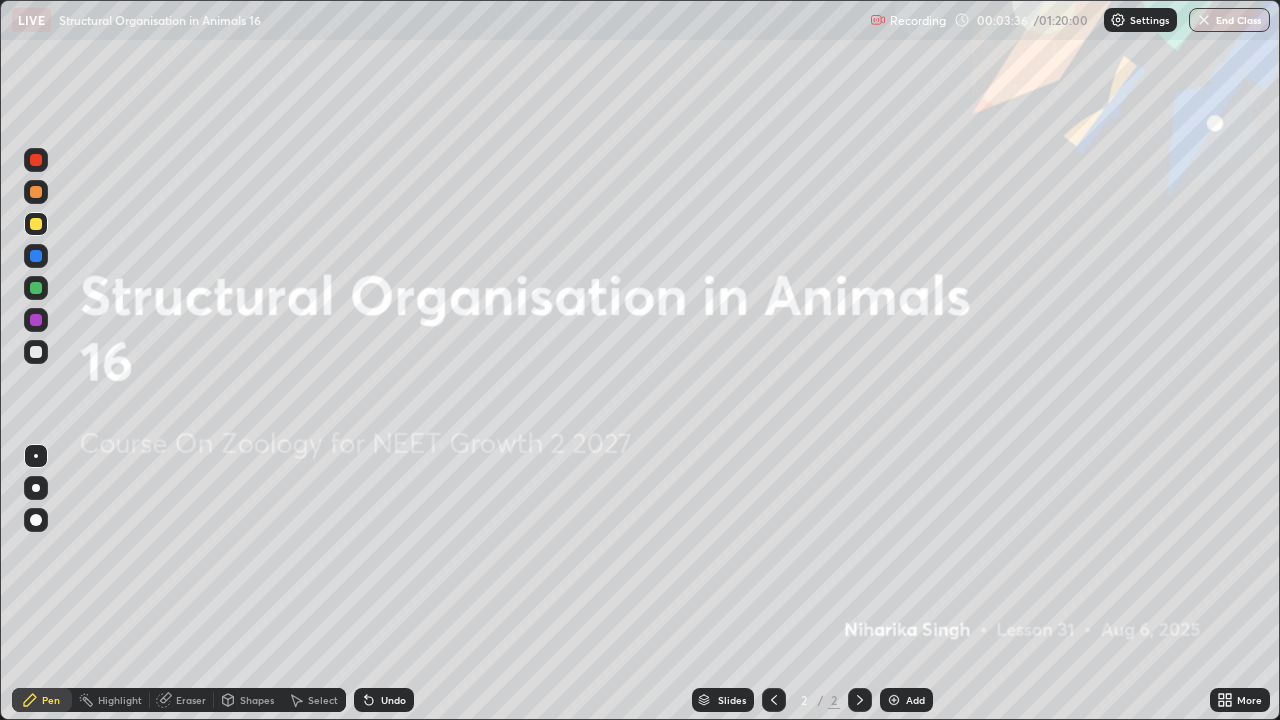 click at bounding box center (36, 192) 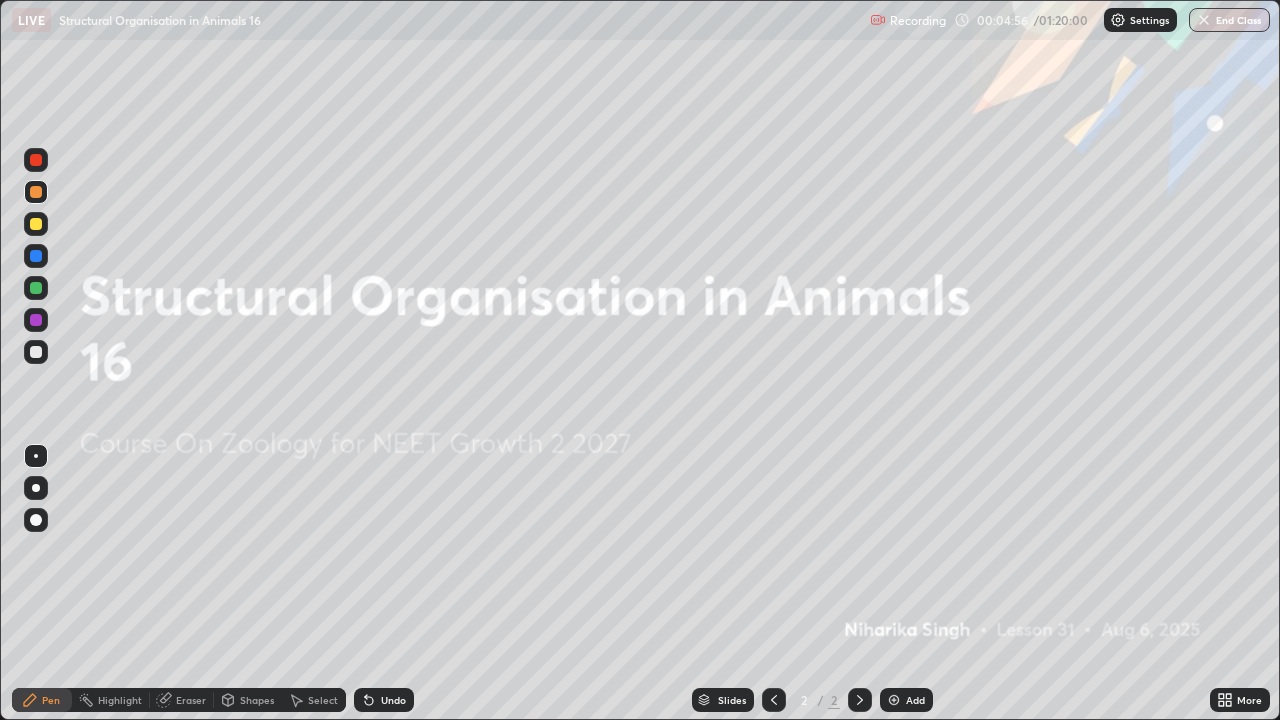 click on "Eraser" at bounding box center (191, 700) 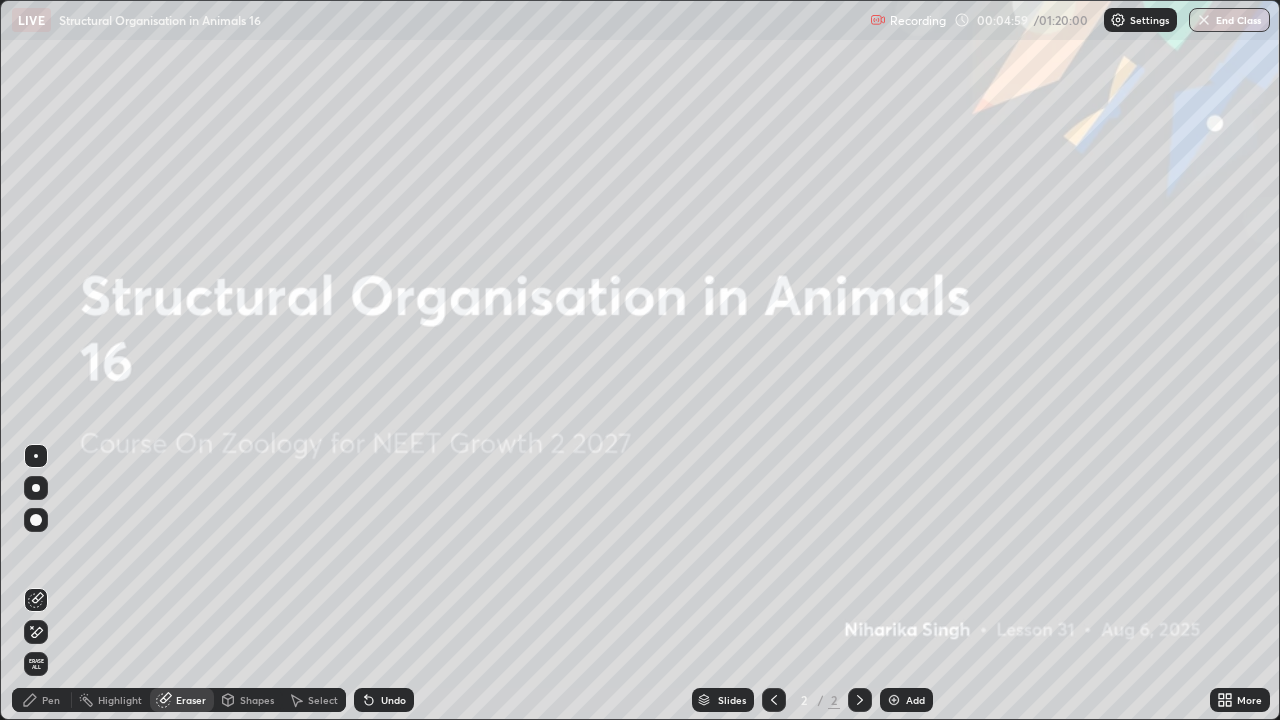 click on "Pen" at bounding box center (51, 700) 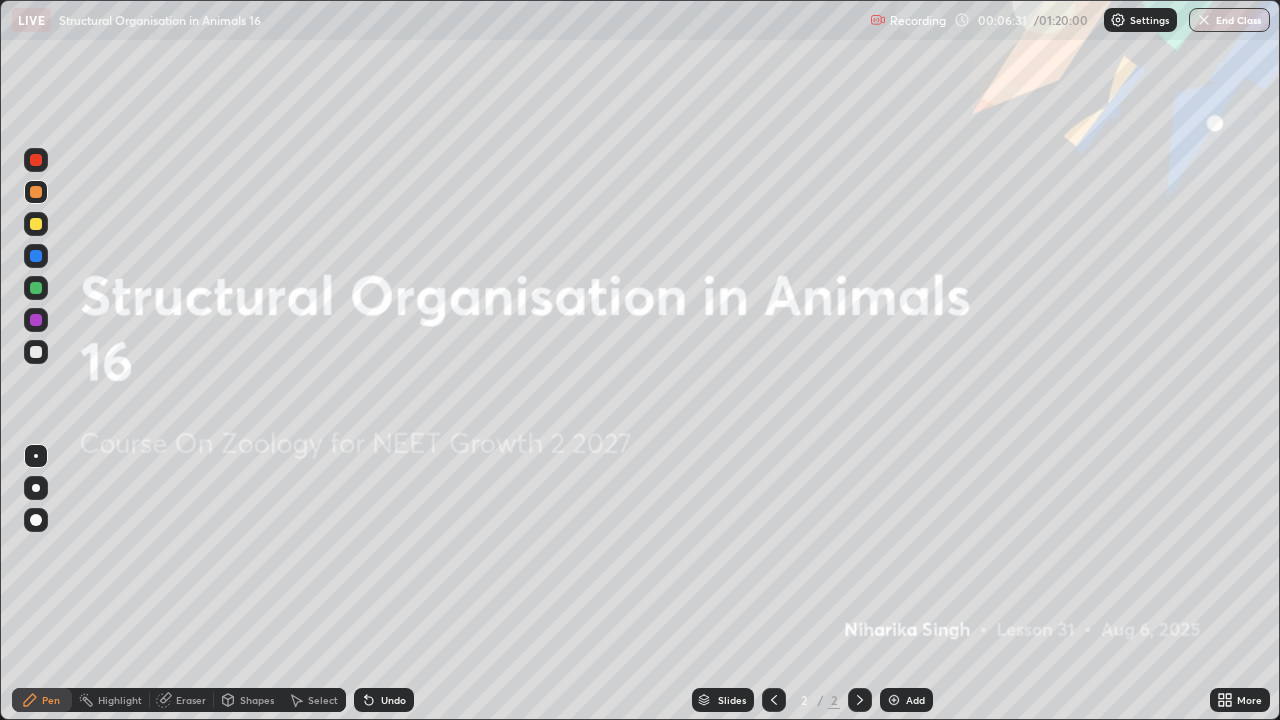 click at bounding box center [36, 352] 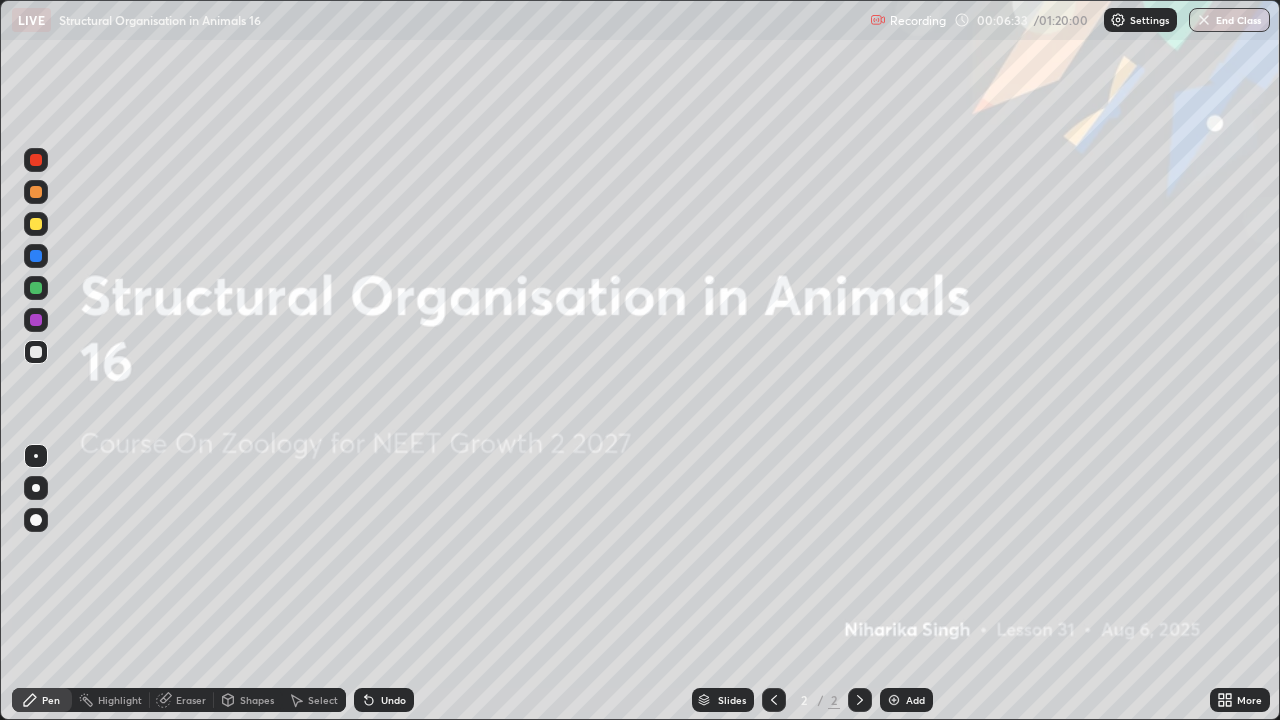 click at bounding box center [36, 320] 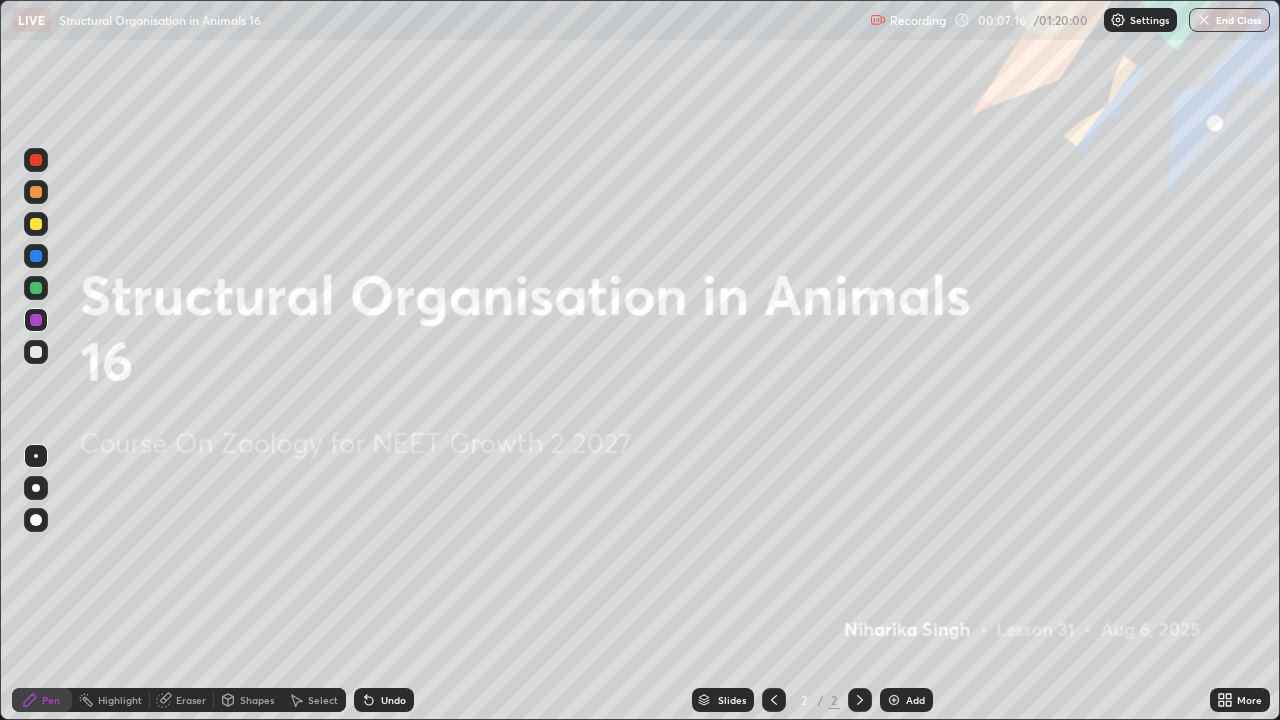 click on "More" at bounding box center (1249, 700) 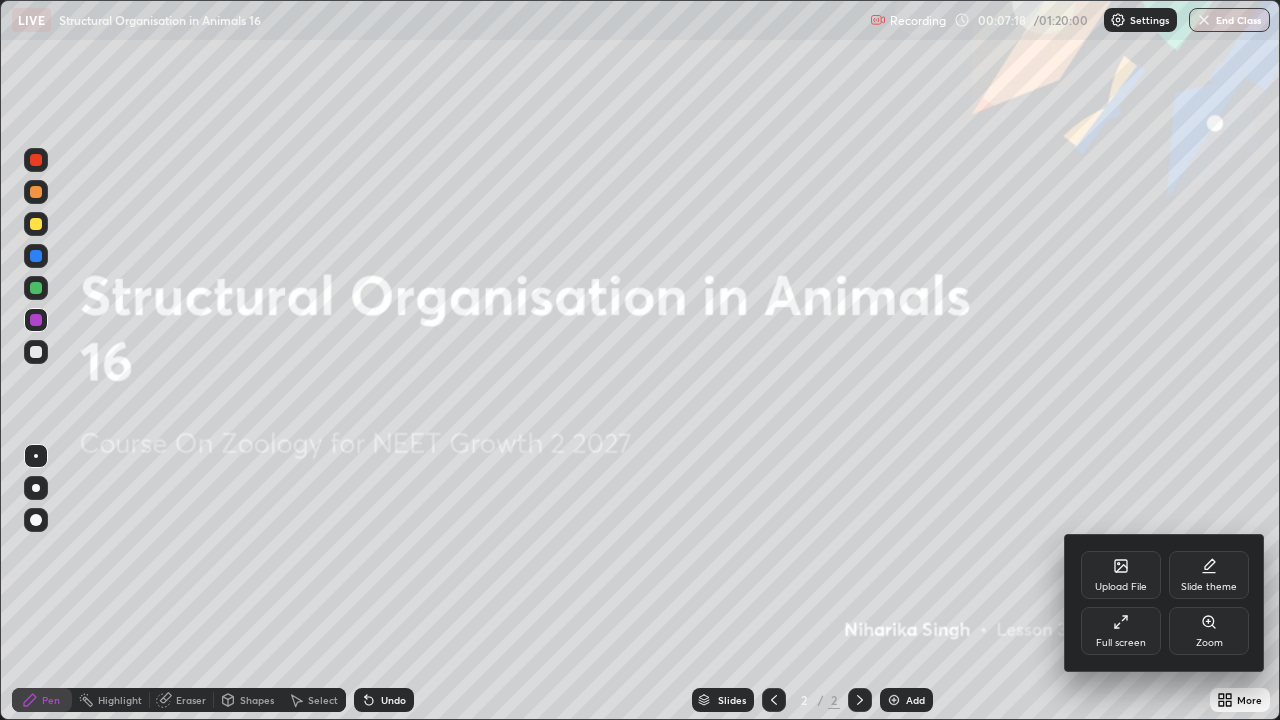 click on "Full screen" at bounding box center [1121, 631] 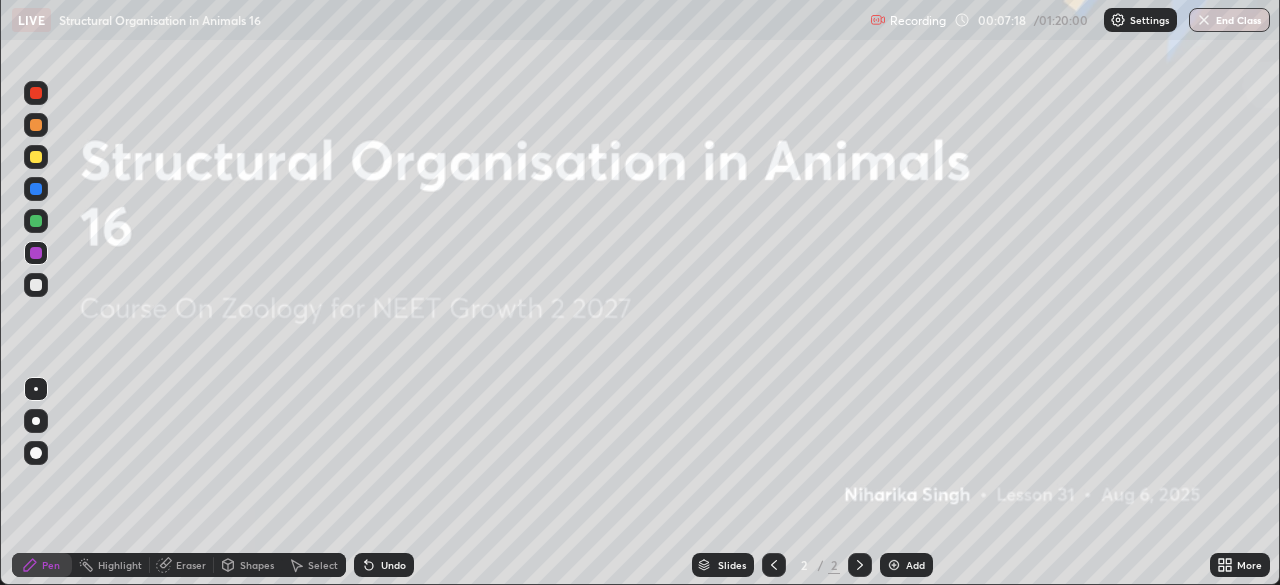 scroll, scrollTop: 585, scrollLeft: 1280, axis: both 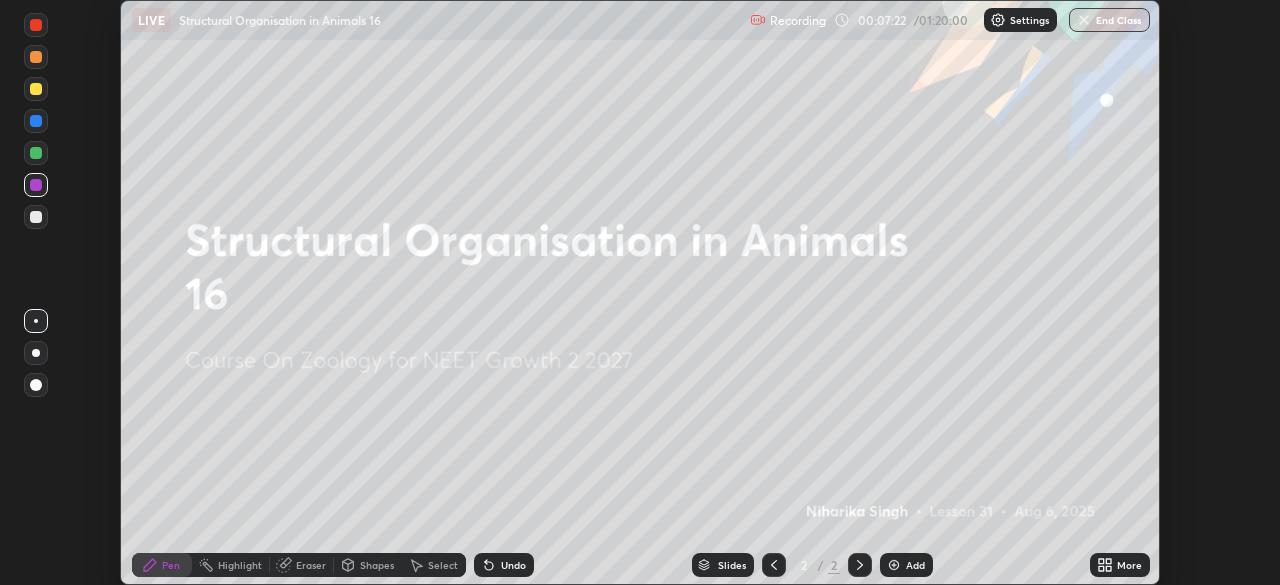 click on "More" at bounding box center [1129, 565] 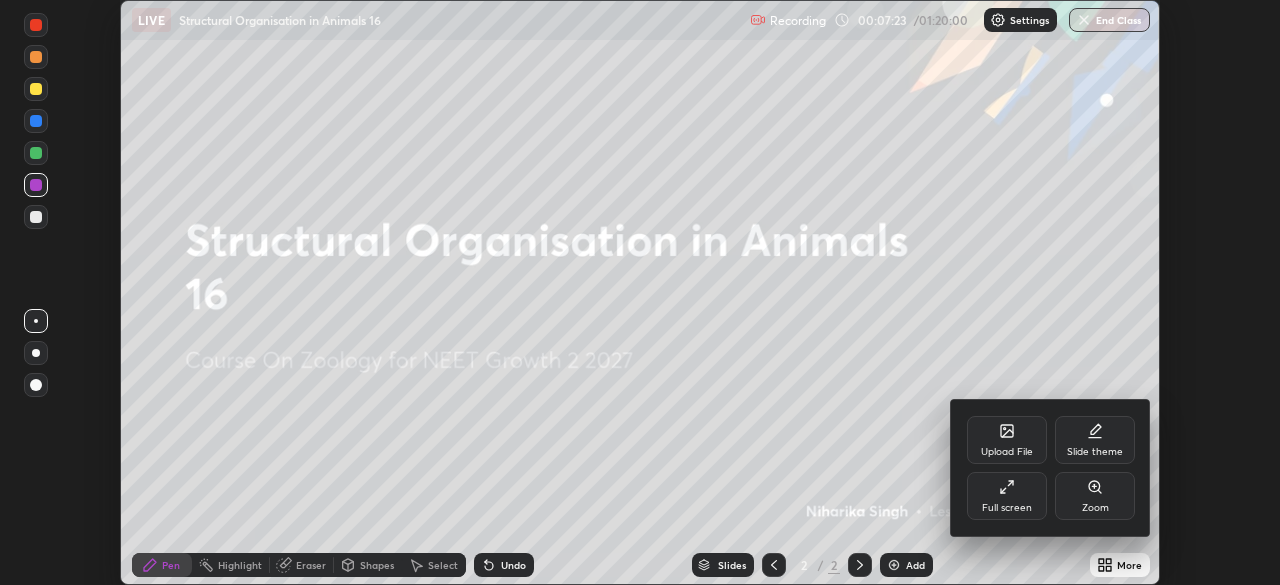 click on "Full screen" at bounding box center [1007, 508] 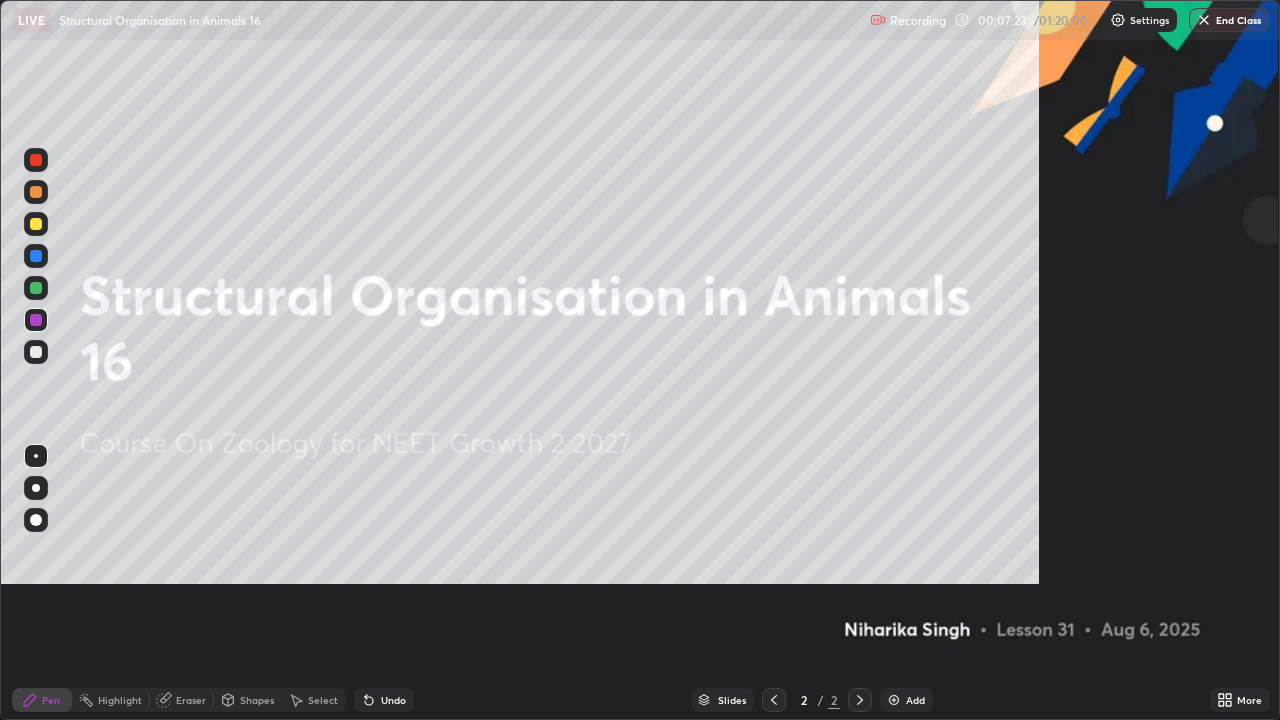 scroll, scrollTop: 99280, scrollLeft: 98720, axis: both 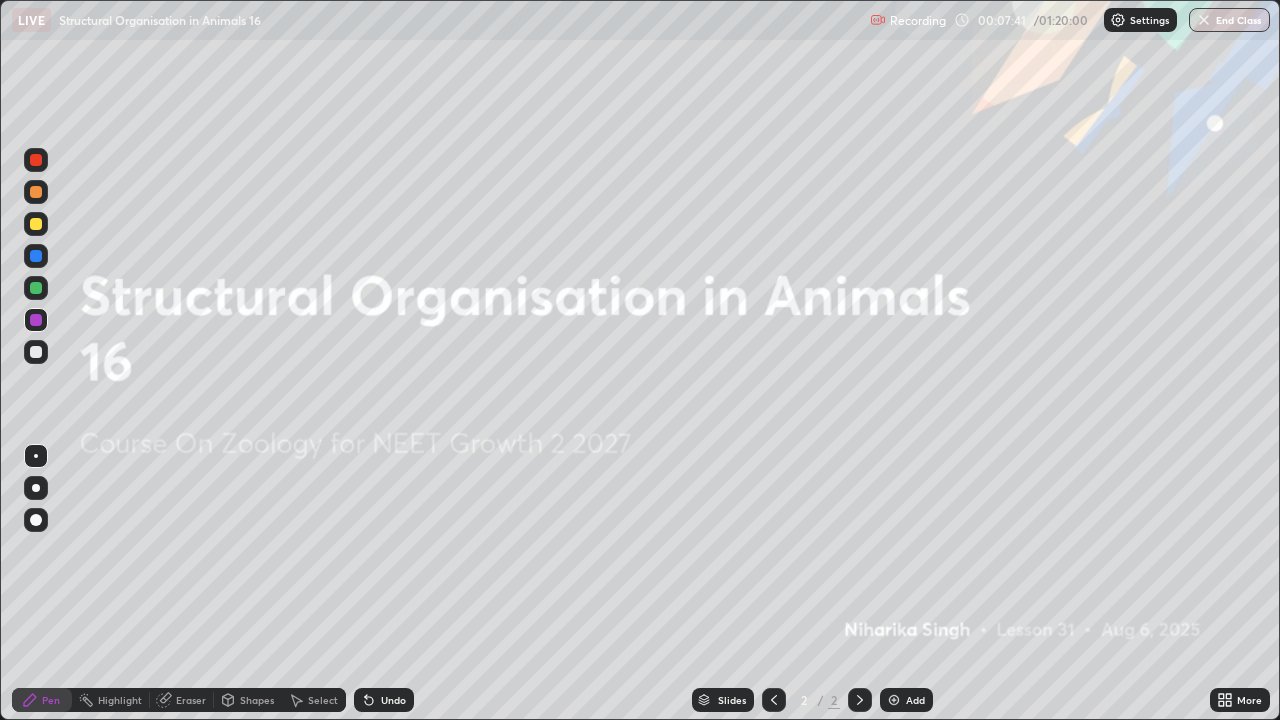click on "Pen" at bounding box center [42, 700] 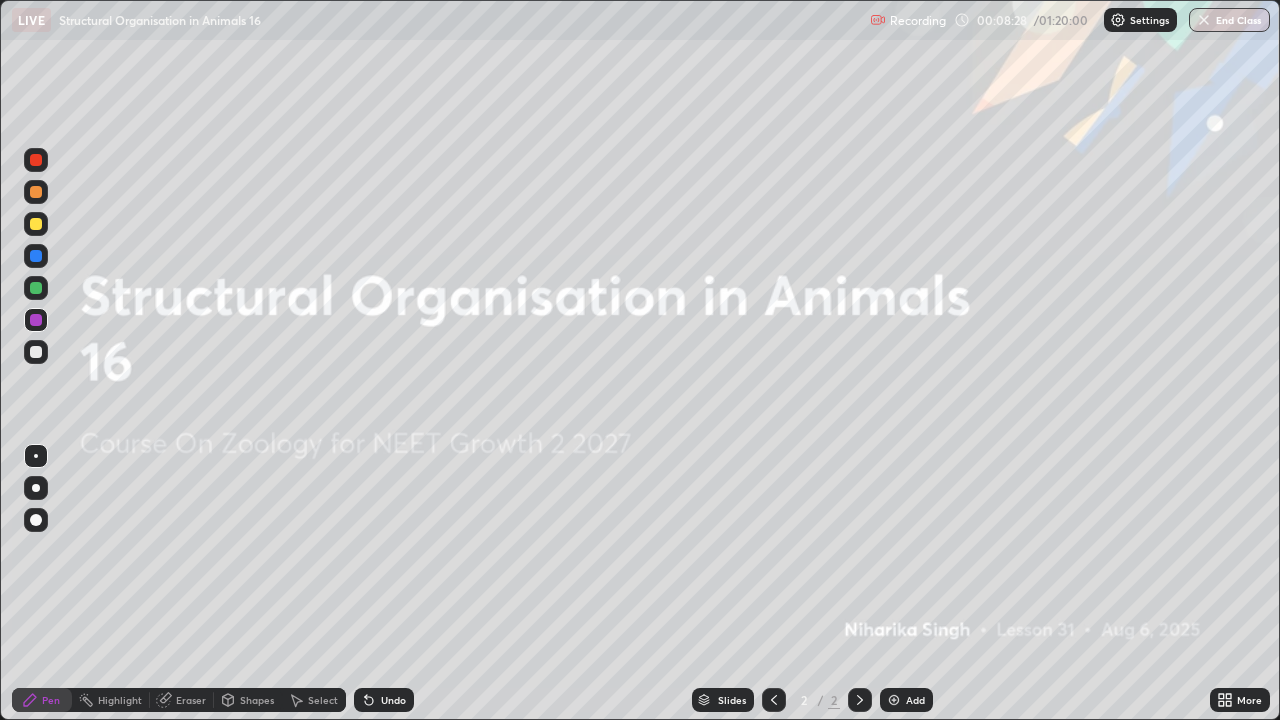 click on "More" at bounding box center (1249, 700) 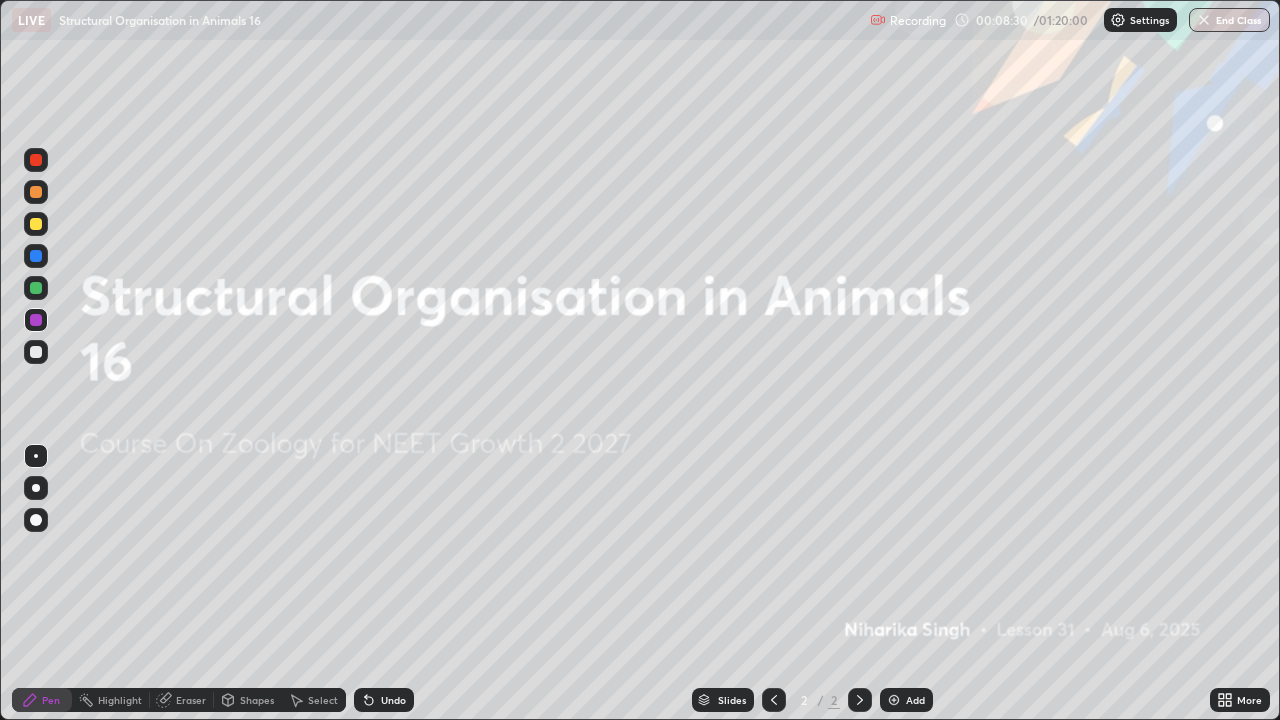 click on "Add" at bounding box center [906, 700] 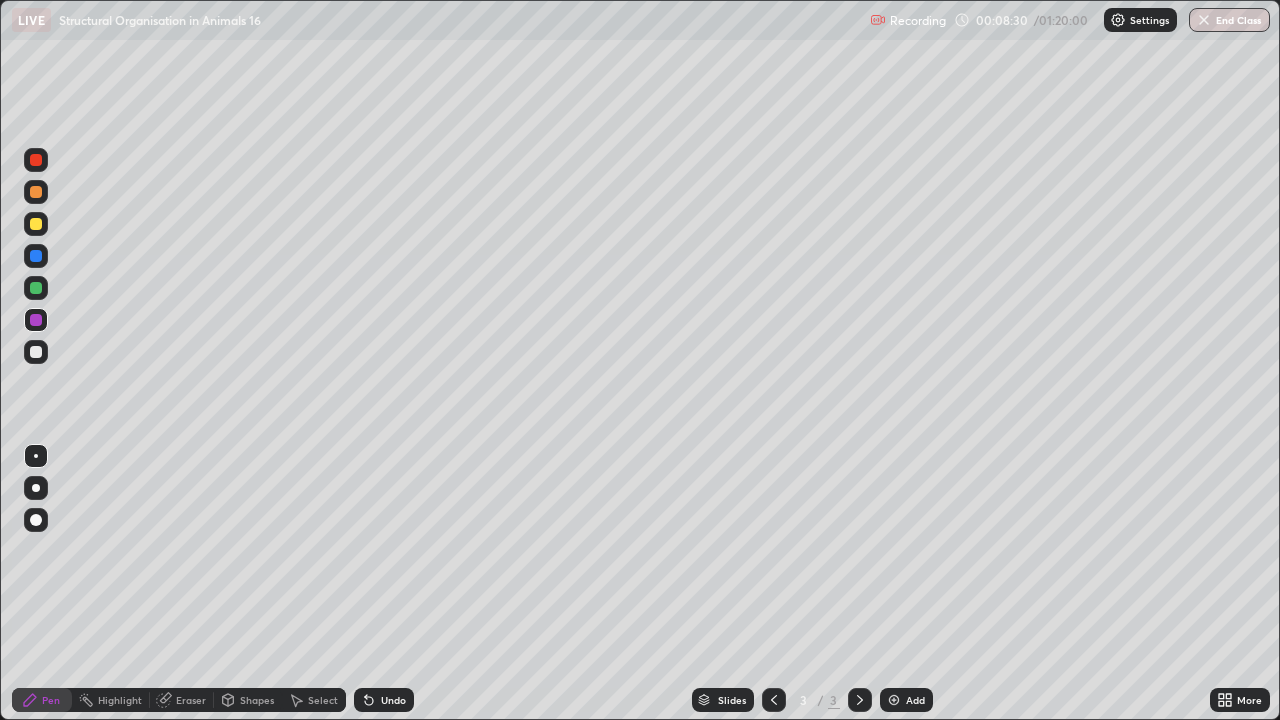 click on "Add" at bounding box center [906, 700] 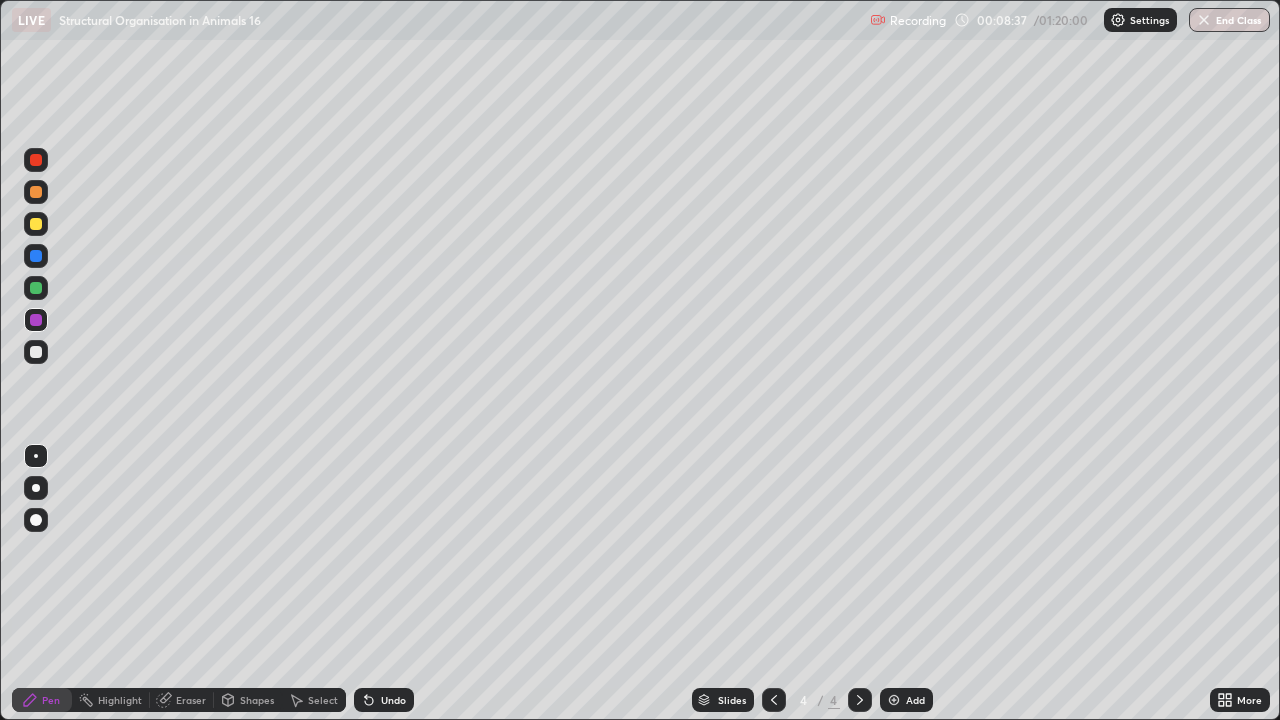 click 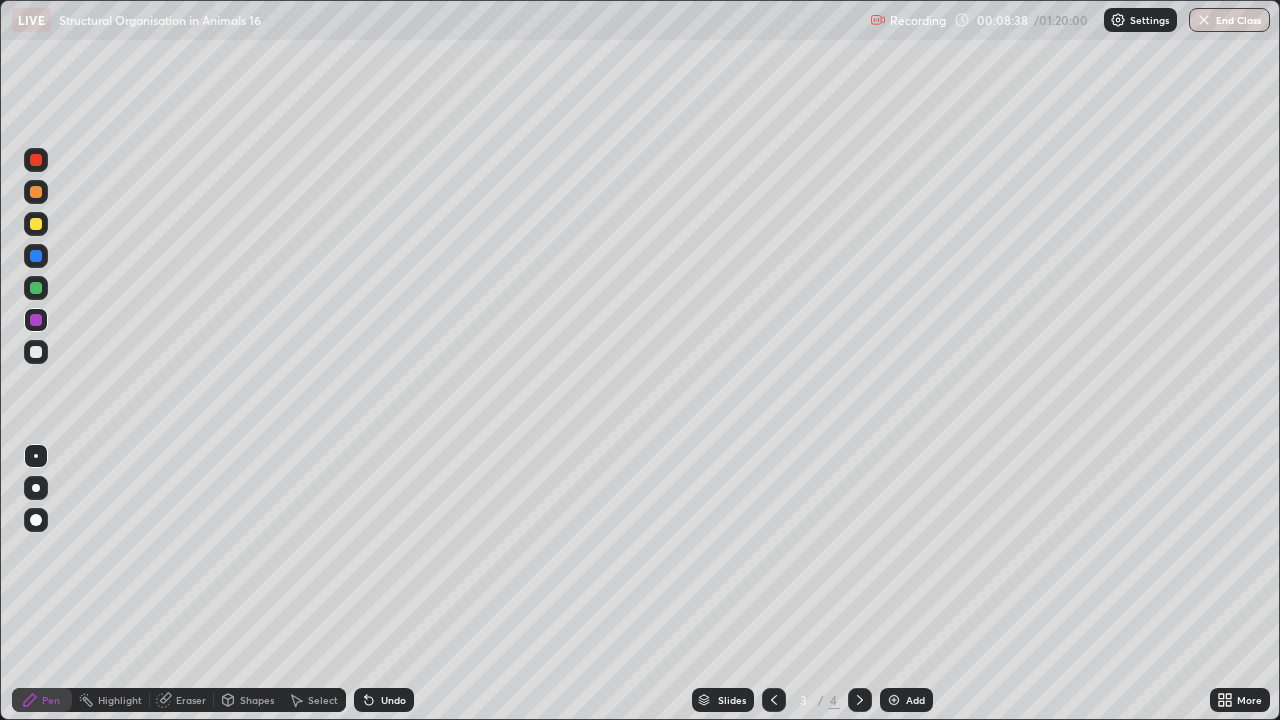 click 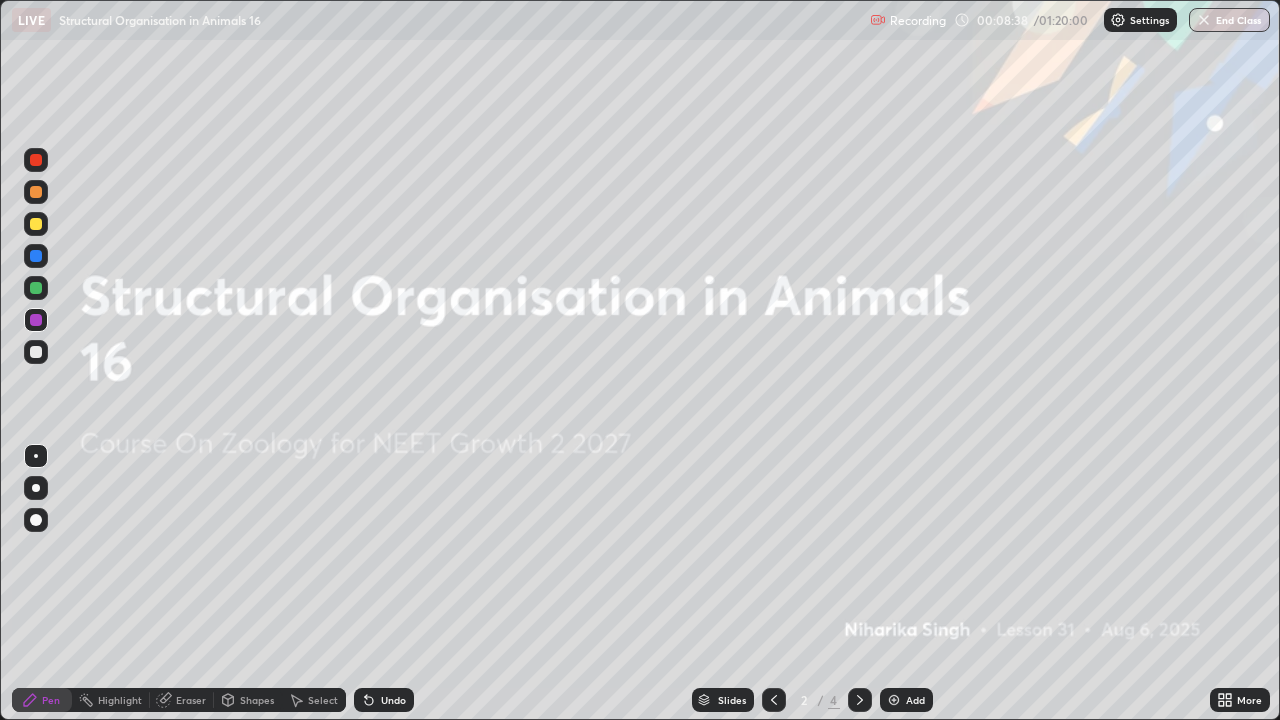 click 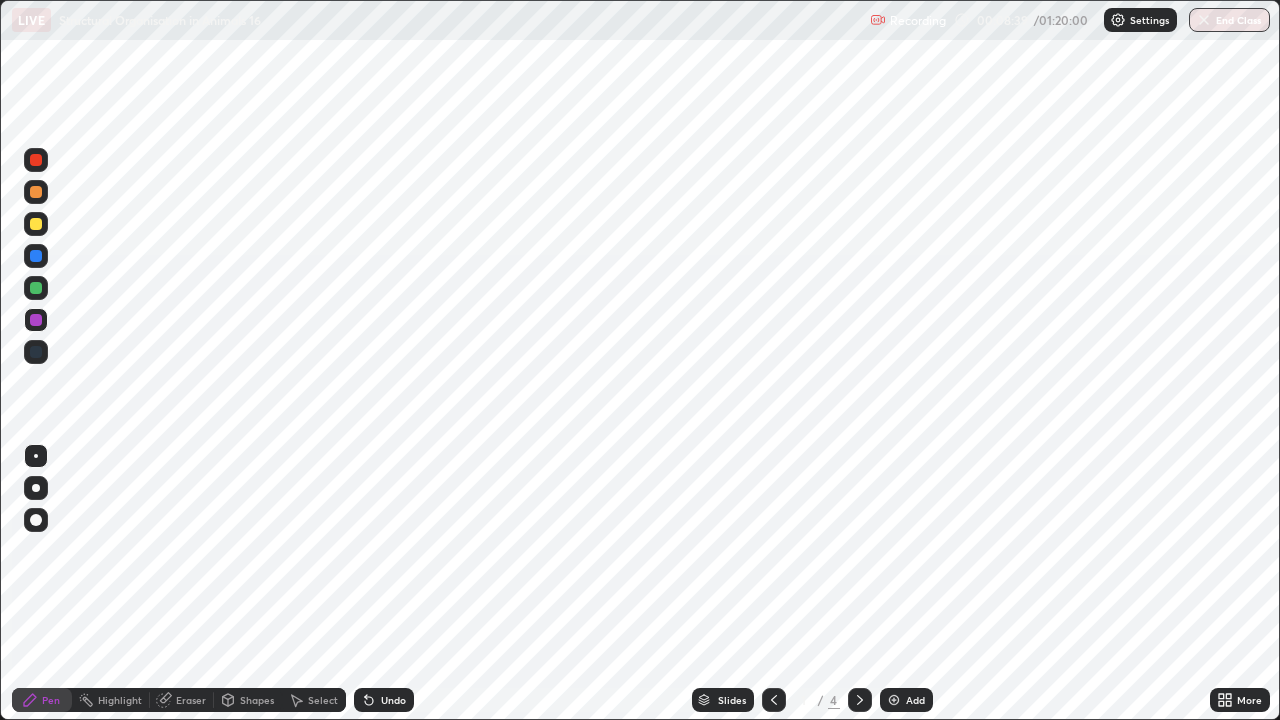 click 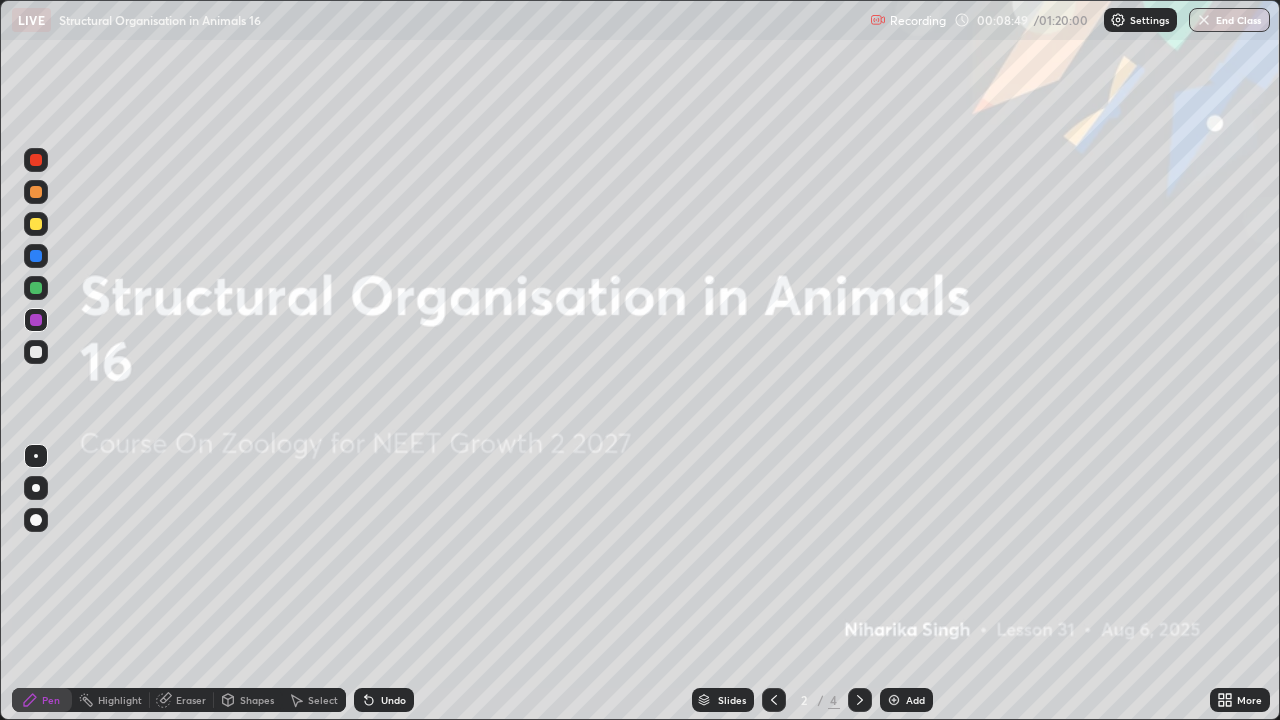 click on "Eraser" at bounding box center [191, 700] 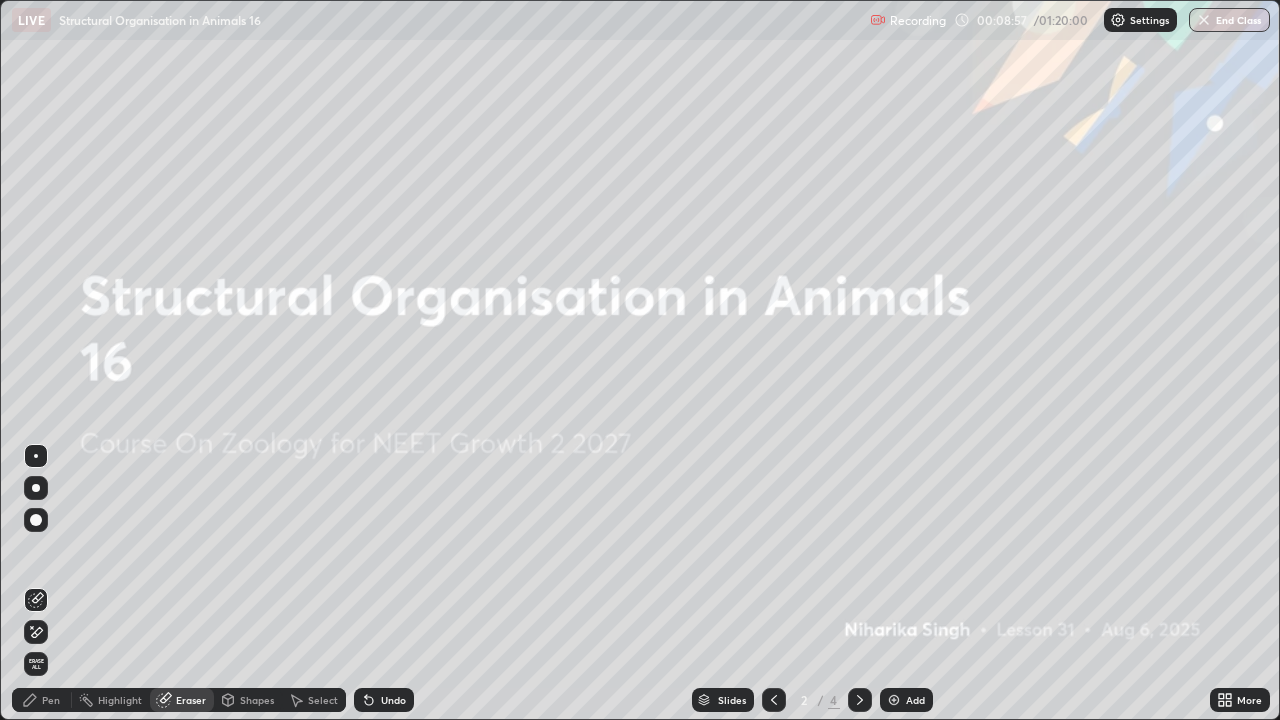 click on "Pen" at bounding box center (42, 700) 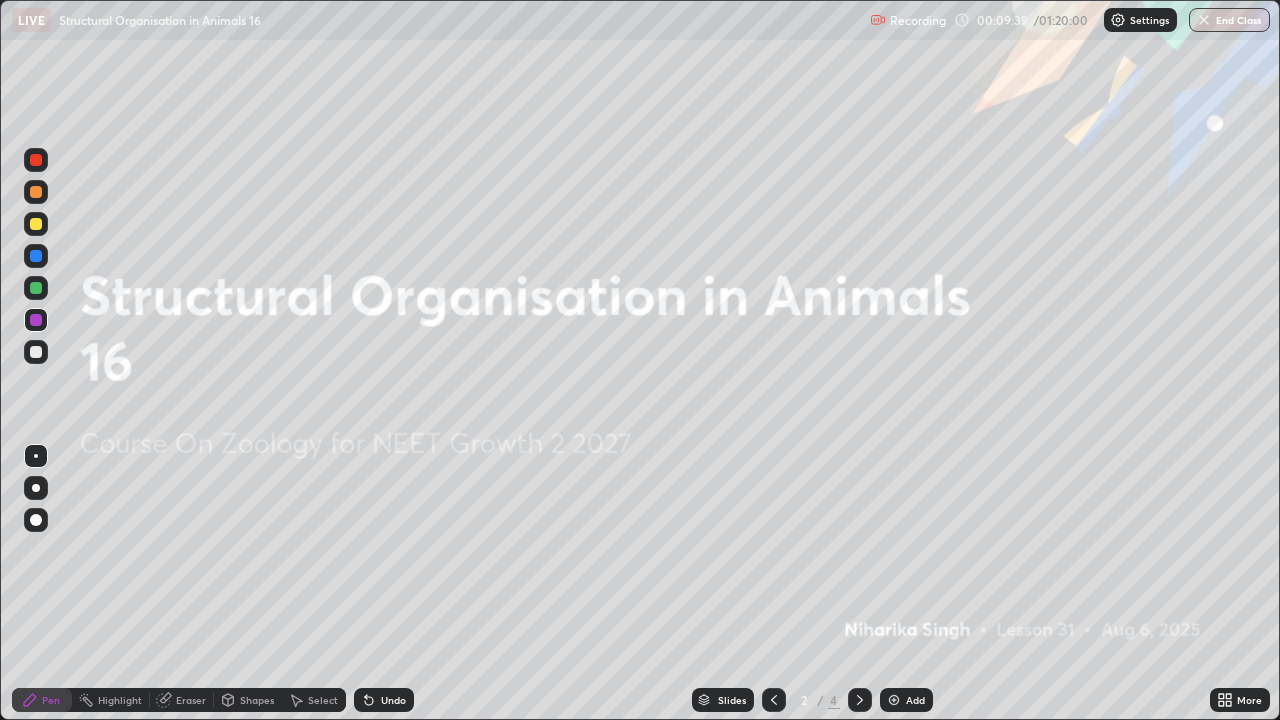 click on "Add" at bounding box center (915, 700) 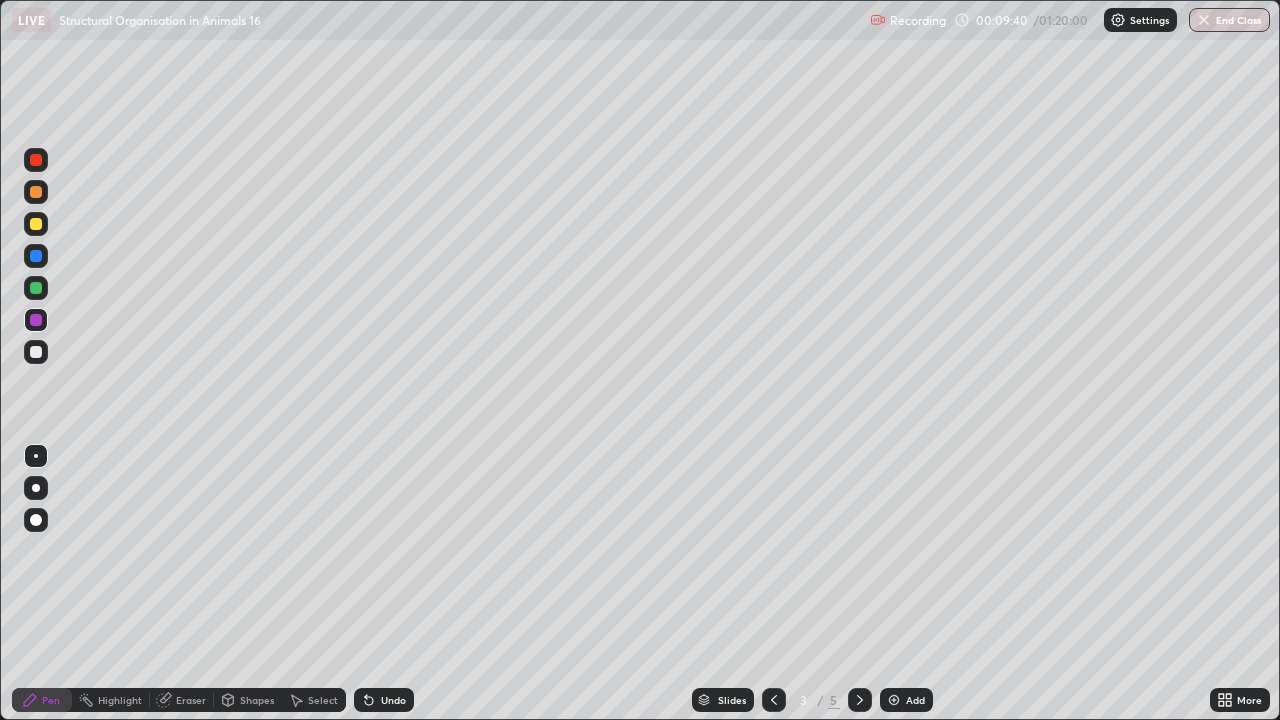 click 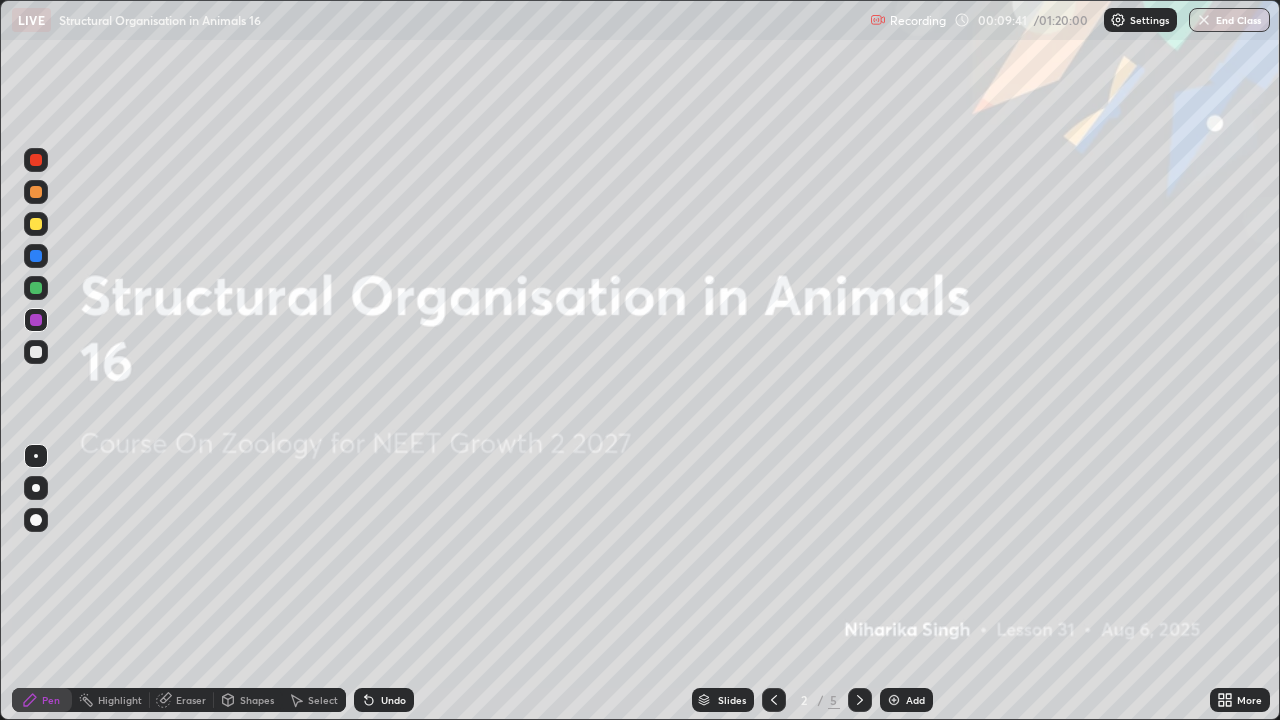 click 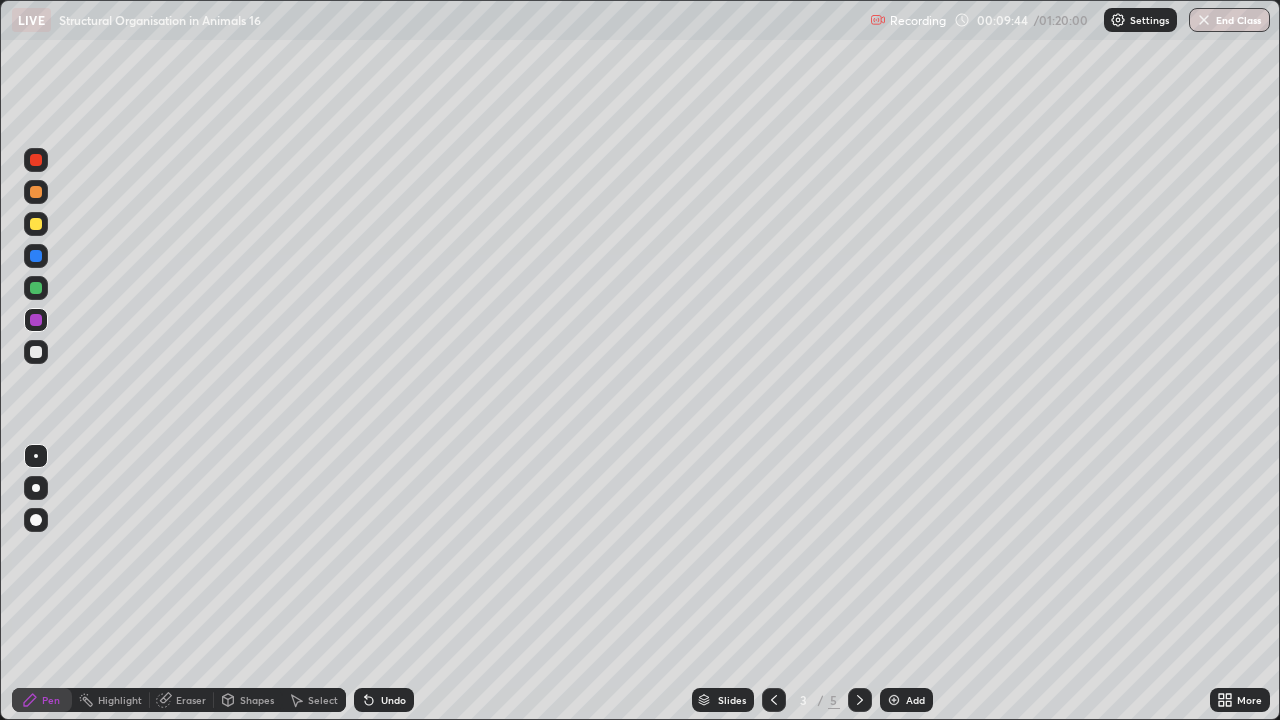 click at bounding box center [36, 192] 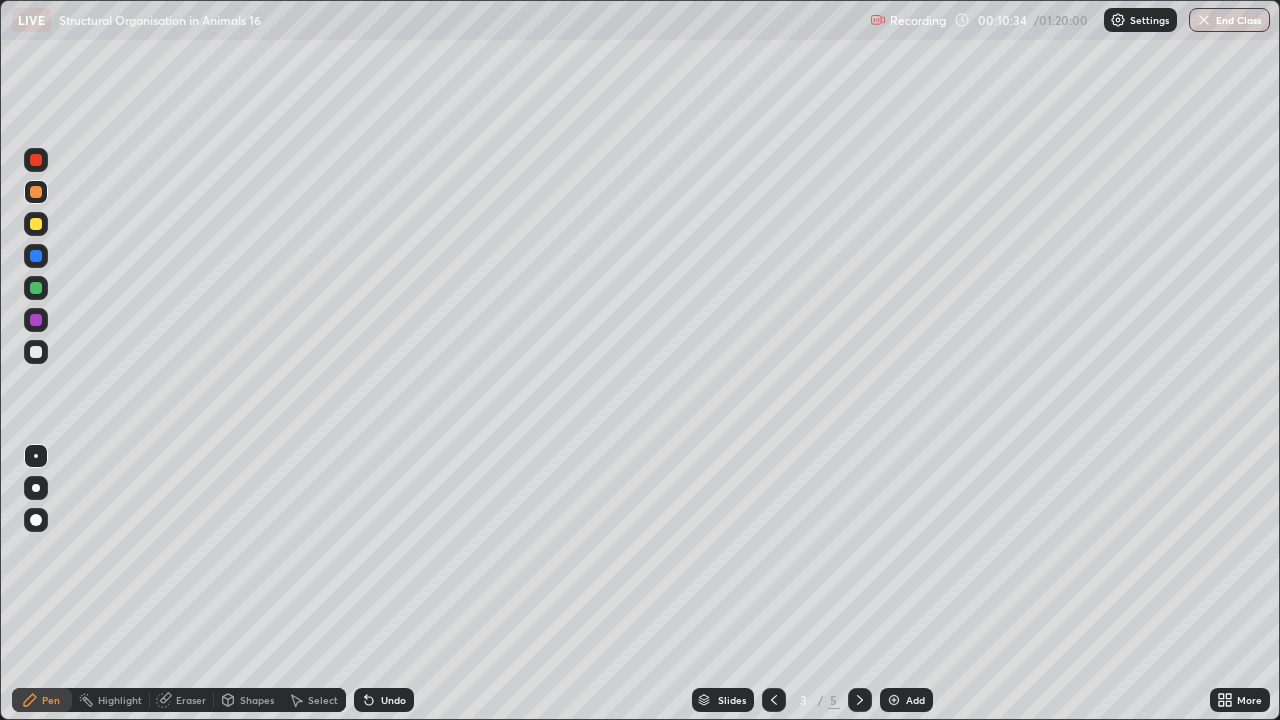 click at bounding box center (36, 224) 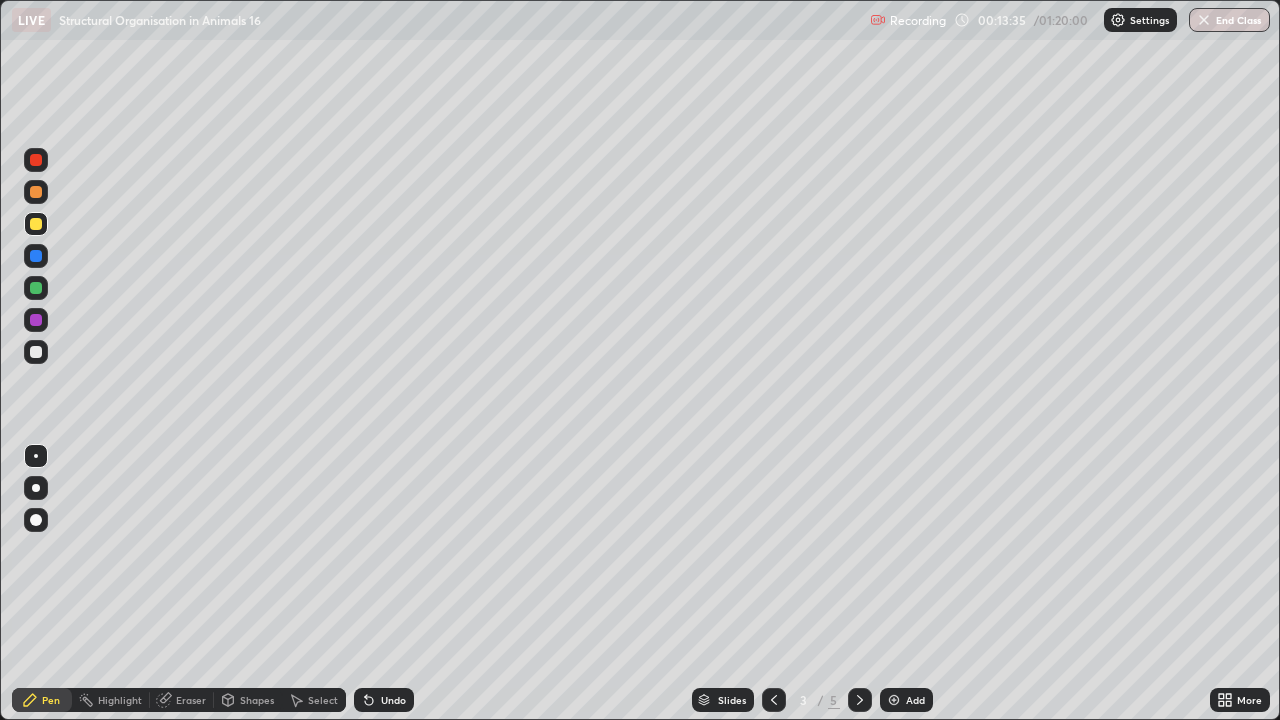 click 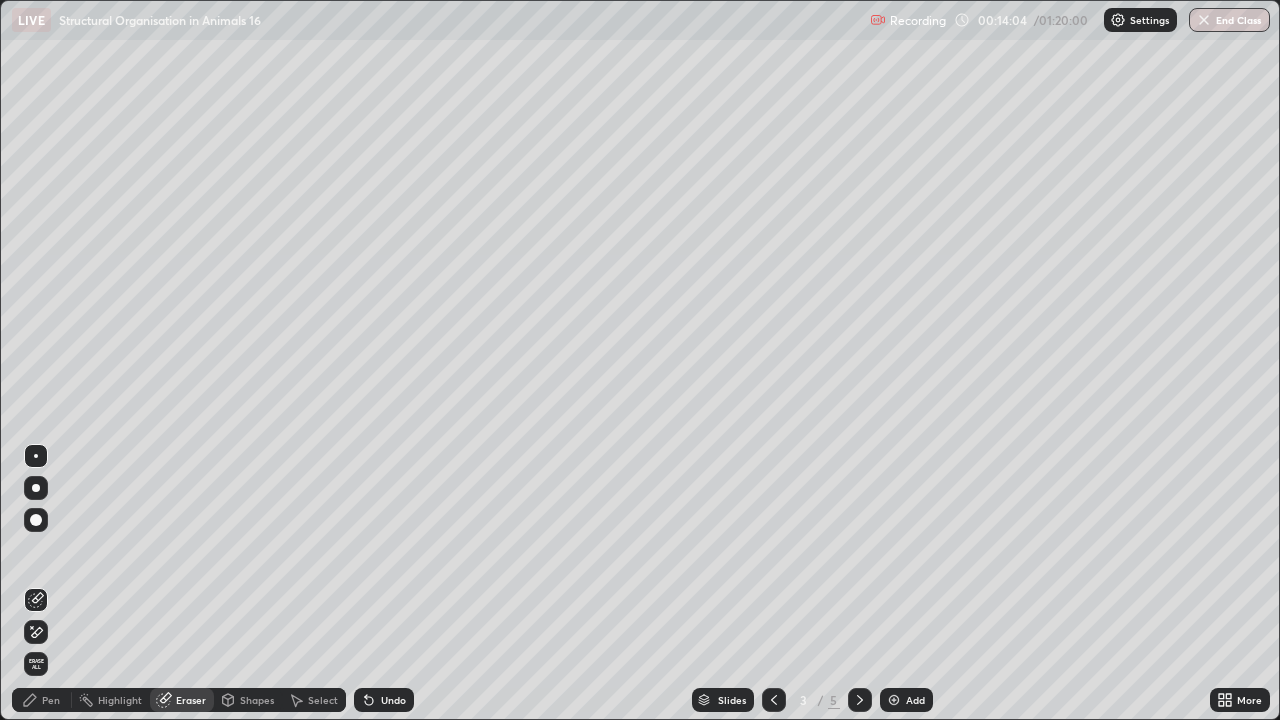 click 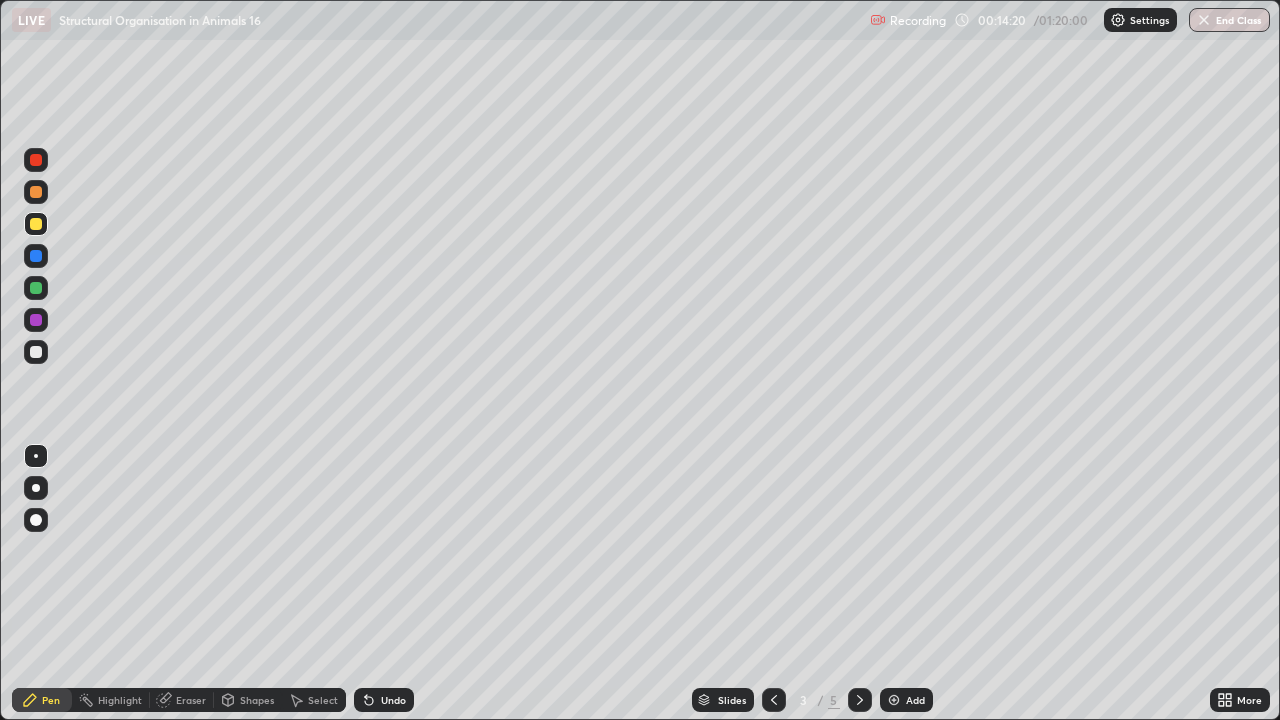 click on "Eraser" at bounding box center [191, 700] 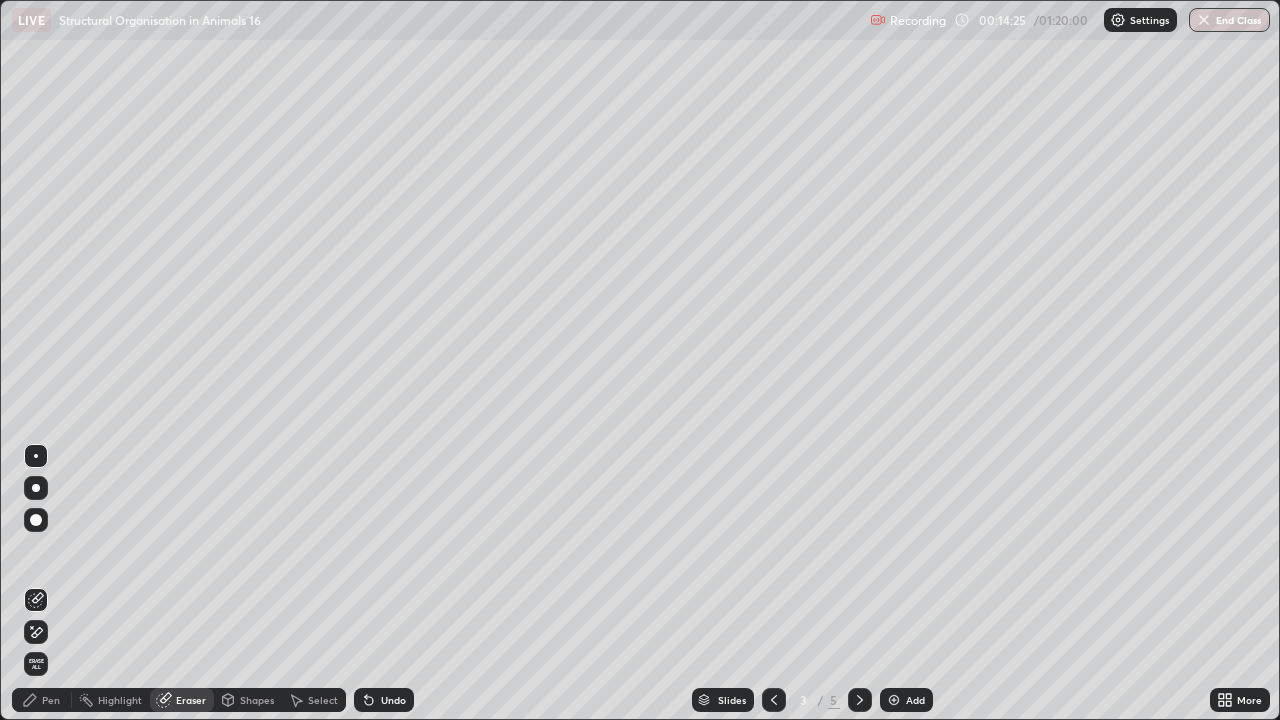 click on "Pen" at bounding box center (51, 700) 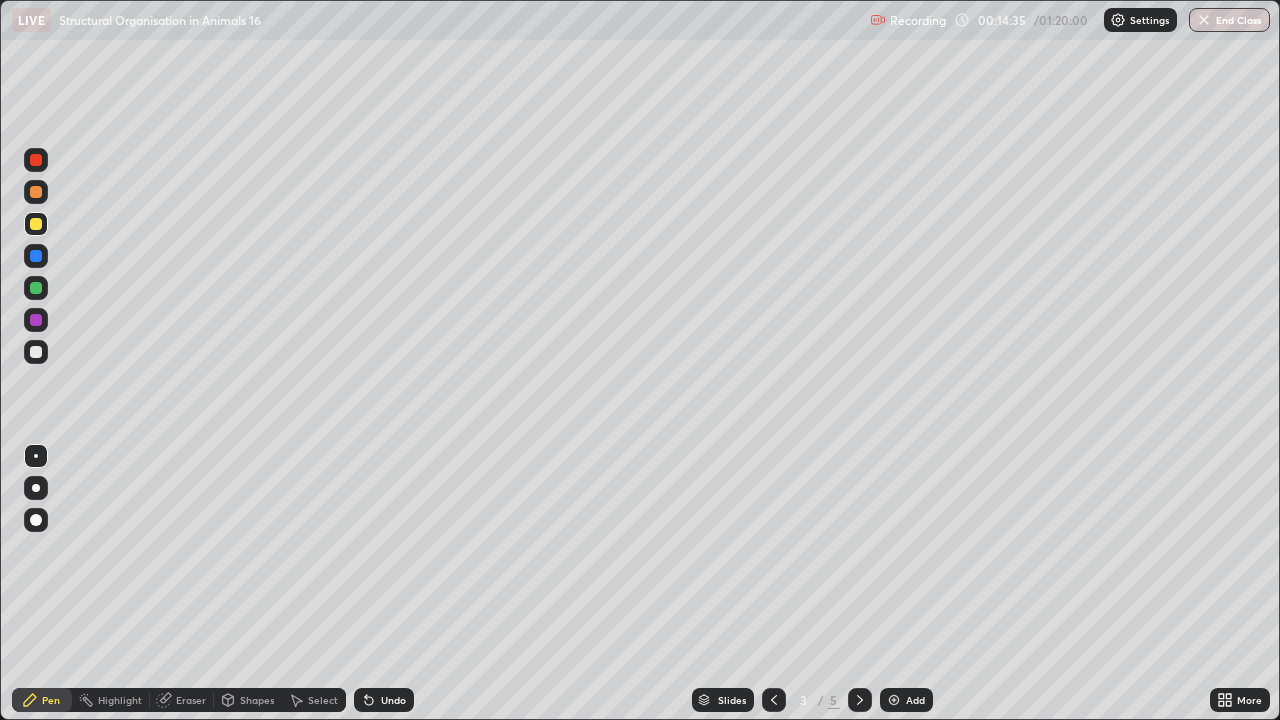 click at bounding box center (36, 160) 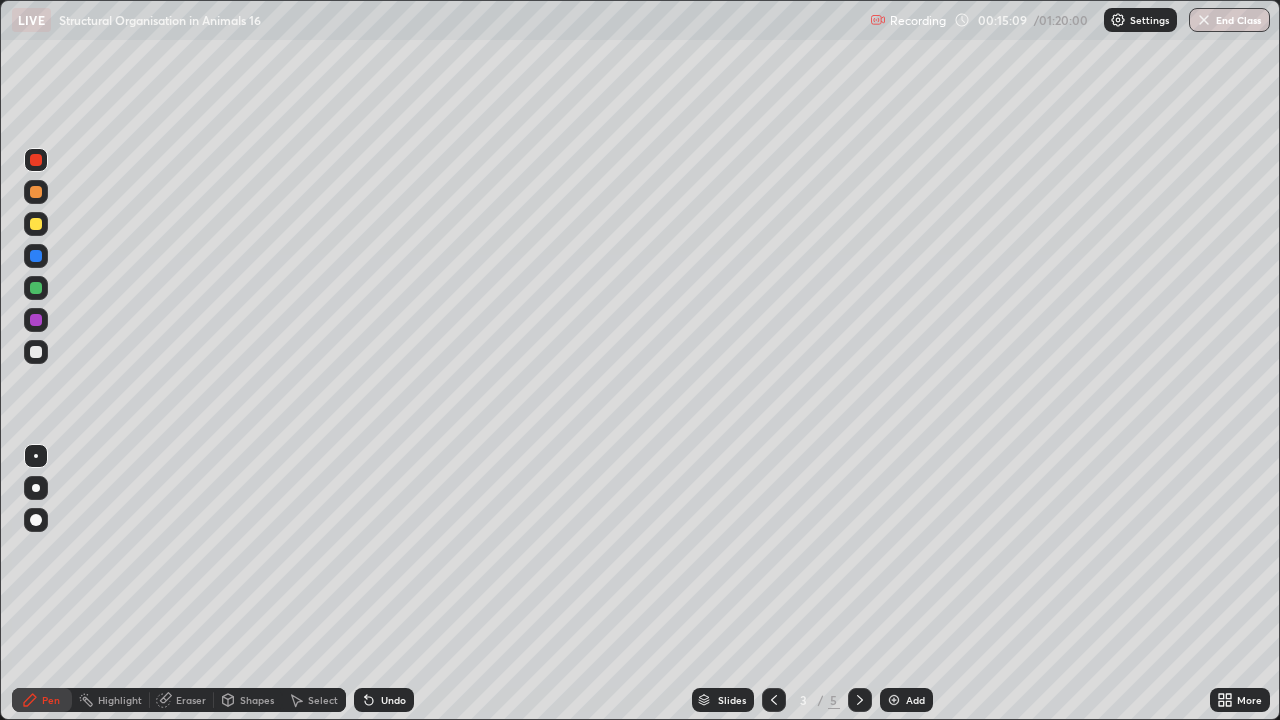click at bounding box center (36, 352) 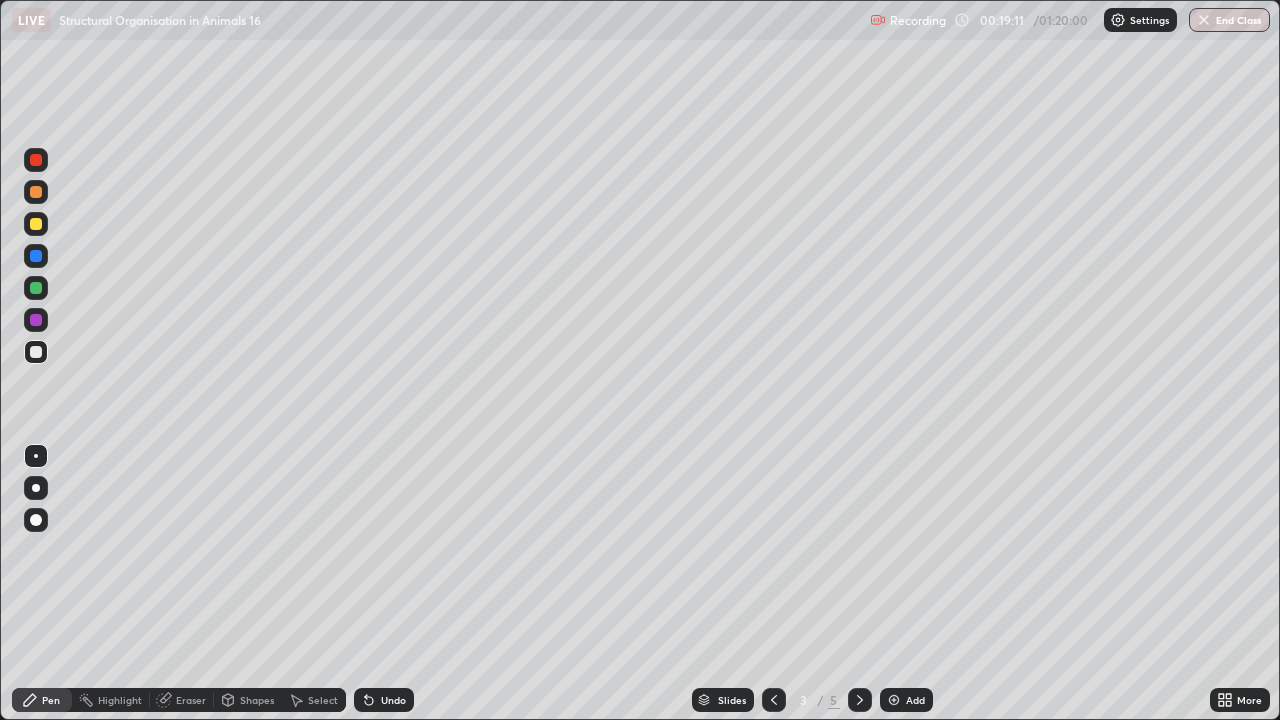 click on "Eraser" at bounding box center (182, 700) 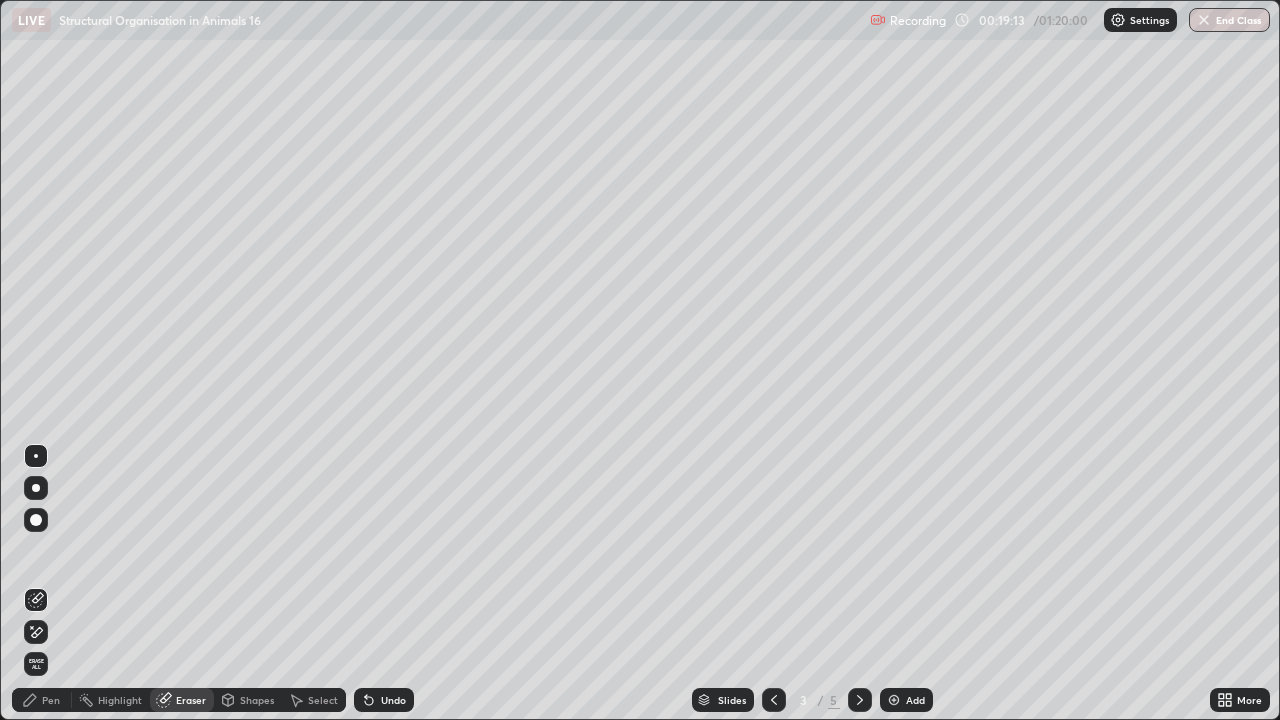 click on "Pen" at bounding box center (51, 700) 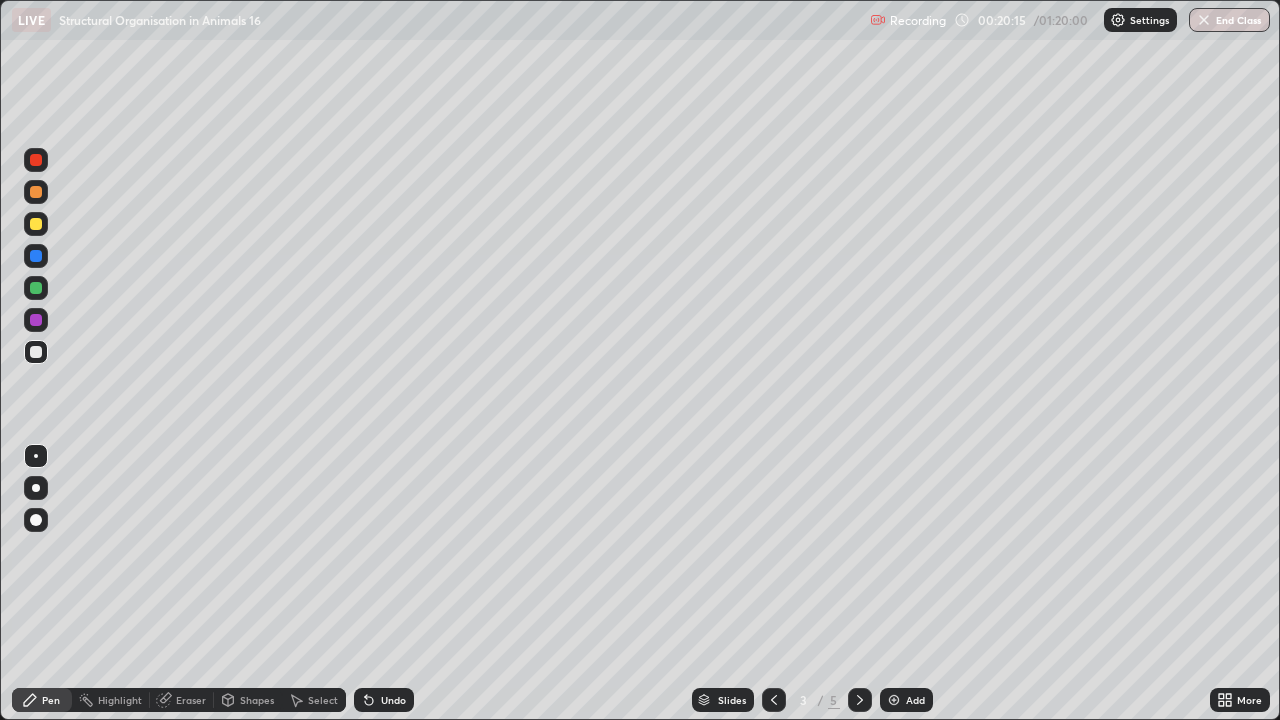 click at bounding box center [36, 160] 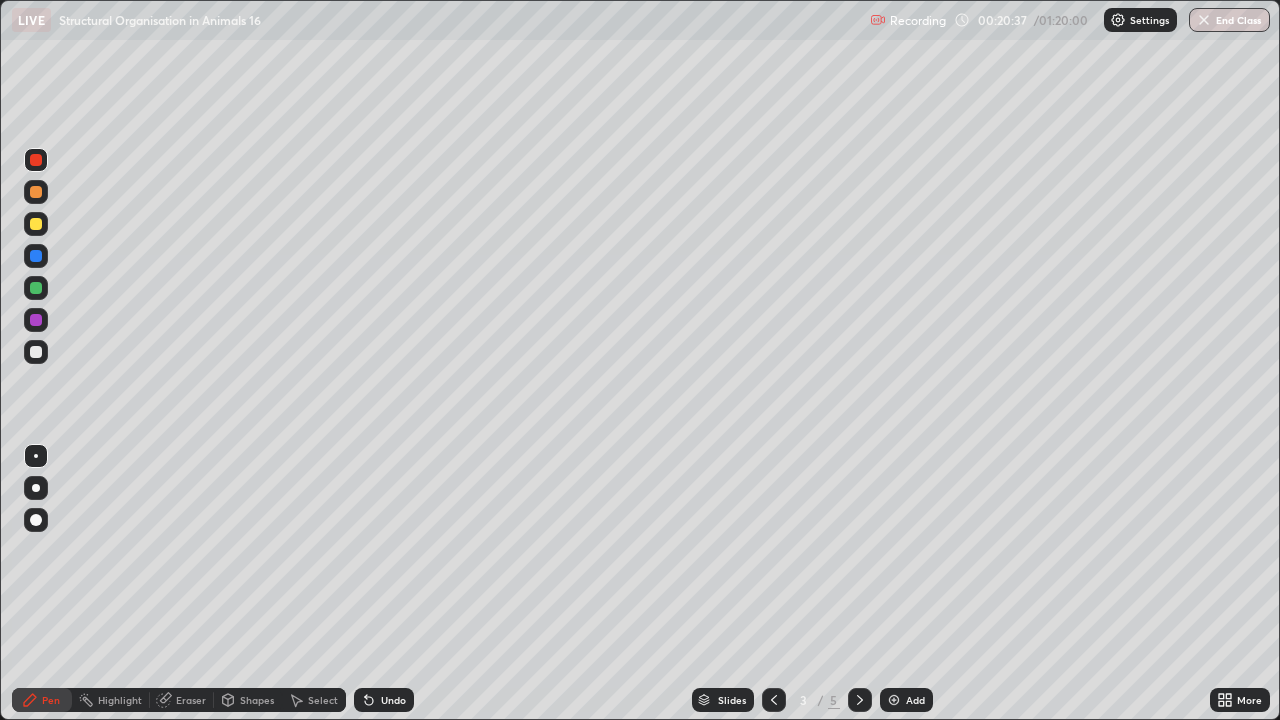 click on "Eraser" at bounding box center [191, 700] 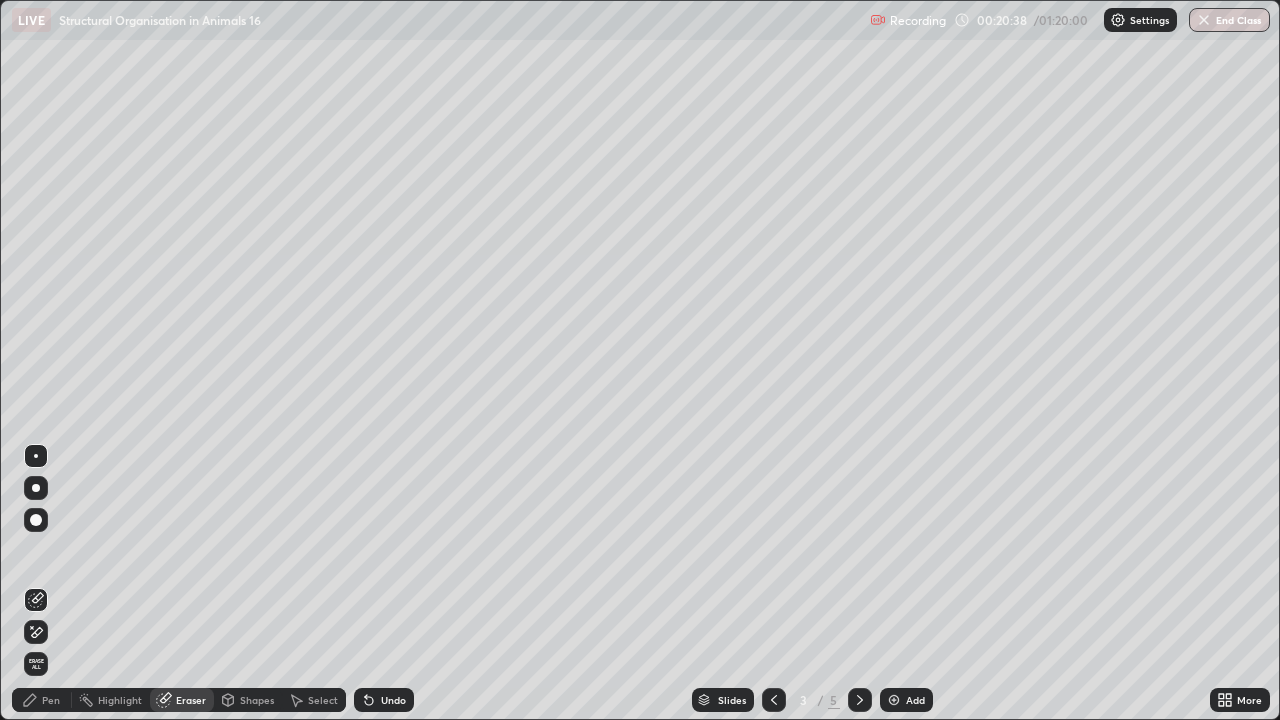 click on "Pen" at bounding box center (42, 700) 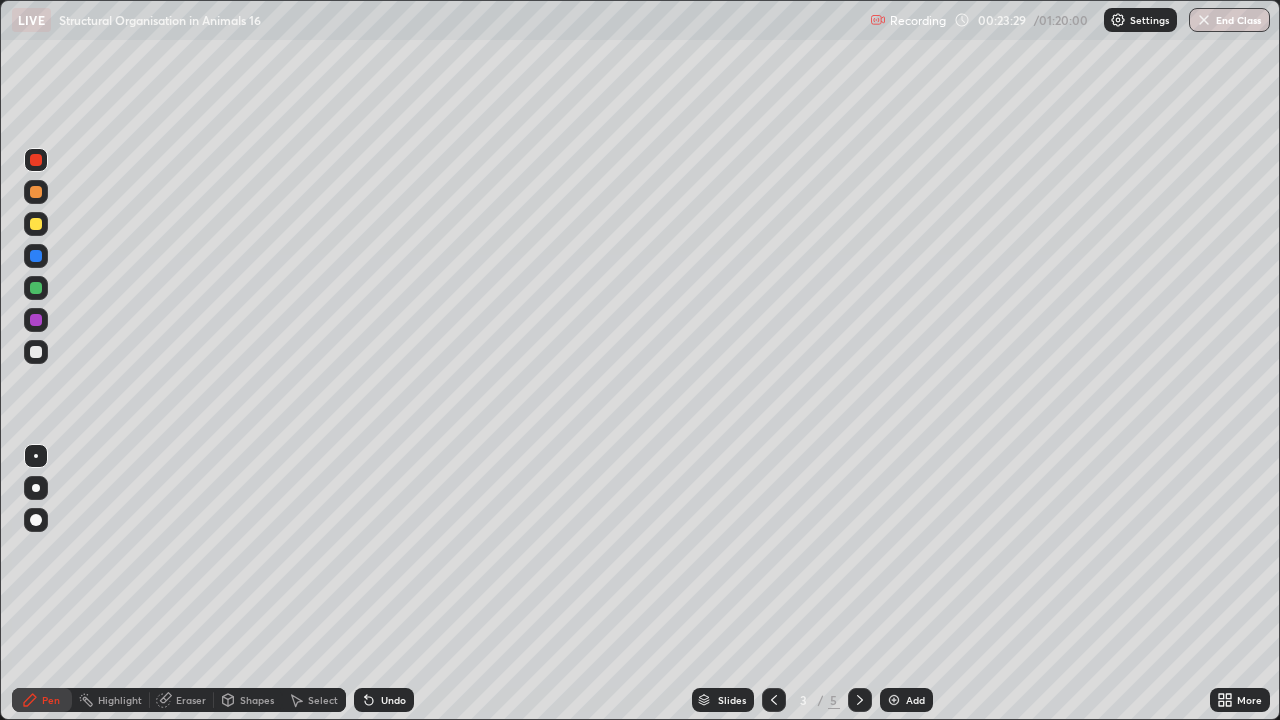 click at bounding box center (36, 288) 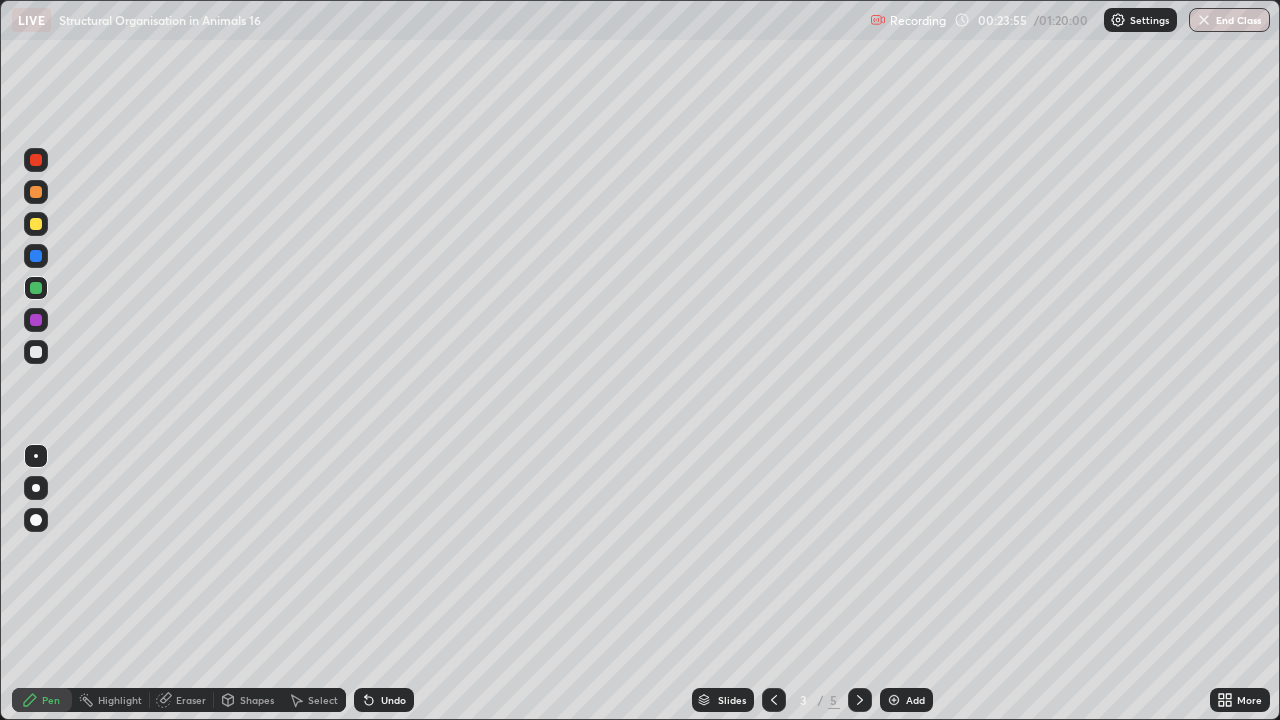 click on "Add" at bounding box center (915, 700) 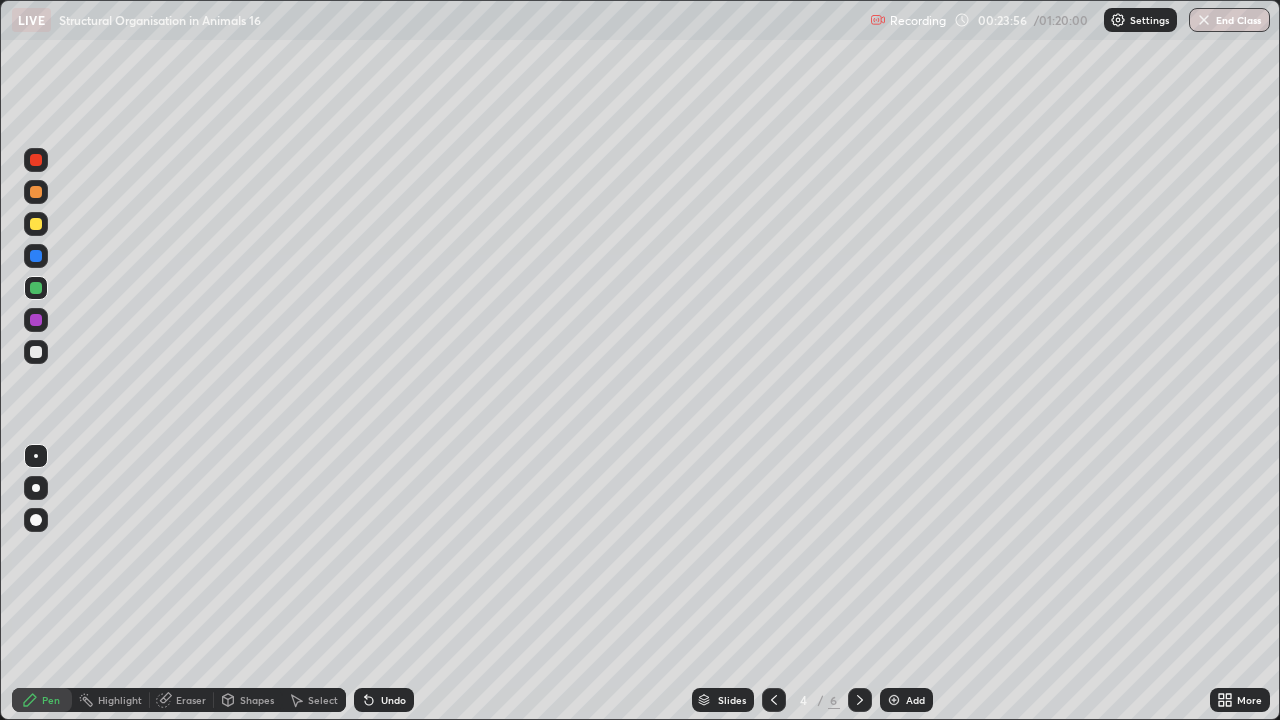 click at bounding box center (36, 192) 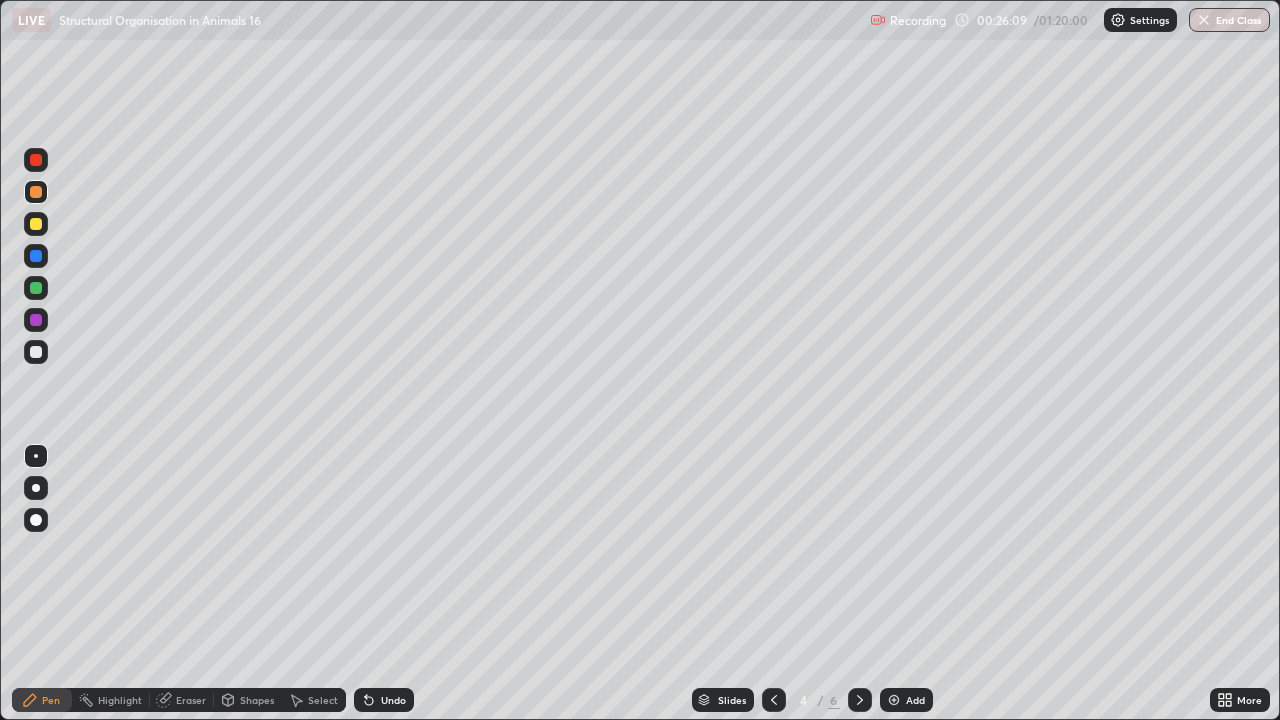 click on "Eraser" at bounding box center [191, 700] 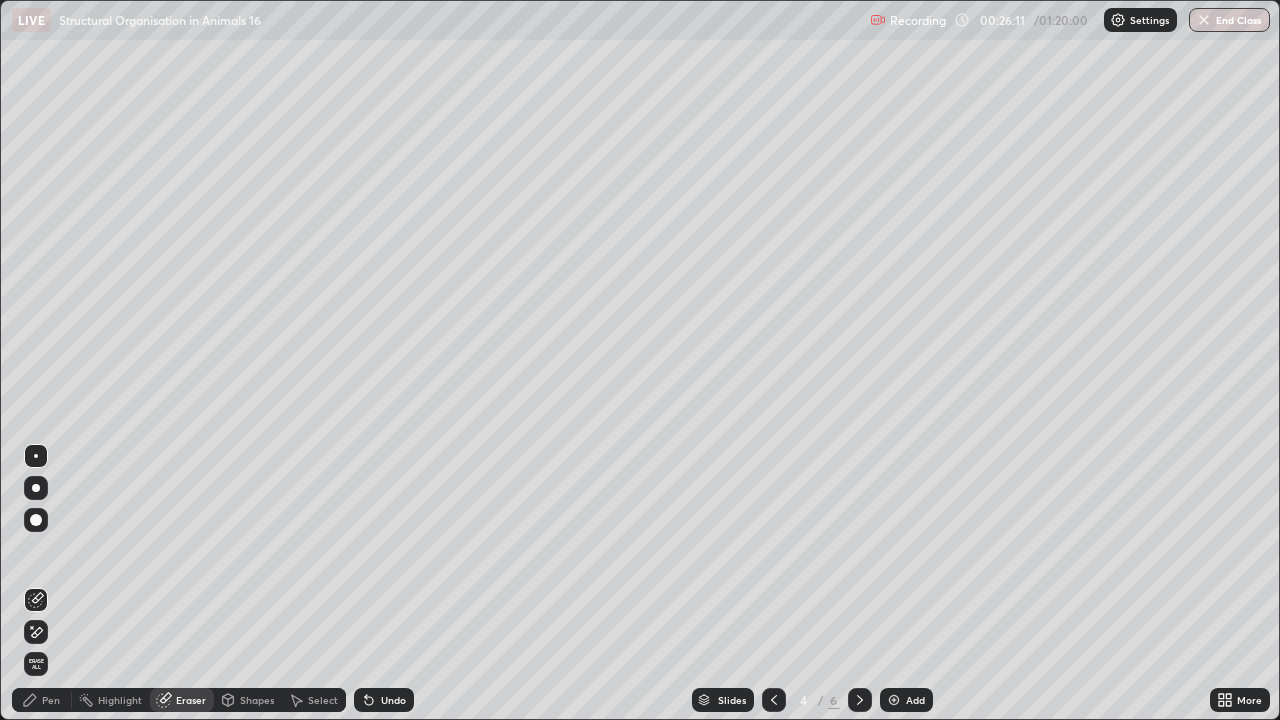 click on "Pen" at bounding box center [51, 700] 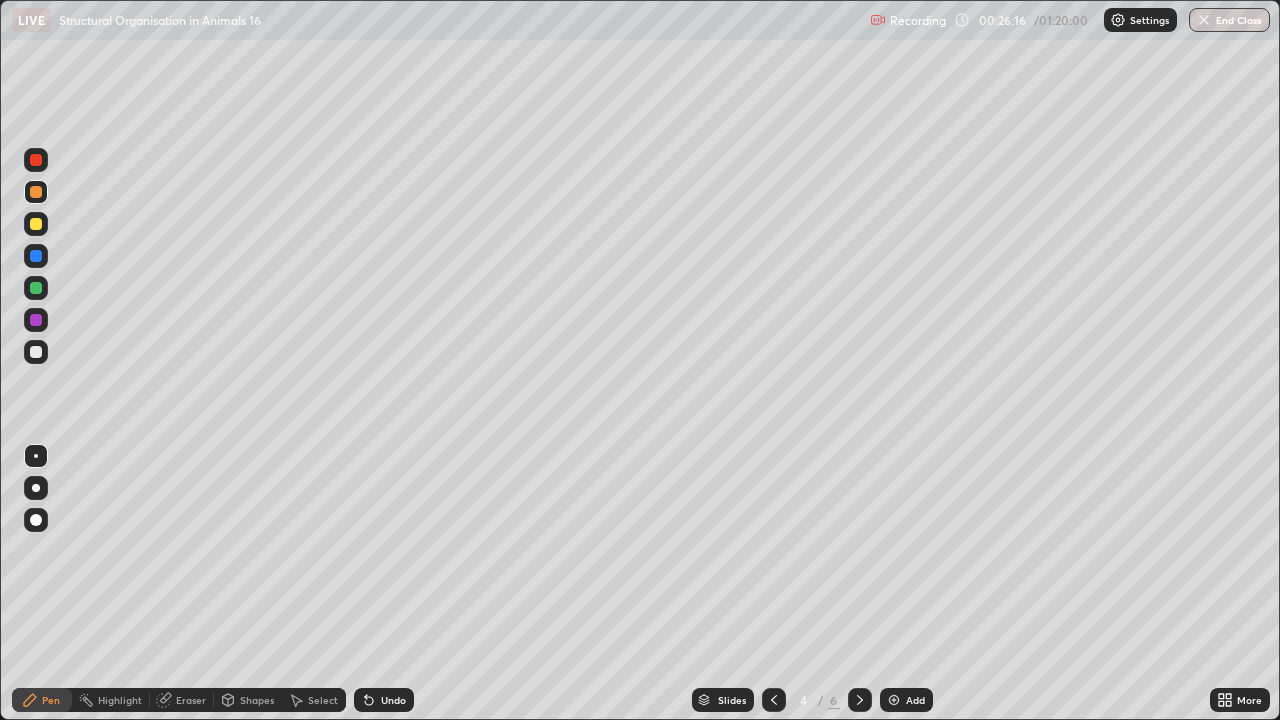 click on "Eraser" at bounding box center [191, 700] 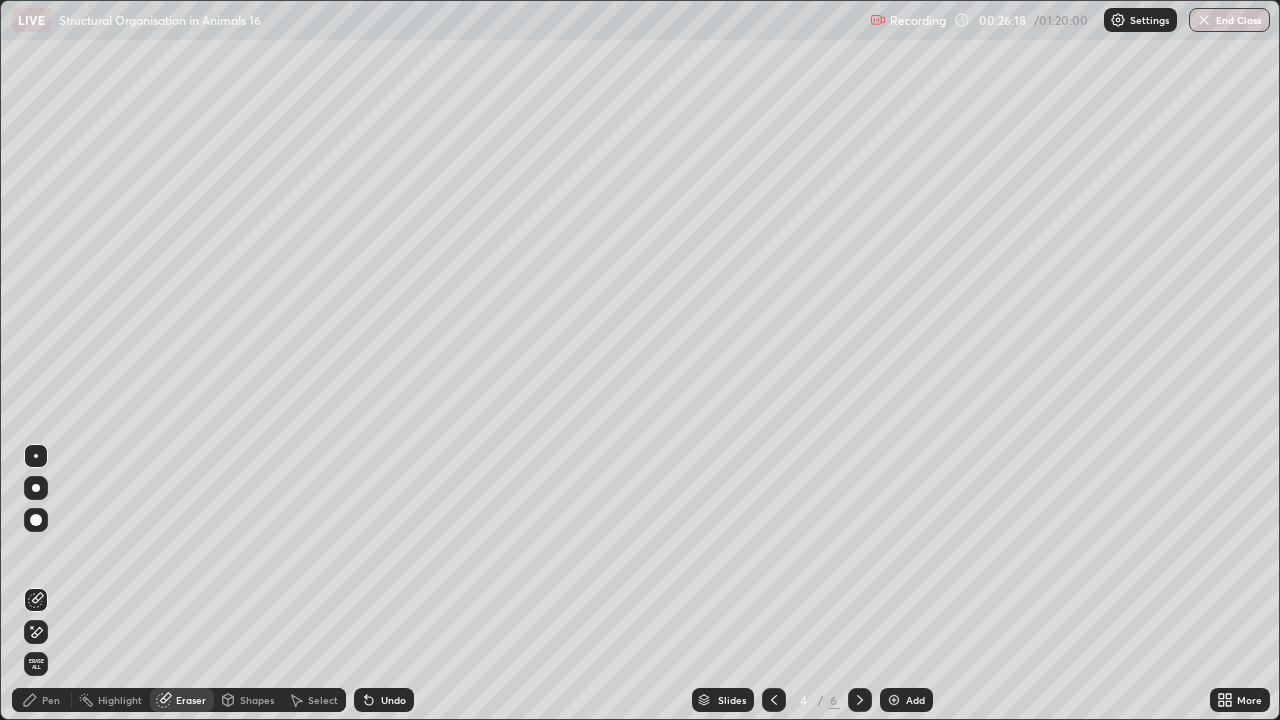 click on "Pen" at bounding box center [51, 700] 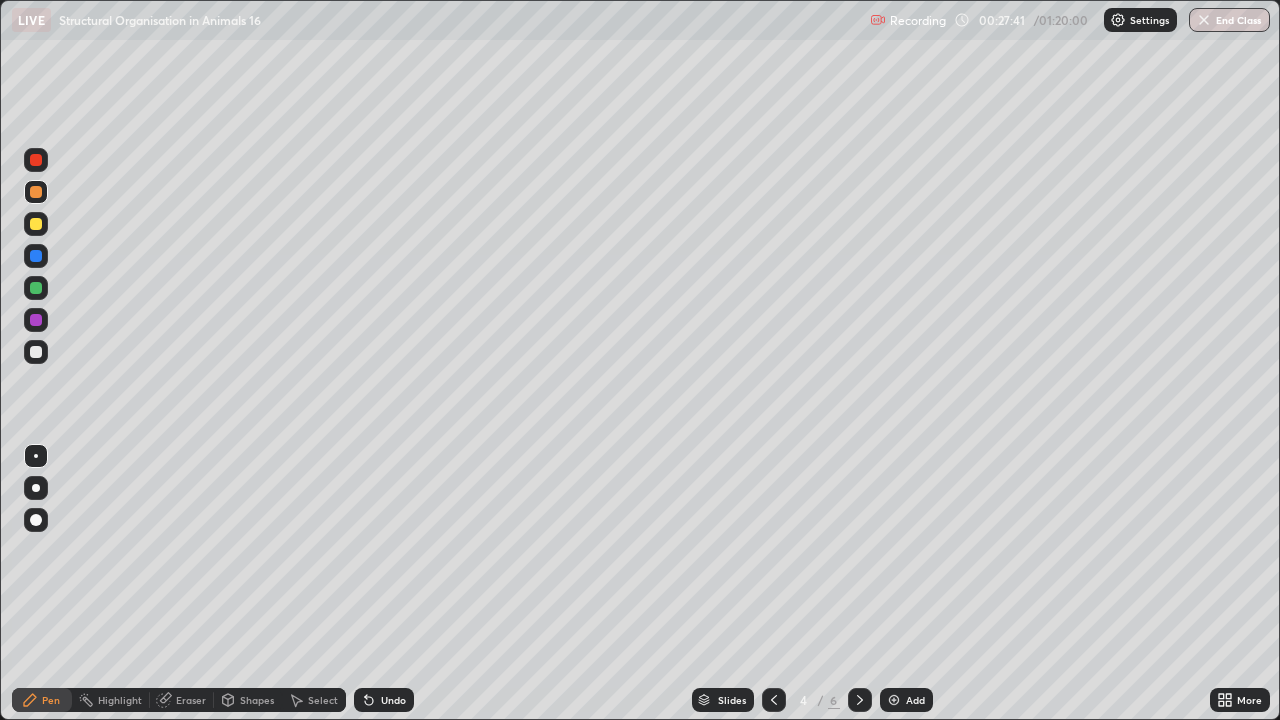 click at bounding box center [36, 160] 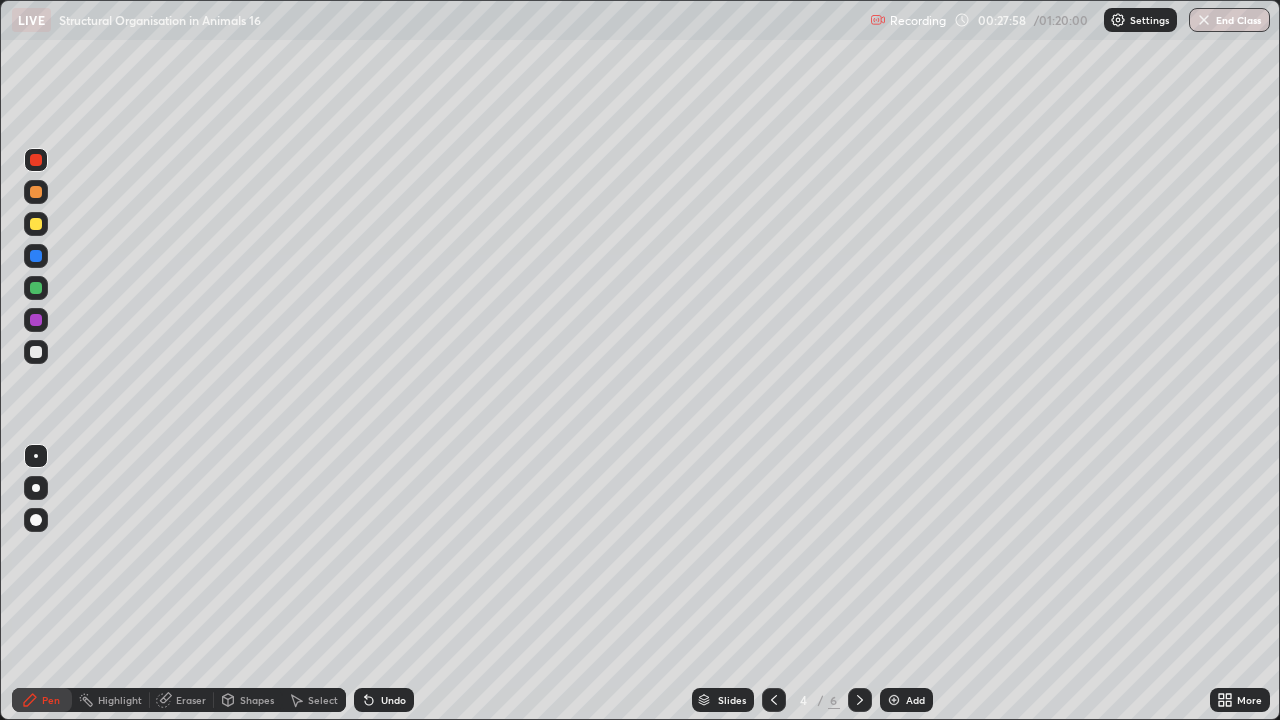 click at bounding box center (36, 352) 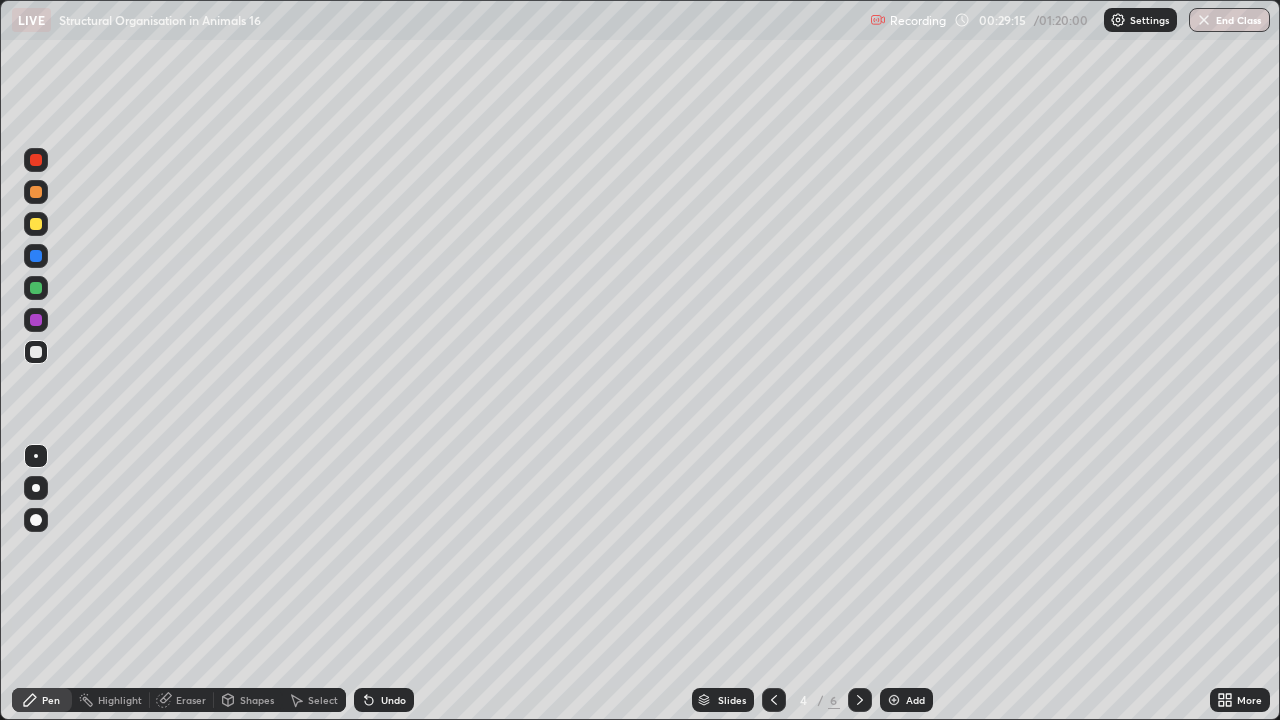 click at bounding box center (36, 160) 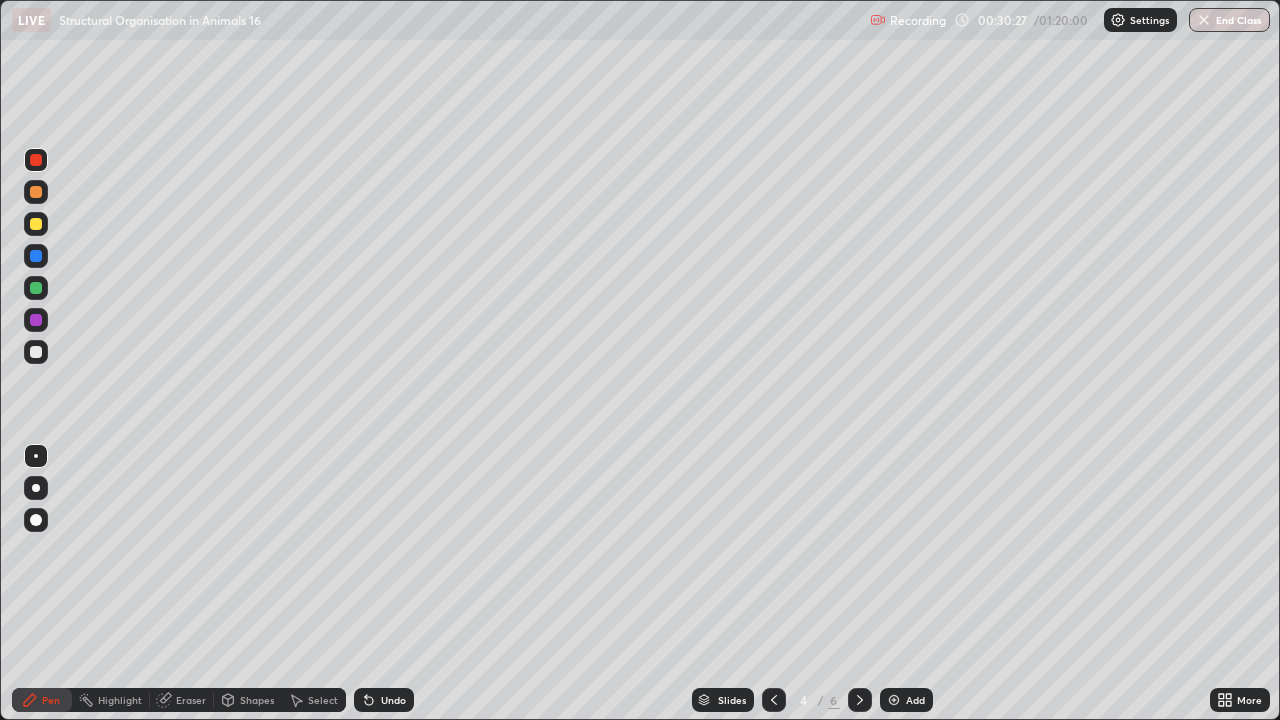 click at bounding box center [36, 288] 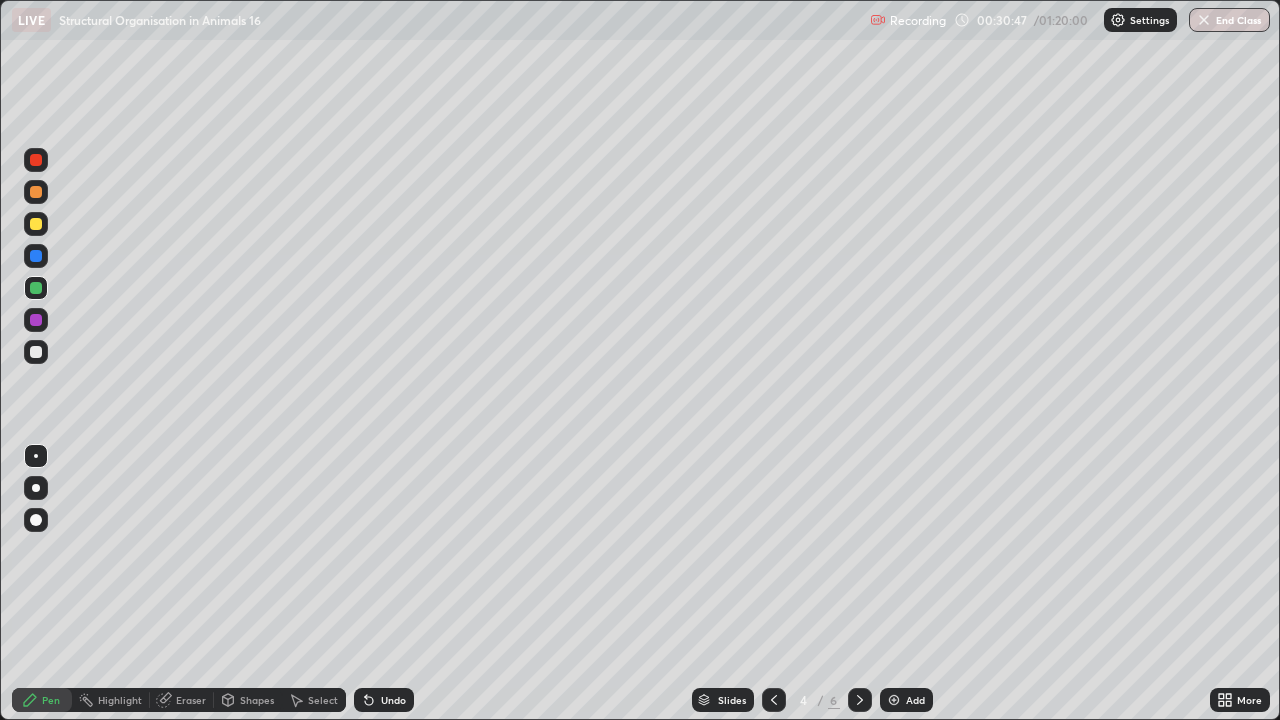 click at bounding box center [36, 160] 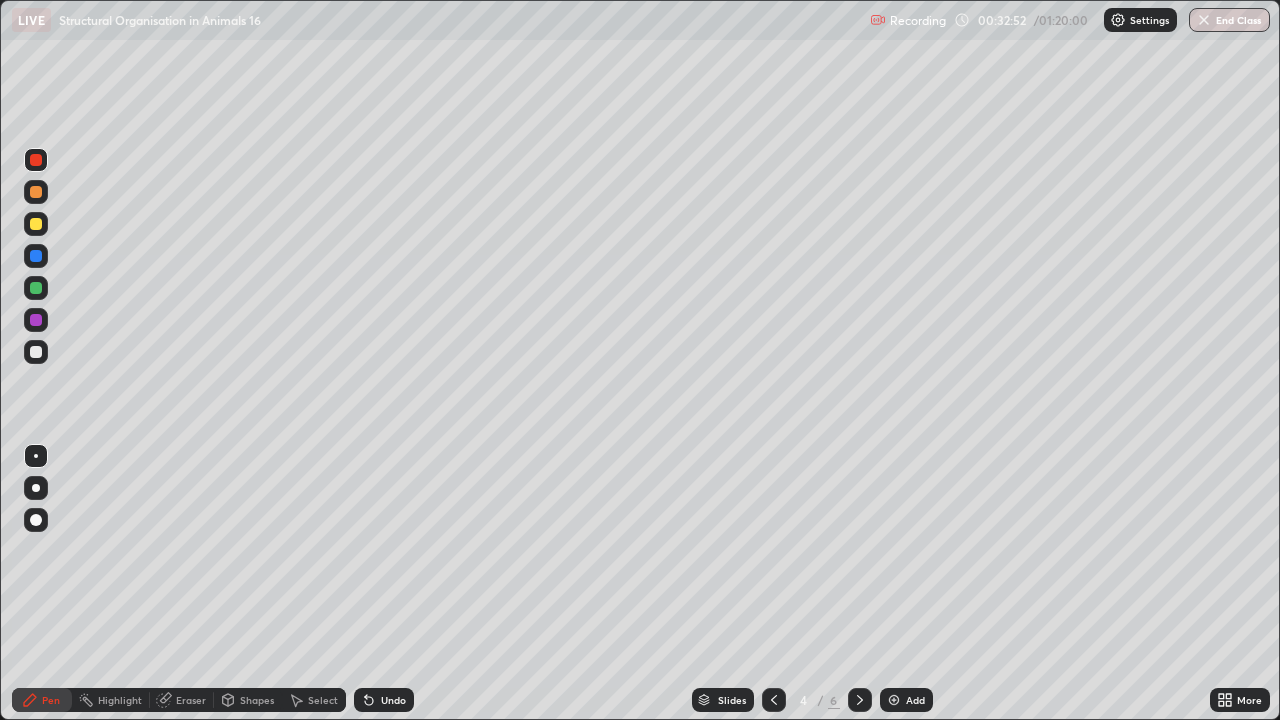 click on "Eraser" at bounding box center [191, 700] 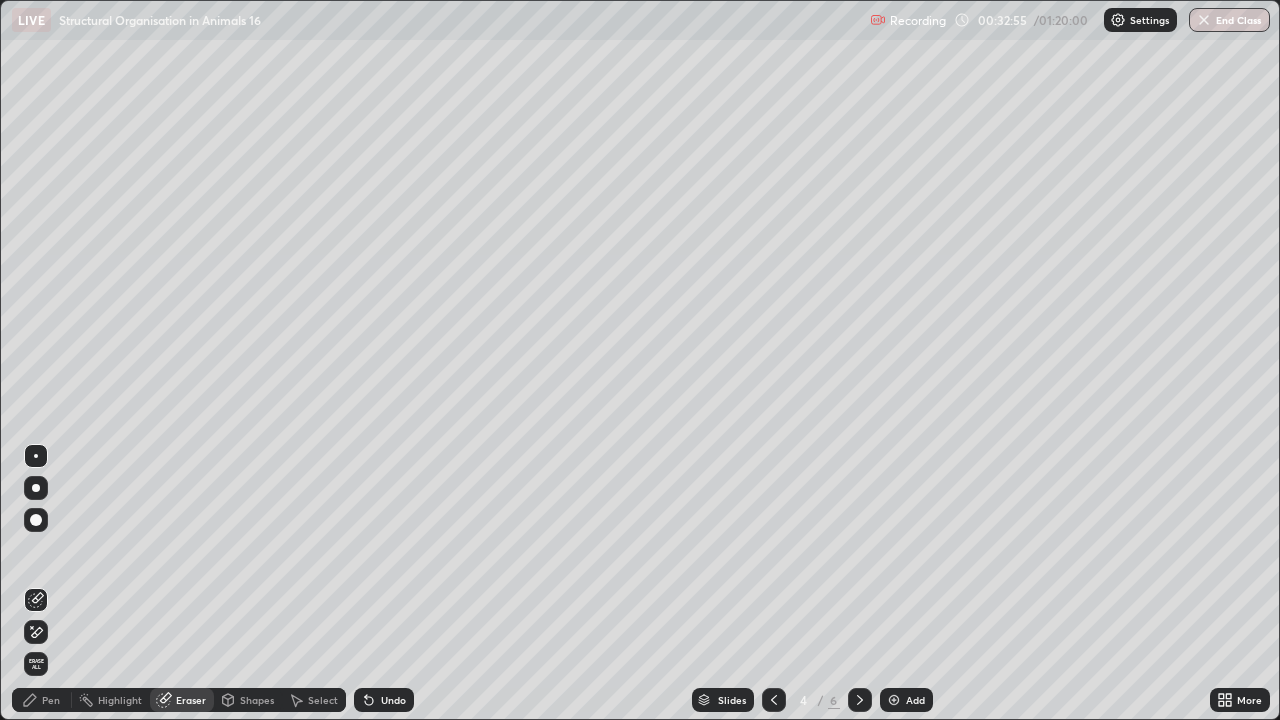 click on "Pen" at bounding box center [51, 700] 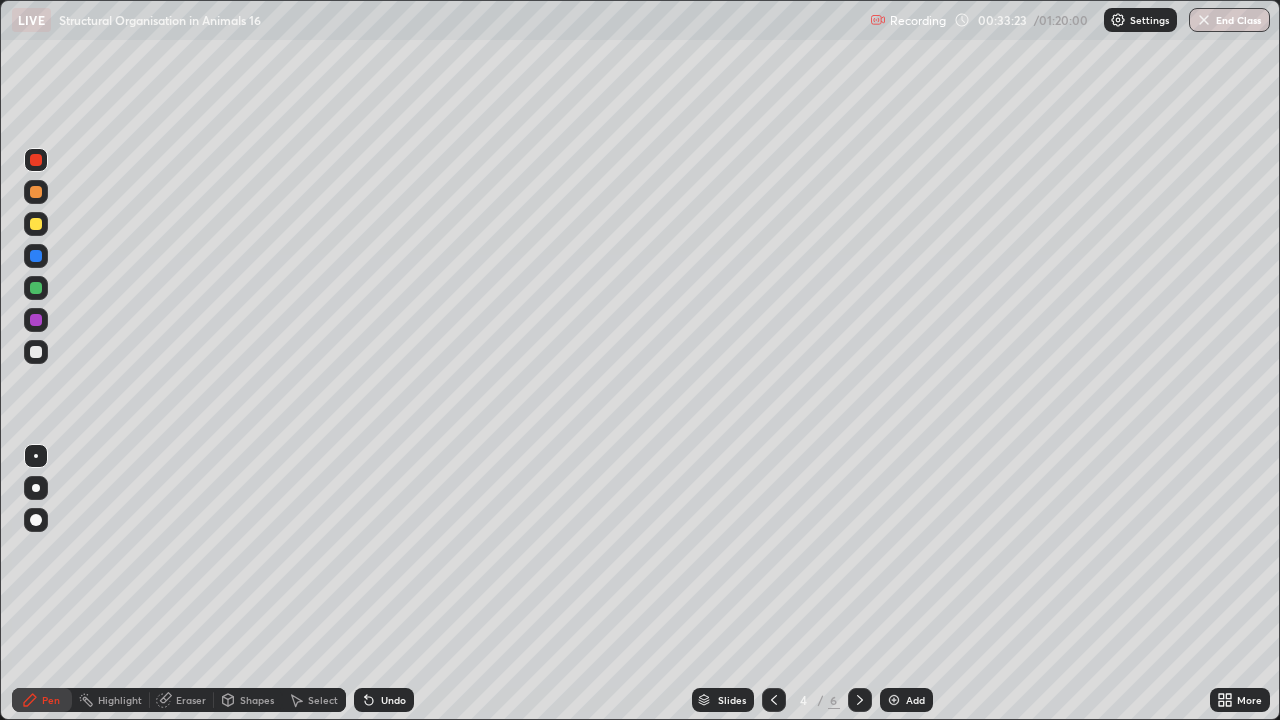 click at bounding box center [36, 224] 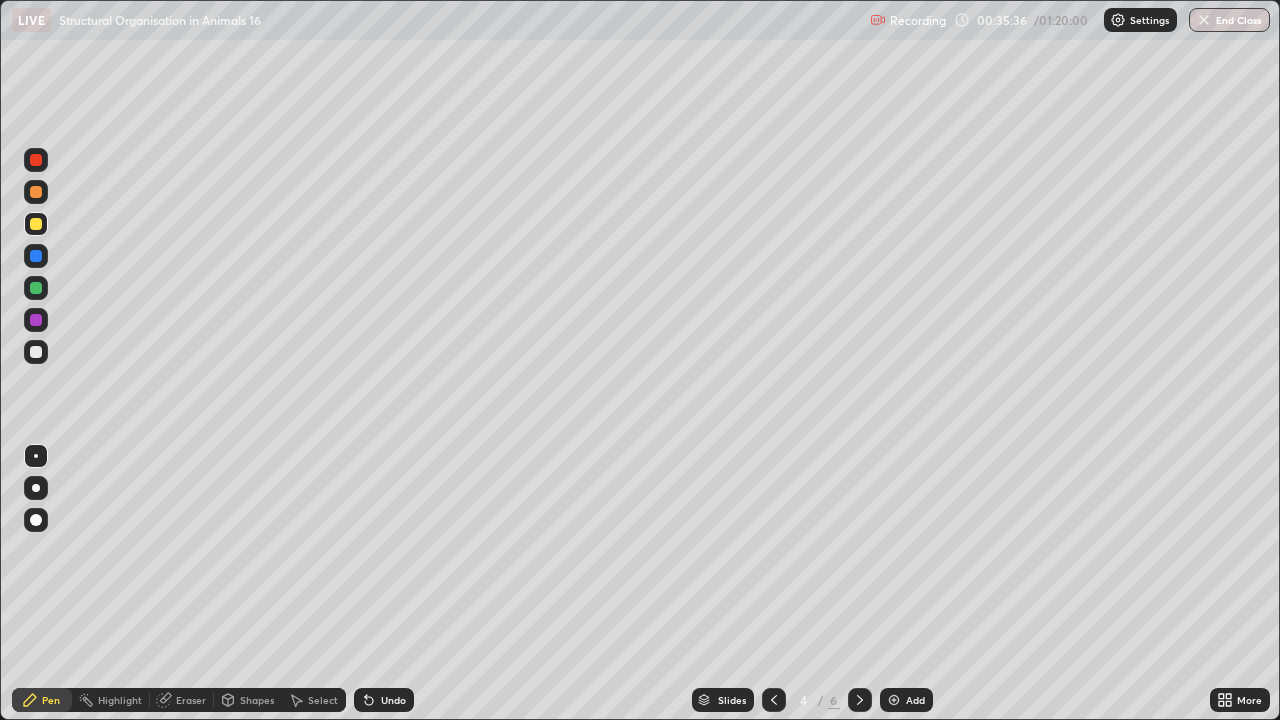 click on "More" at bounding box center [1249, 700] 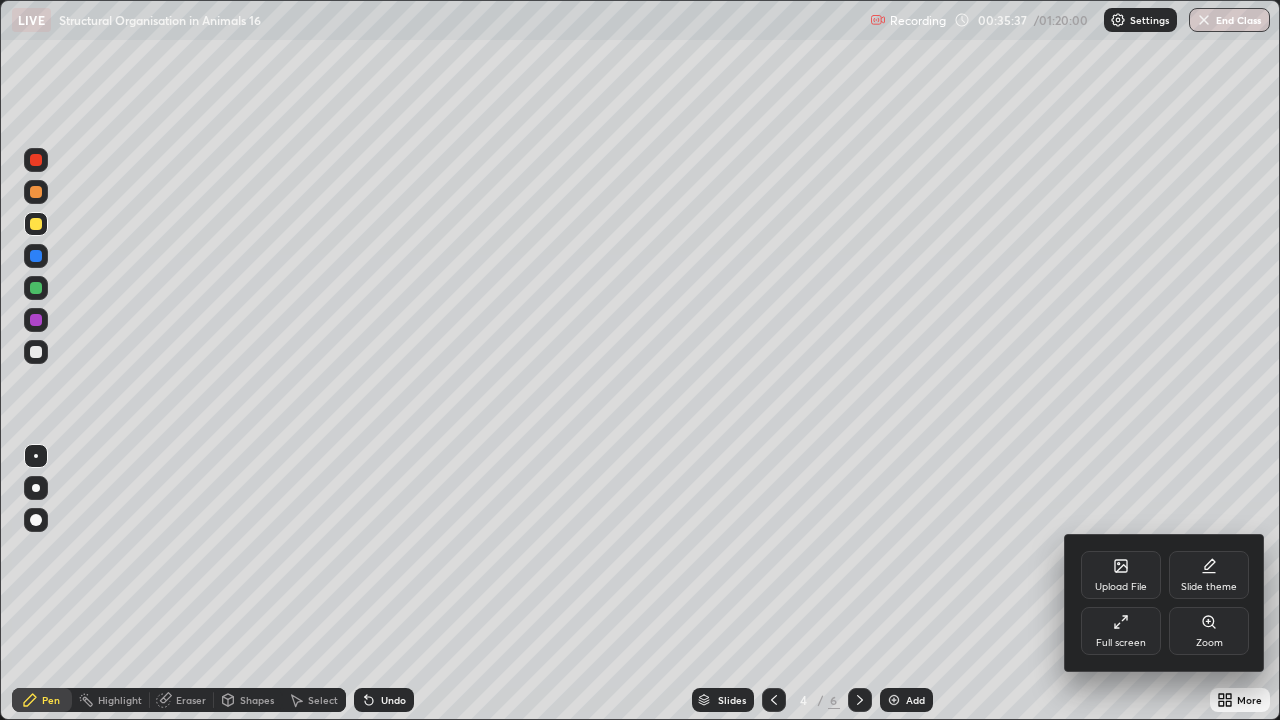 click on "Upload File" at bounding box center (1121, 587) 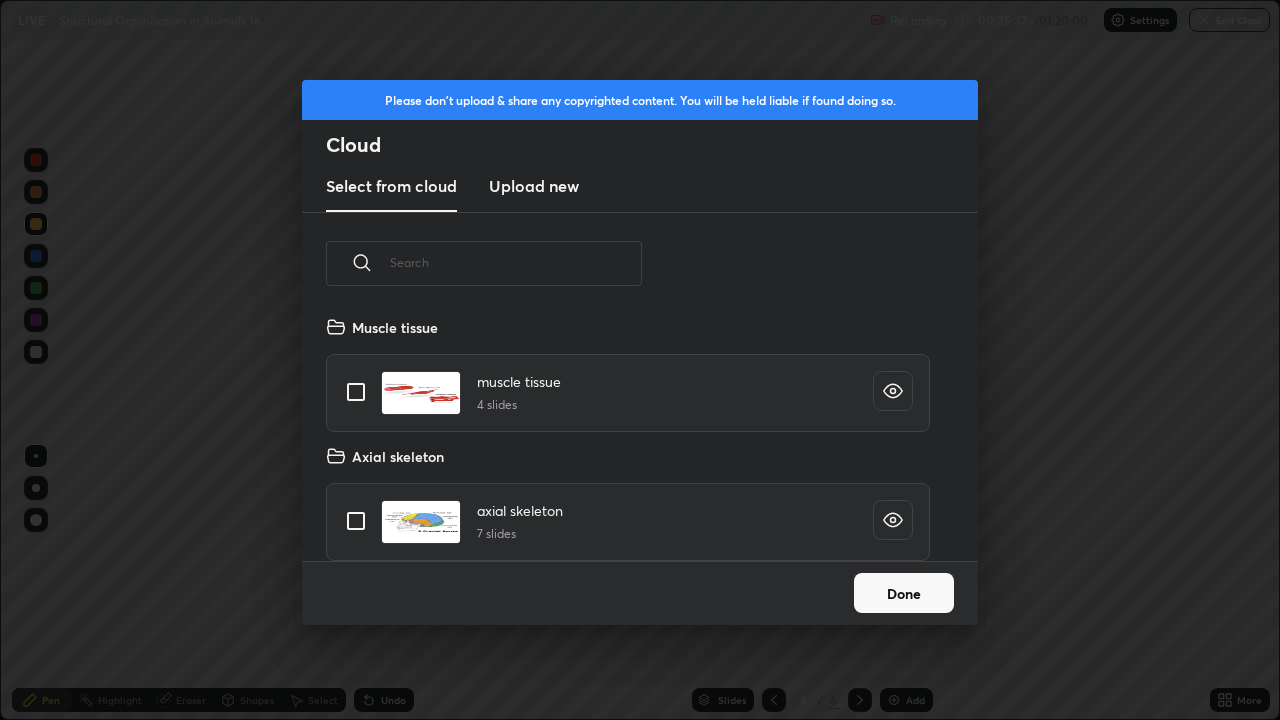 scroll, scrollTop: 7, scrollLeft: 11, axis: both 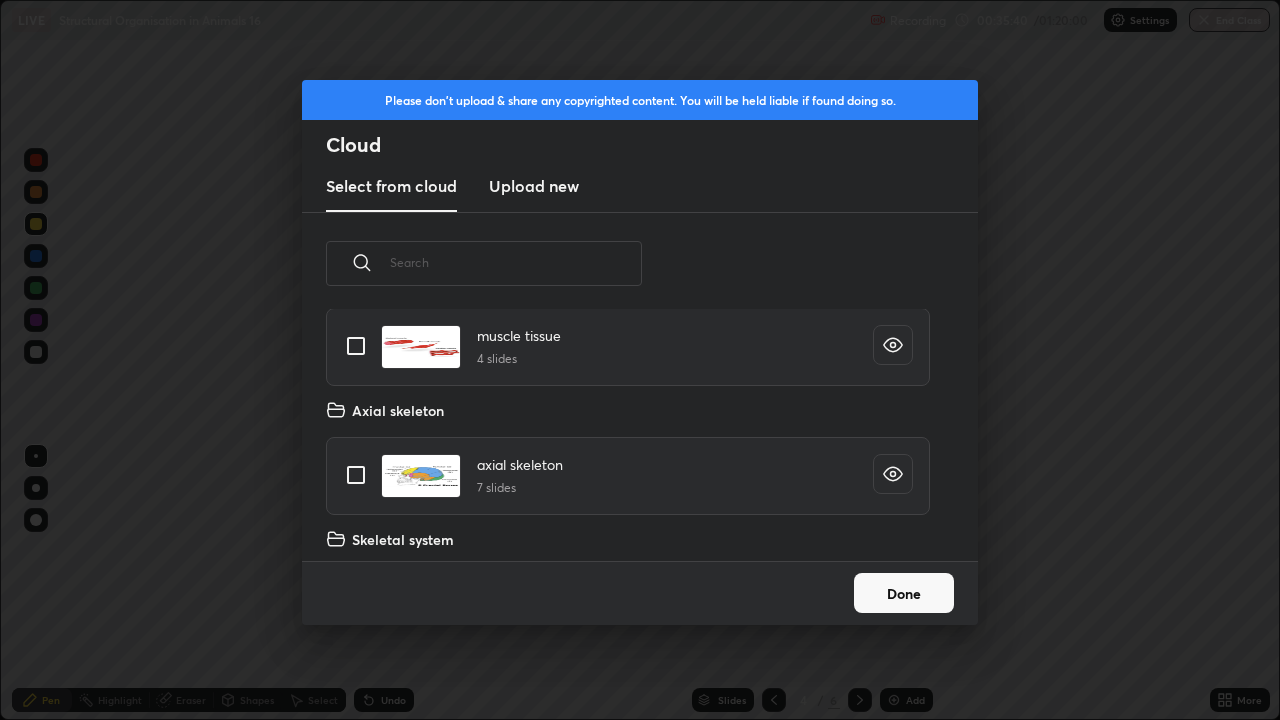 click at bounding box center (356, 475) 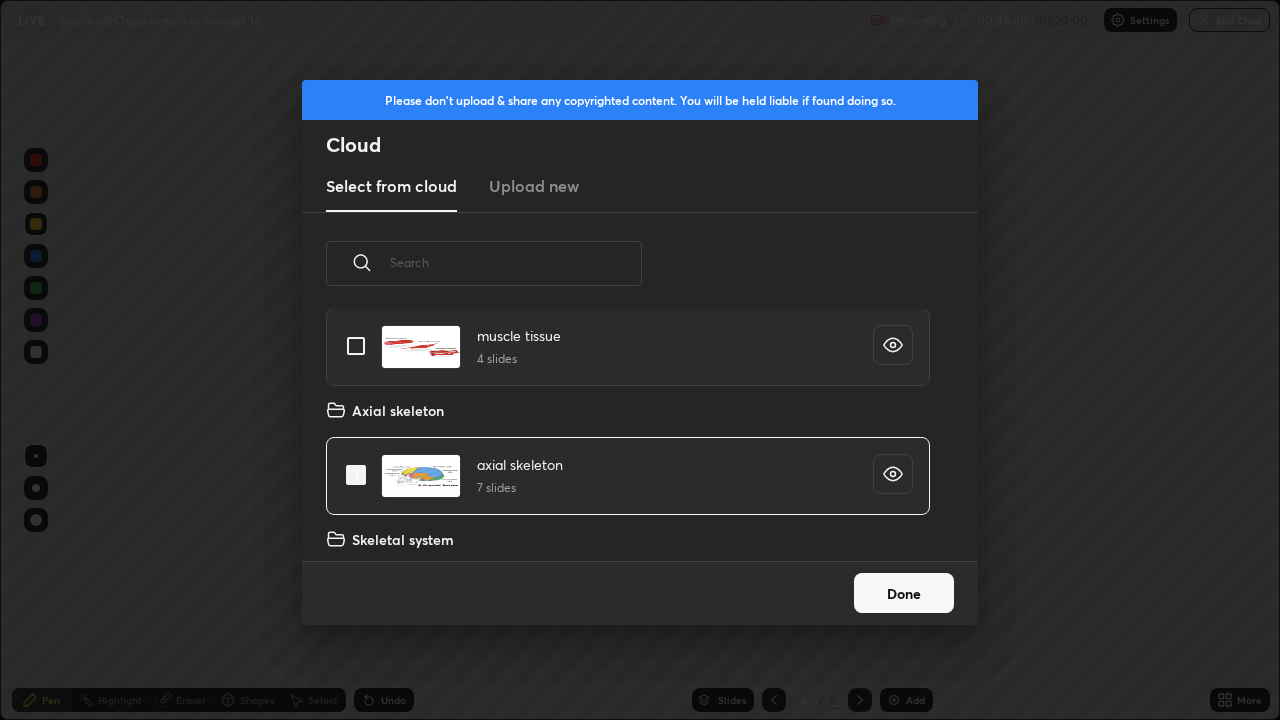 click on "Done" at bounding box center [904, 593] 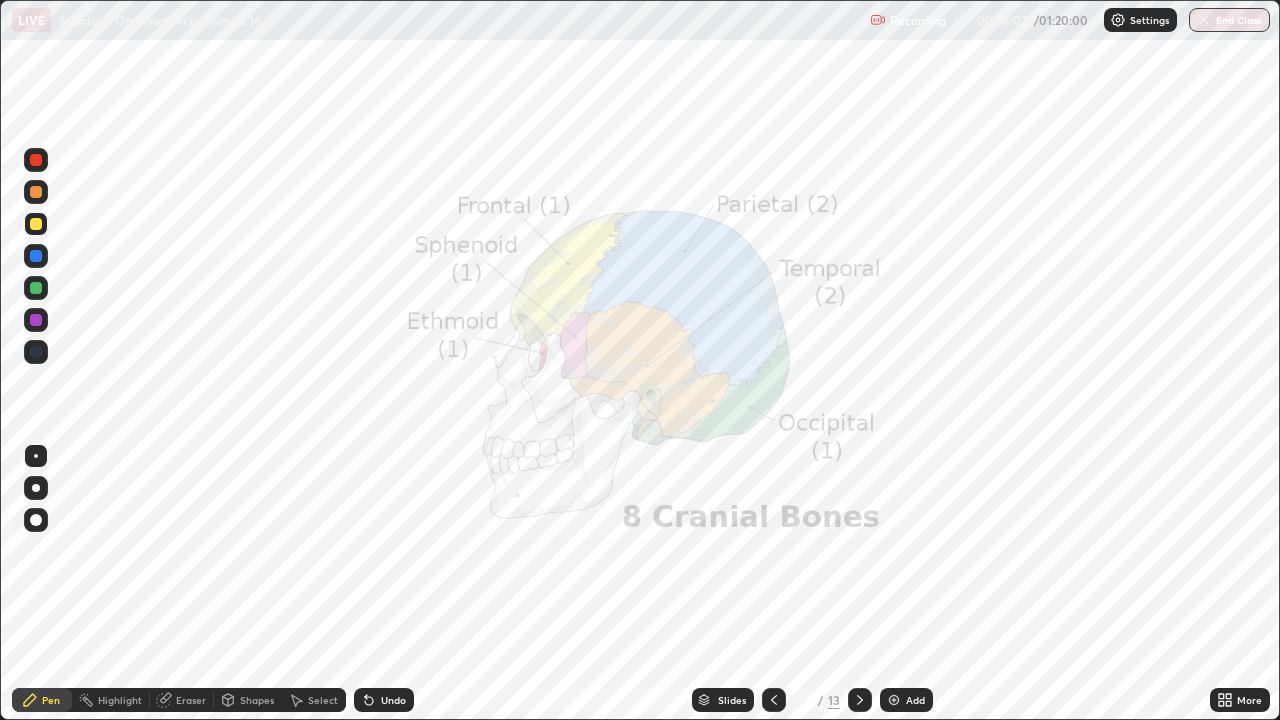click 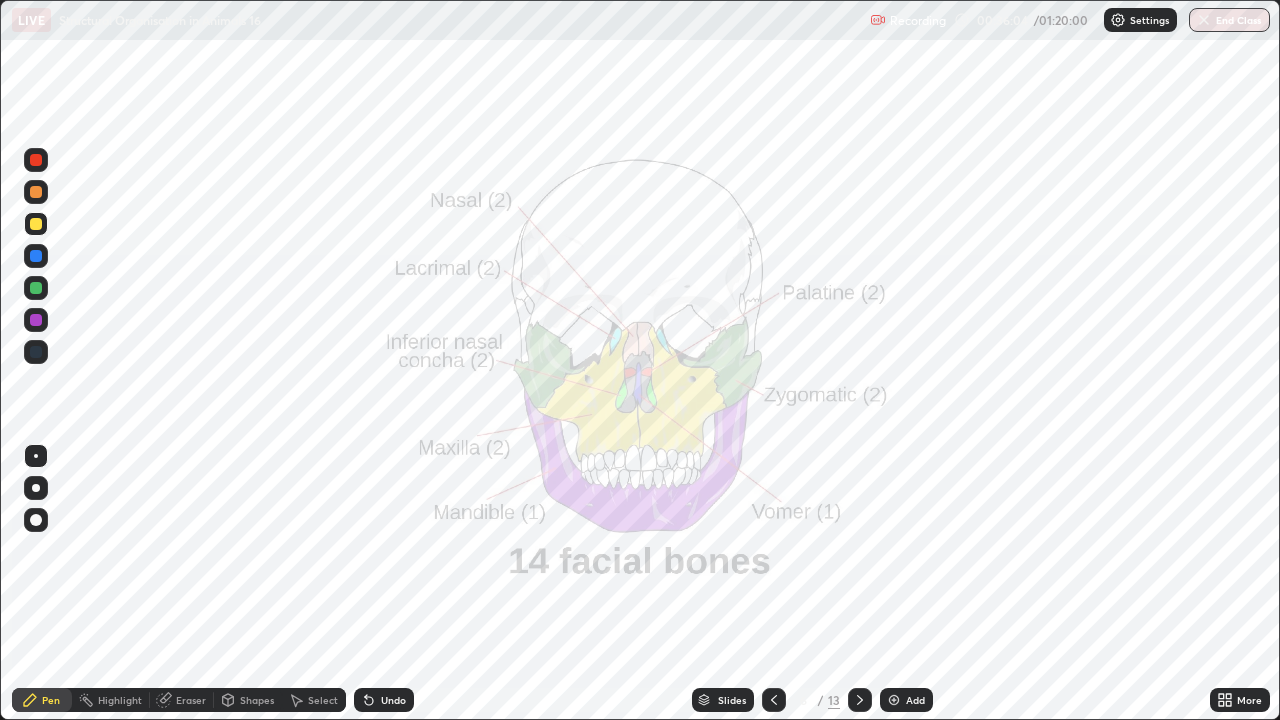 click 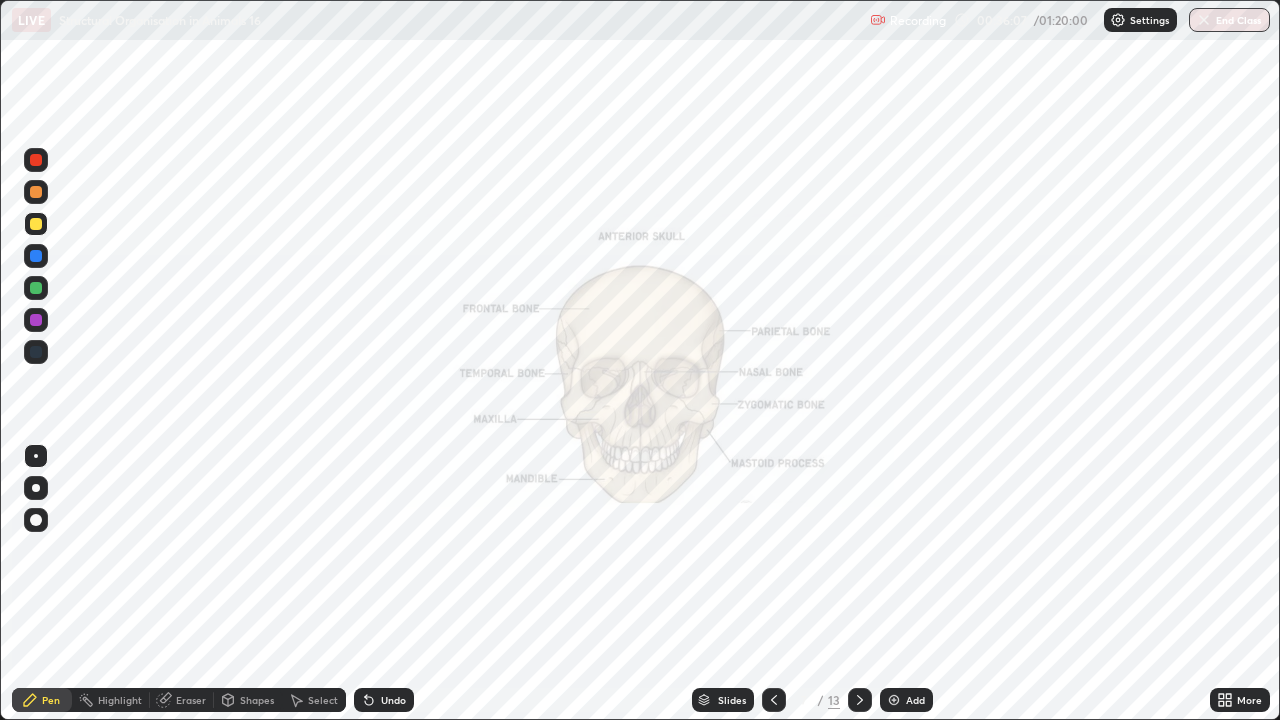 click 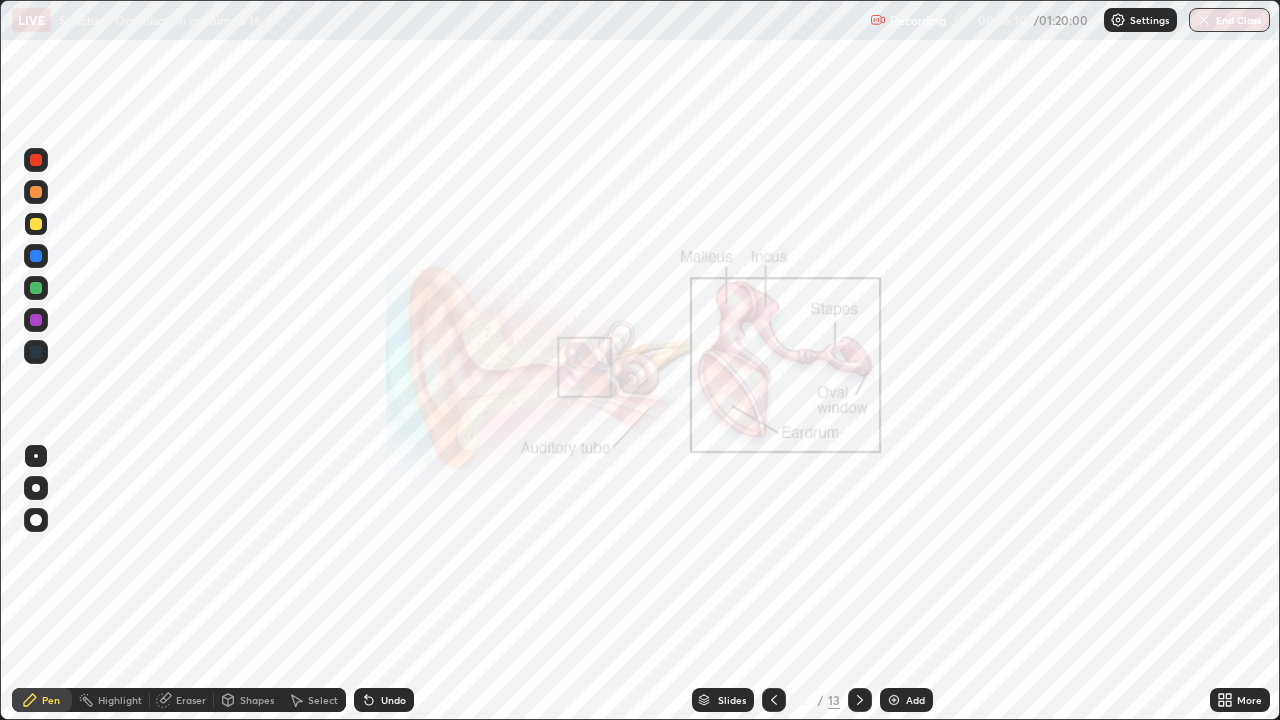 click on "Slides" at bounding box center (732, 700) 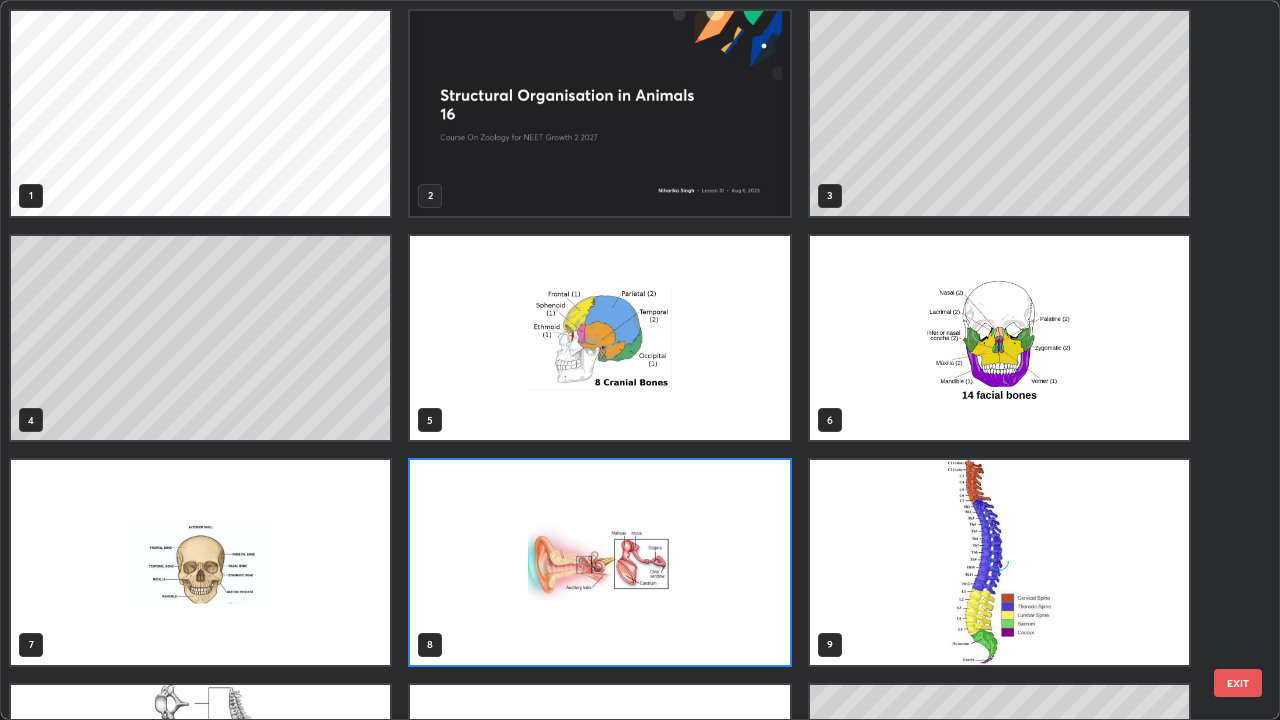 scroll, scrollTop: 7, scrollLeft: 11, axis: both 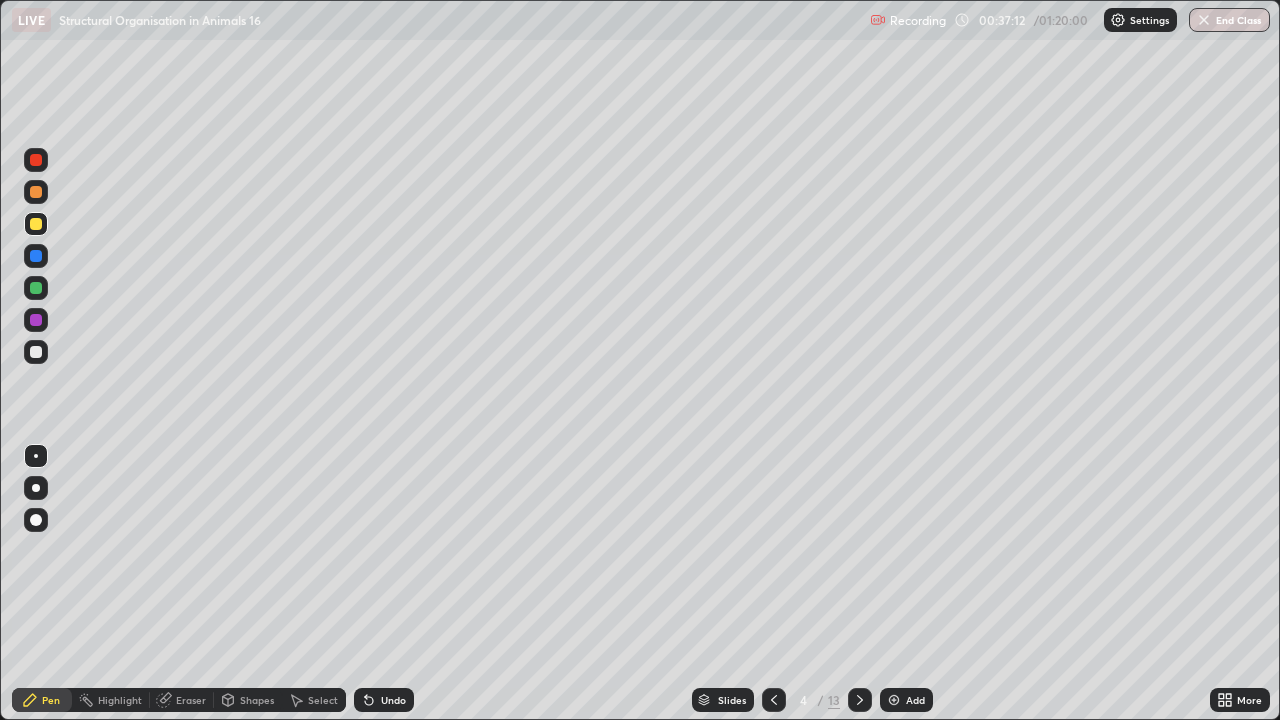 click on "More" at bounding box center [1249, 700] 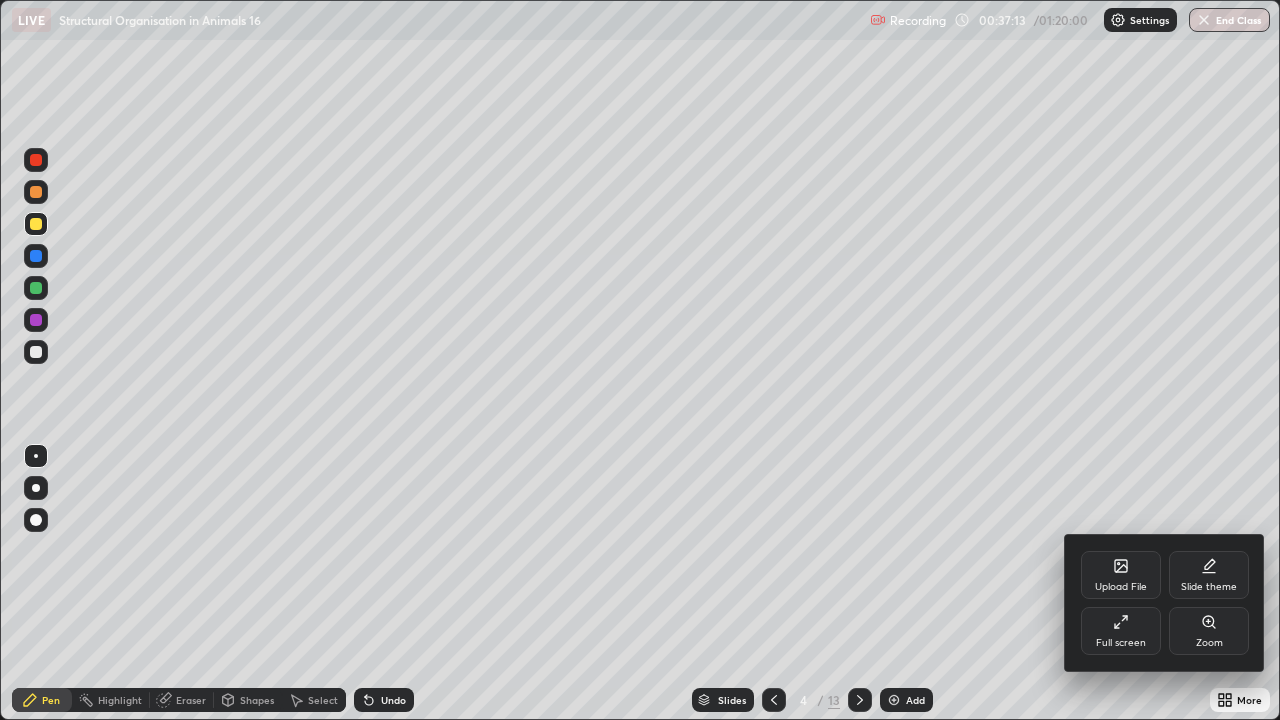 click 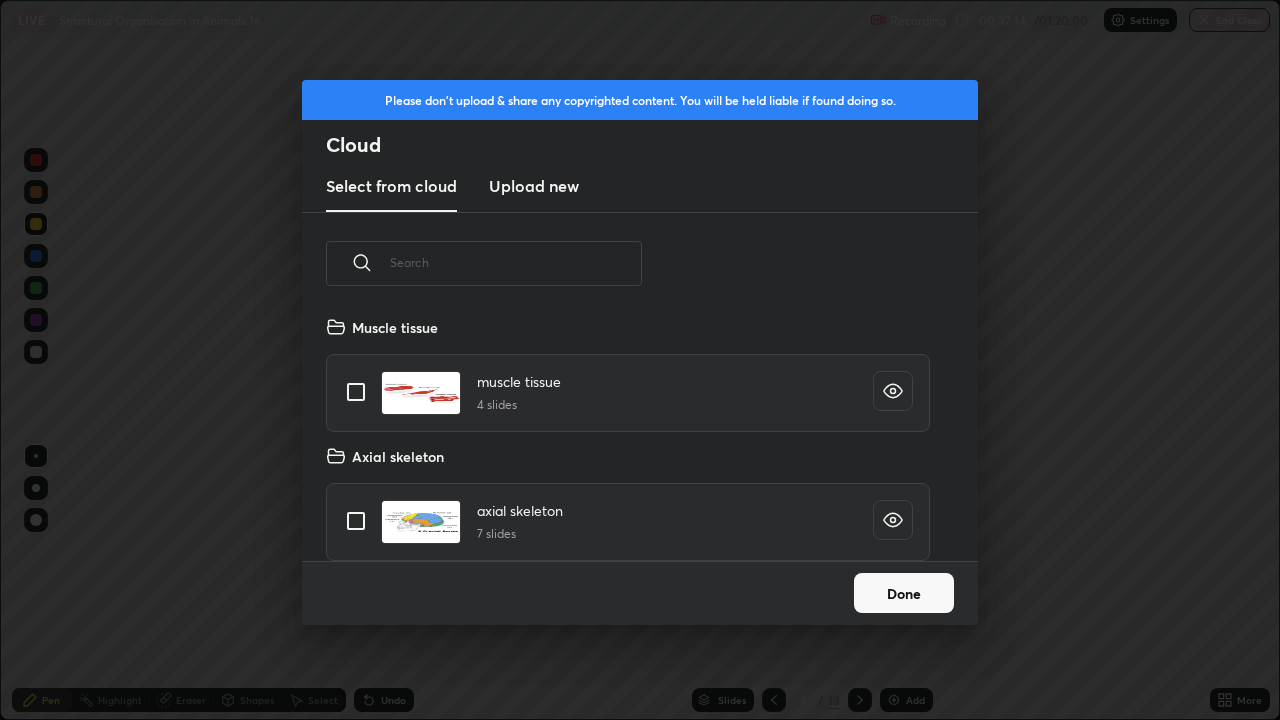 scroll, scrollTop: 7, scrollLeft: 11, axis: both 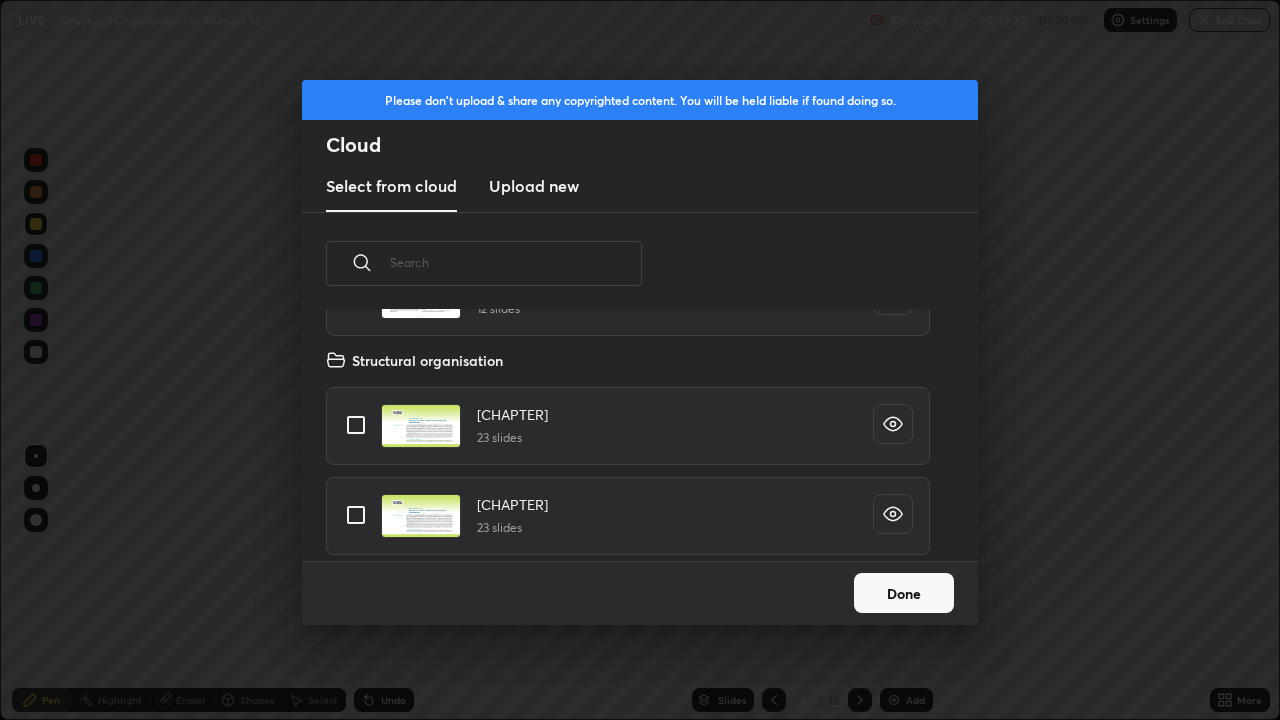 click at bounding box center [356, 515] 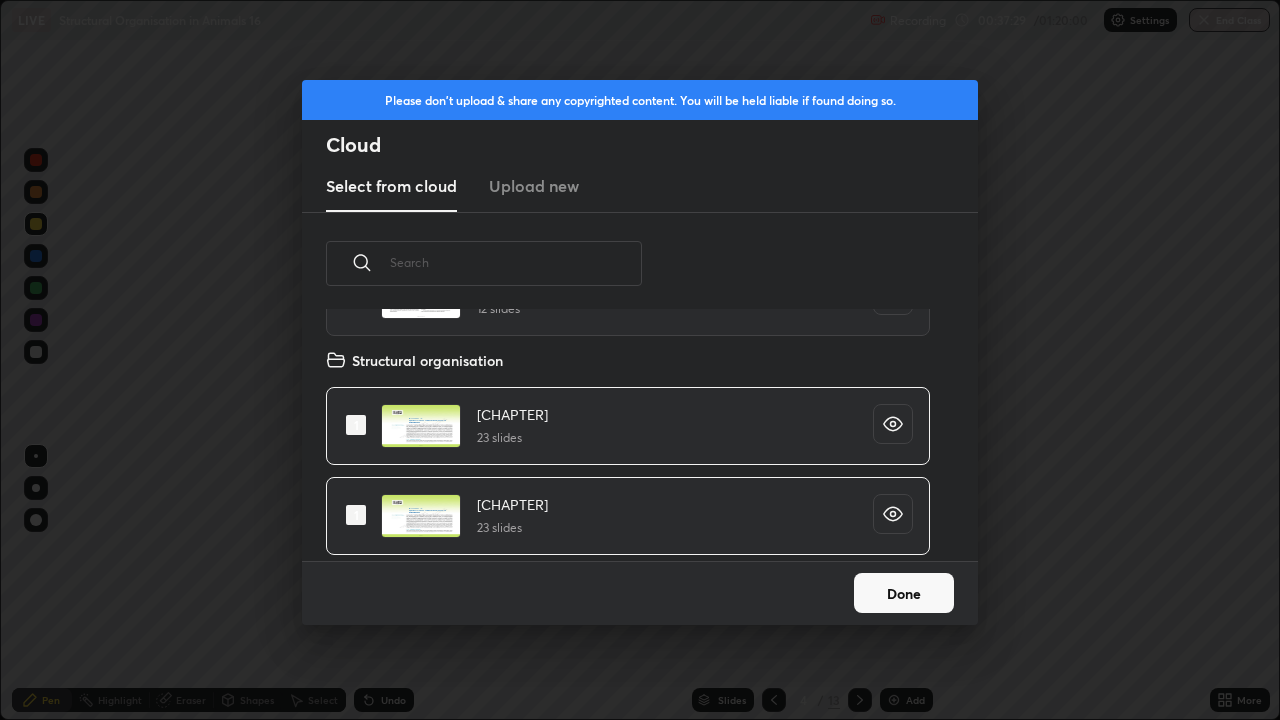 click on "Done" at bounding box center (904, 593) 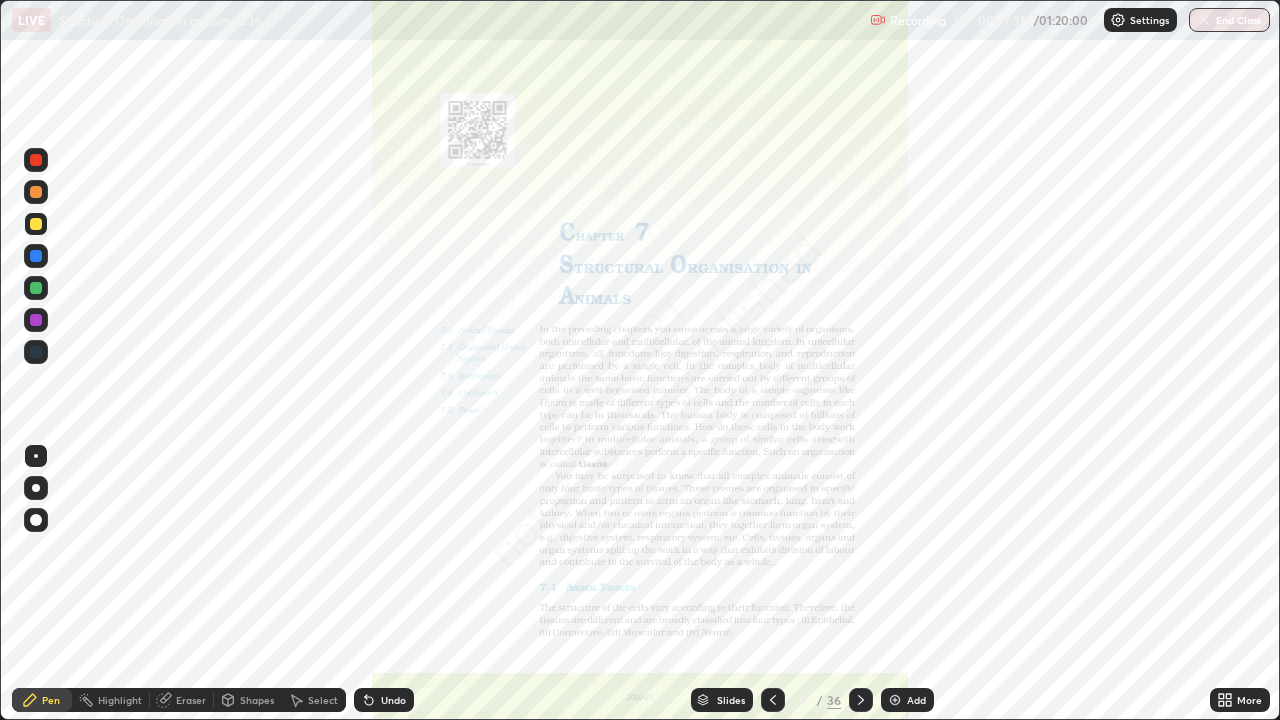 click on "Slides" at bounding box center [731, 700] 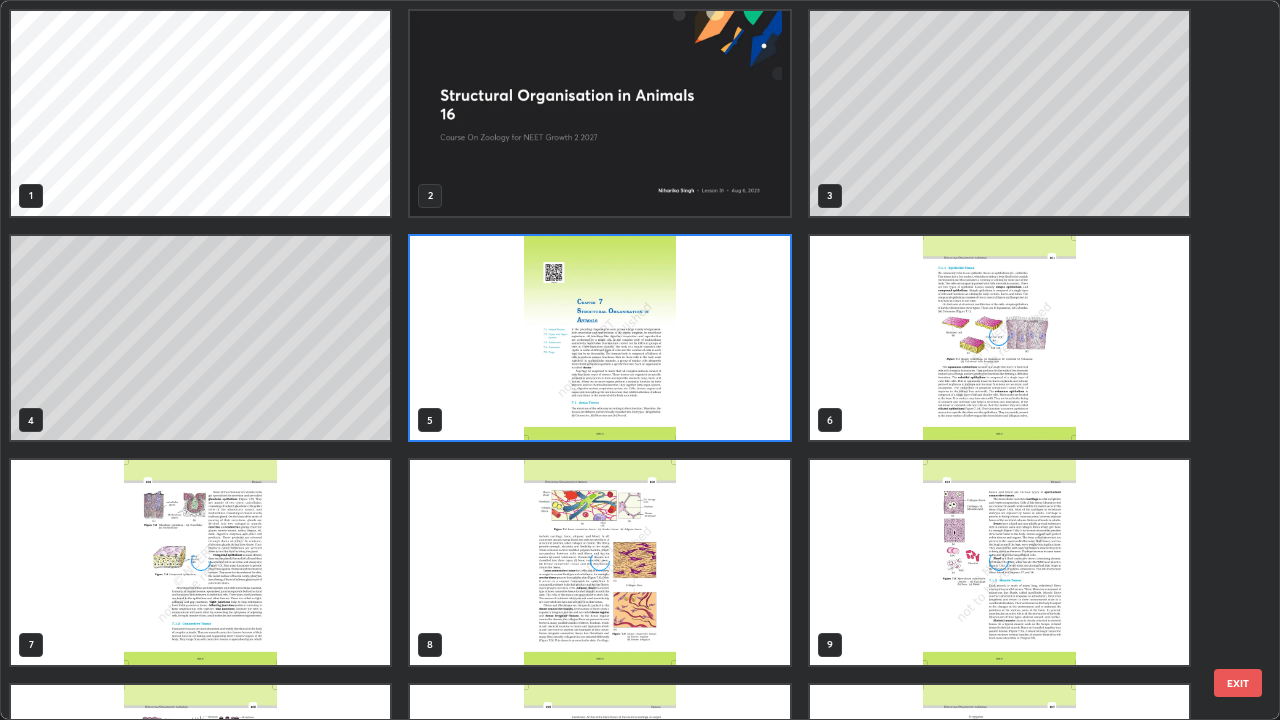scroll, scrollTop: 7, scrollLeft: 11, axis: both 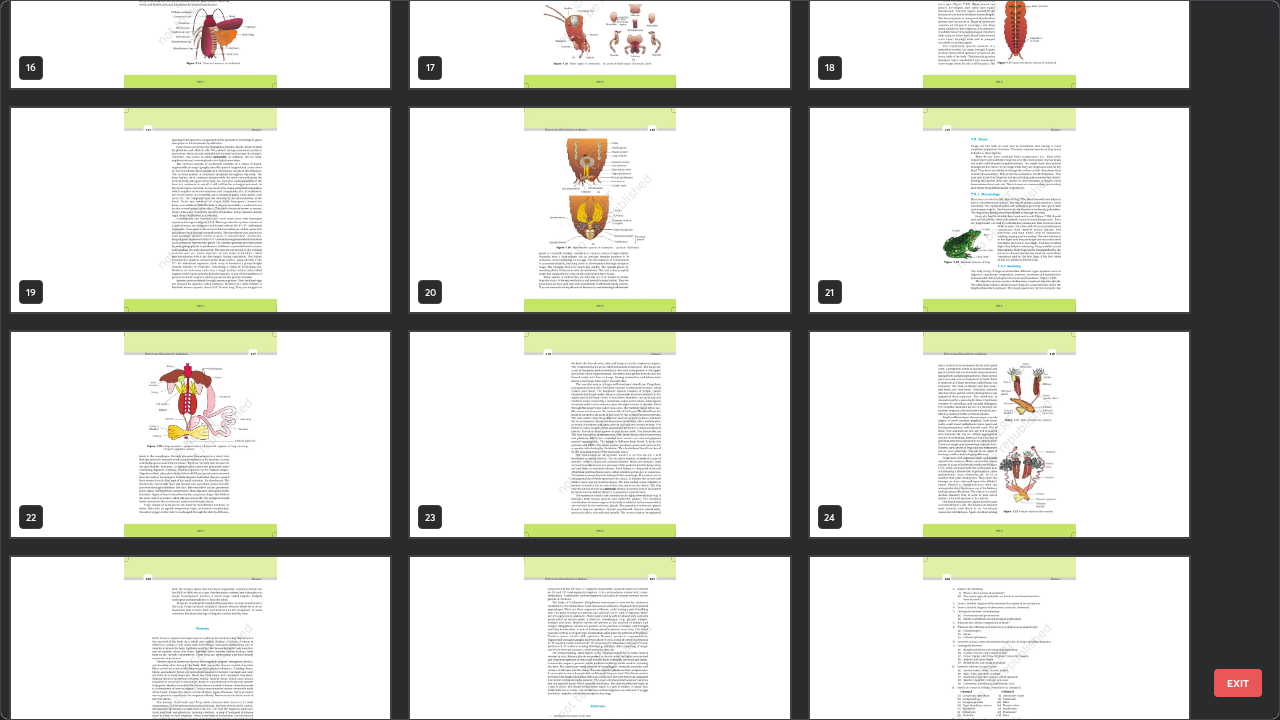 click at bounding box center (999, 210) 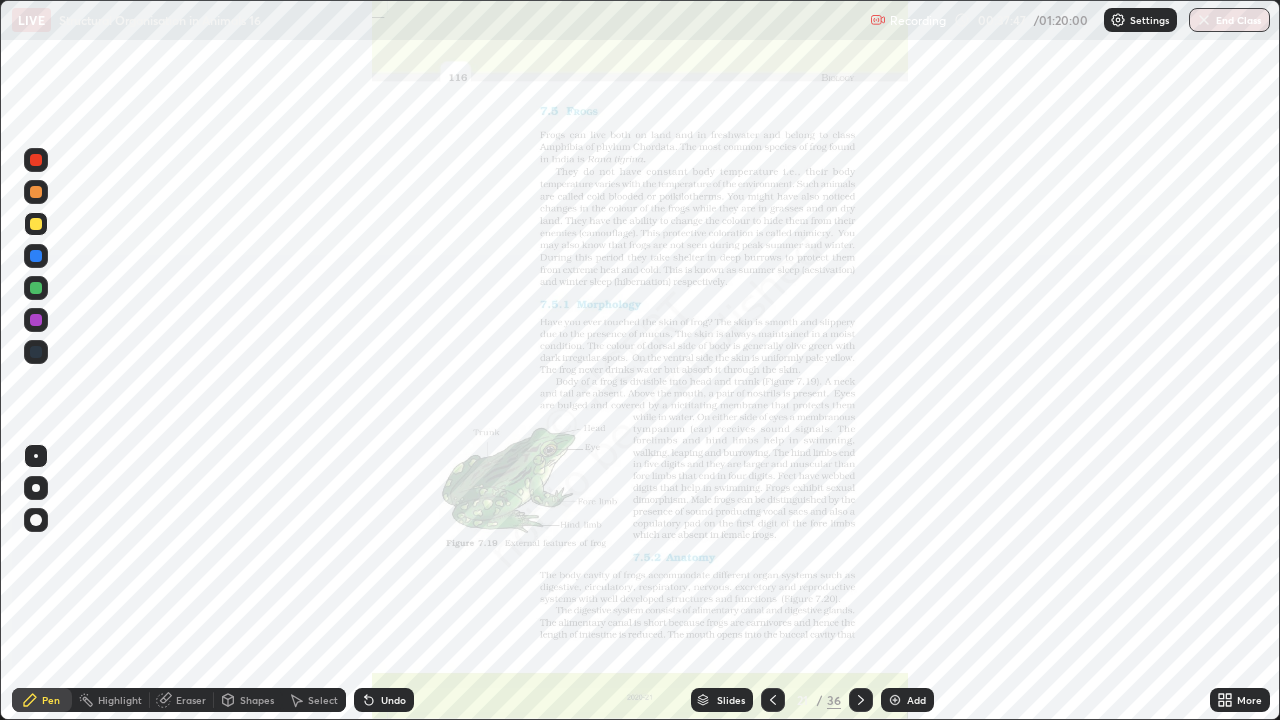 click on "More" at bounding box center (1249, 700) 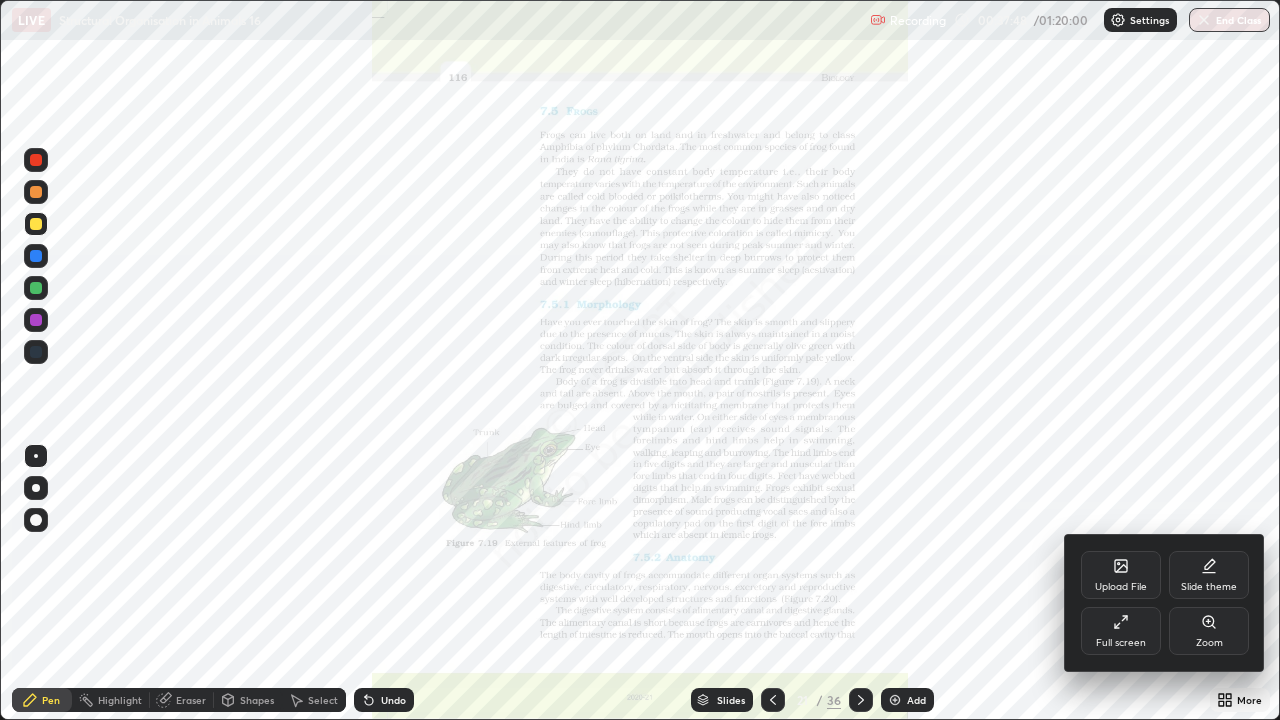 click on "Zoom" at bounding box center (1209, 631) 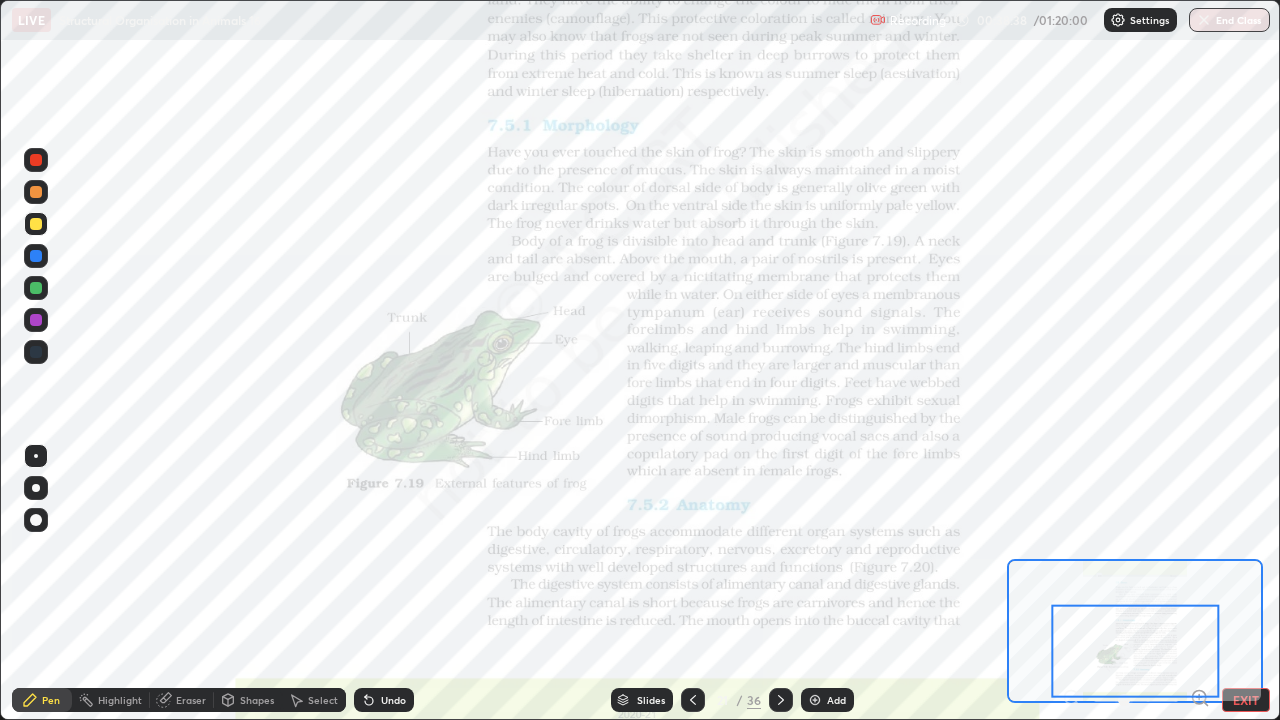 click 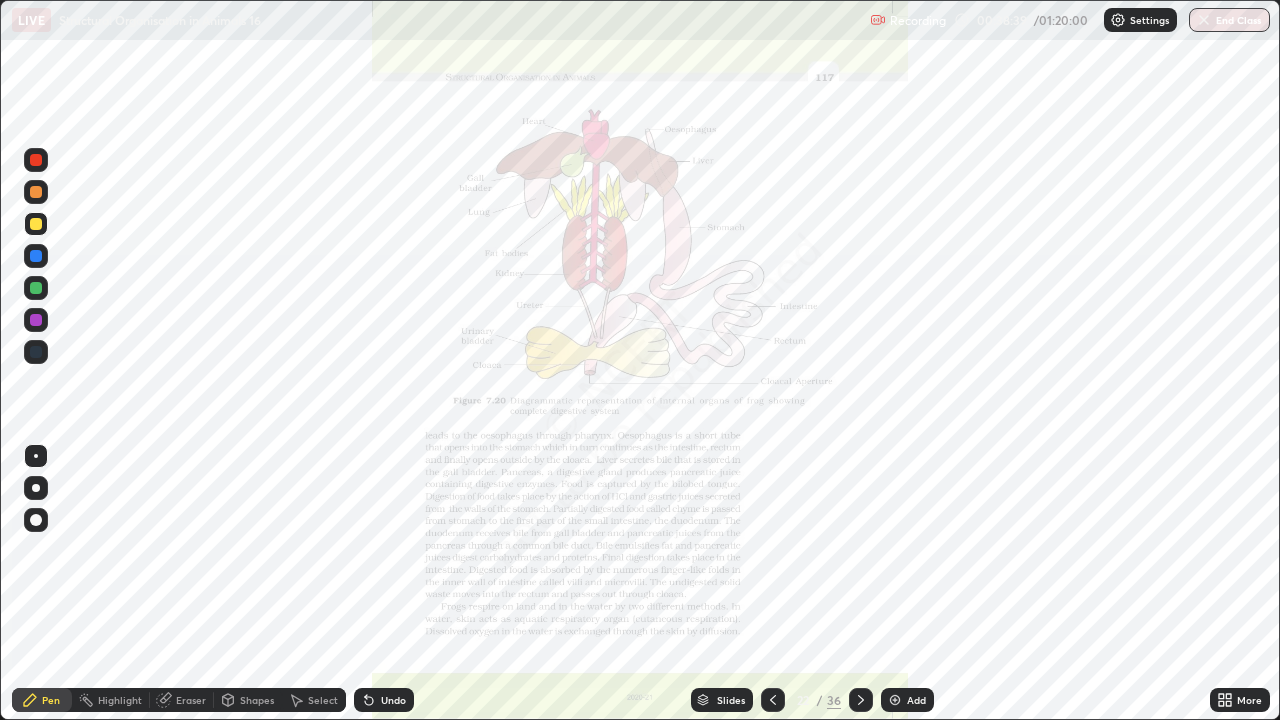 click on "More" at bounding box center [1249, 700] 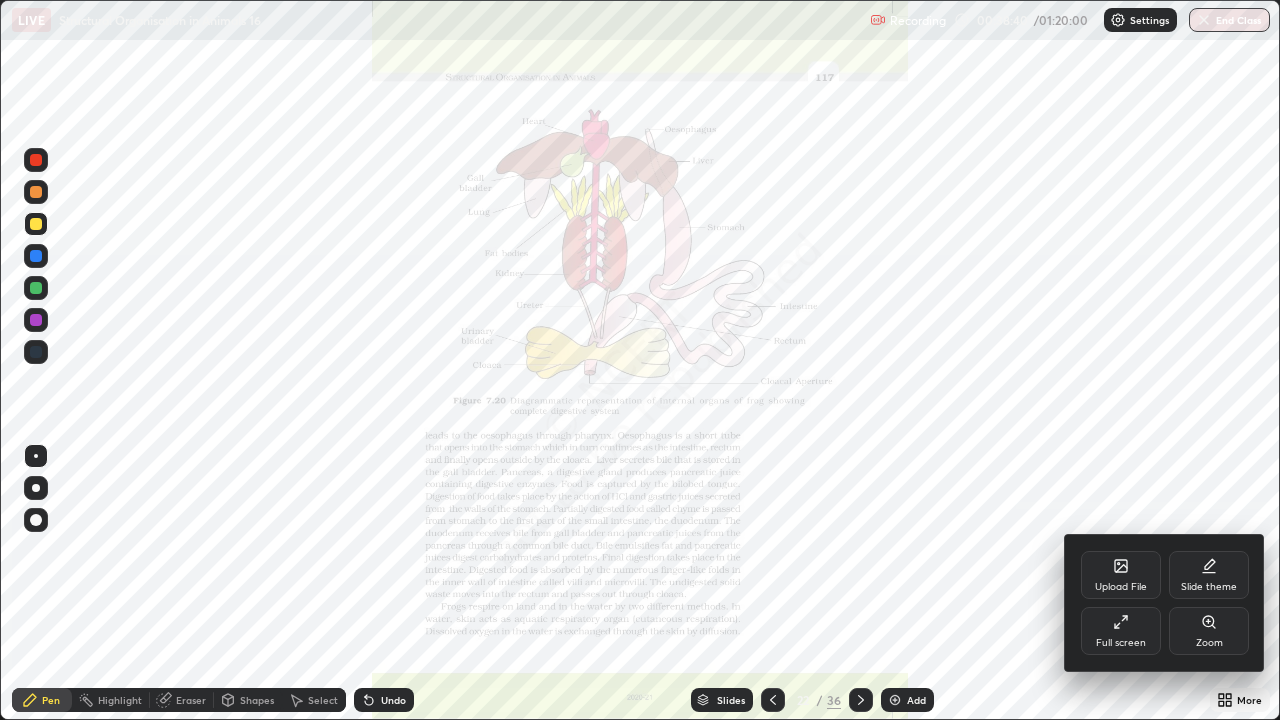 click on "Zoom" at bounding box center (1209, 631) 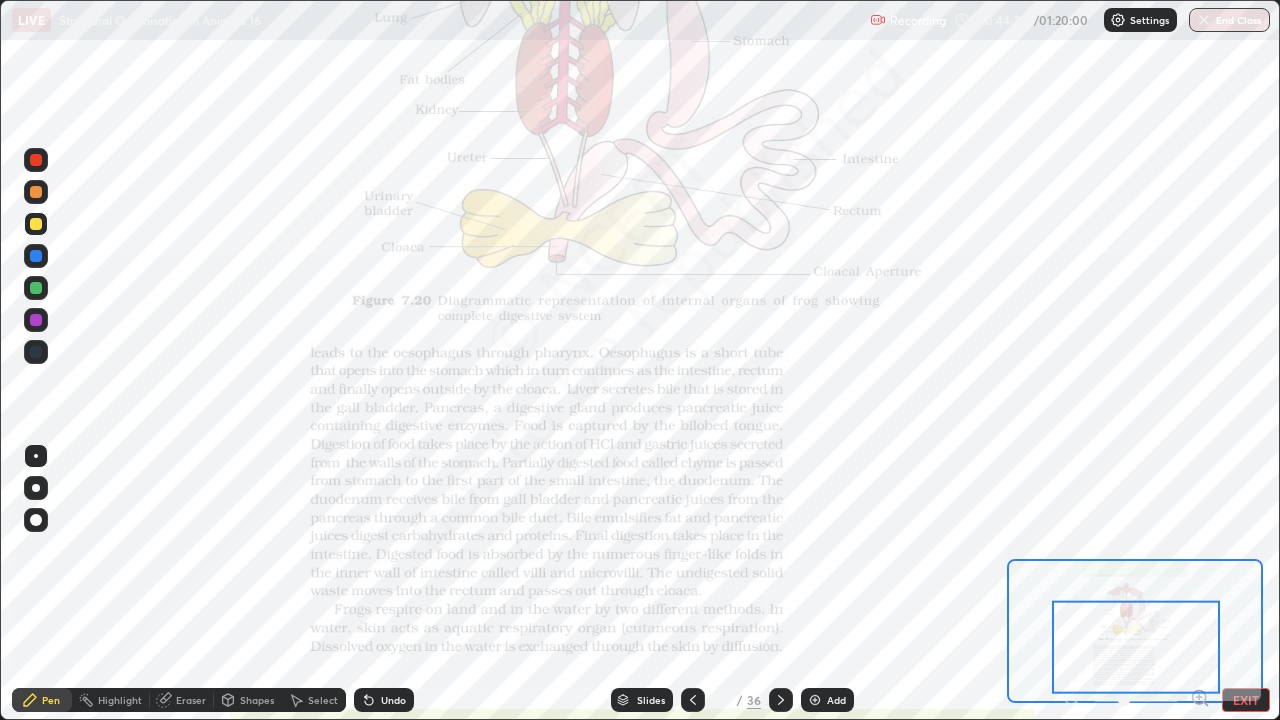 click at bounding box center [36, 320] 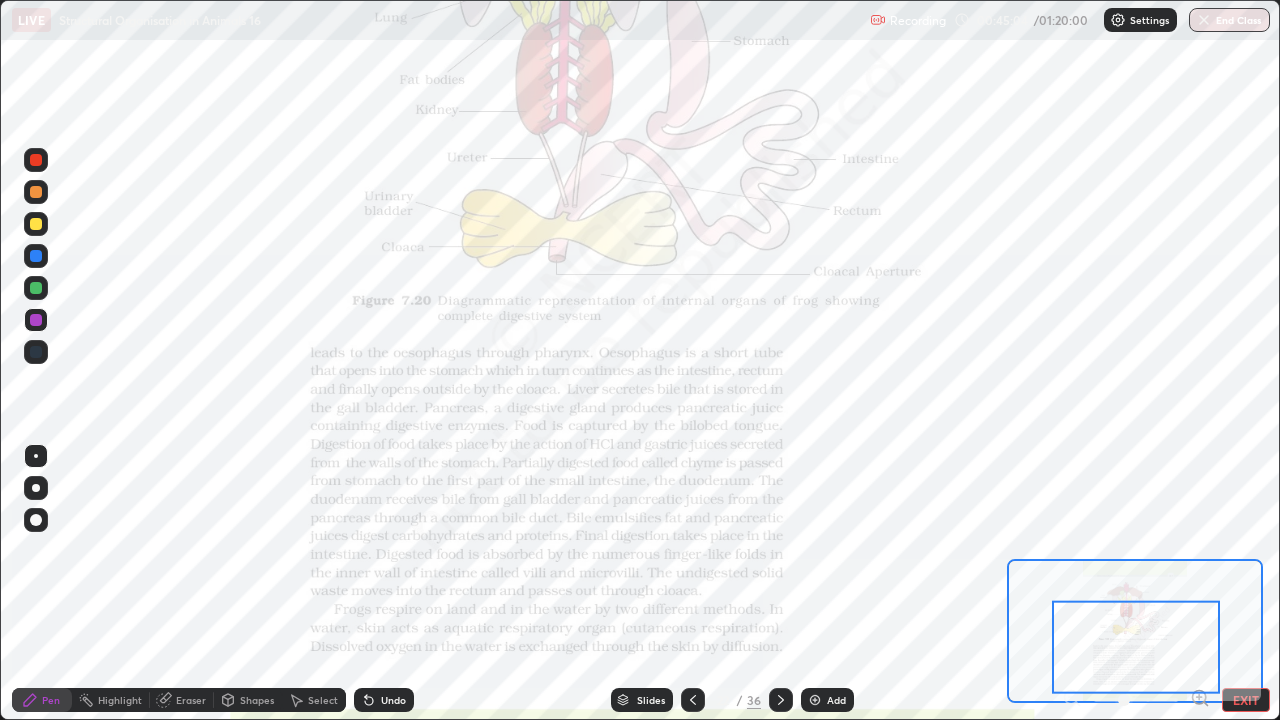 click 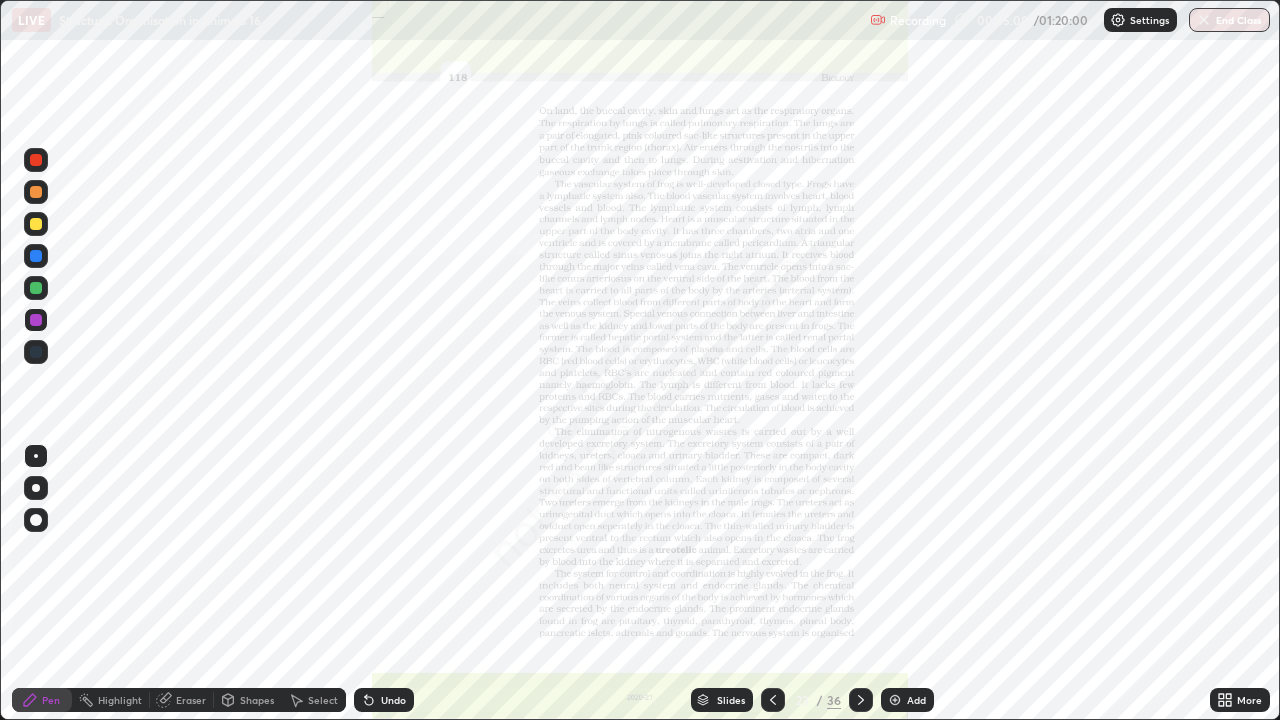 click on "More" at bounding box center (1249, 700) 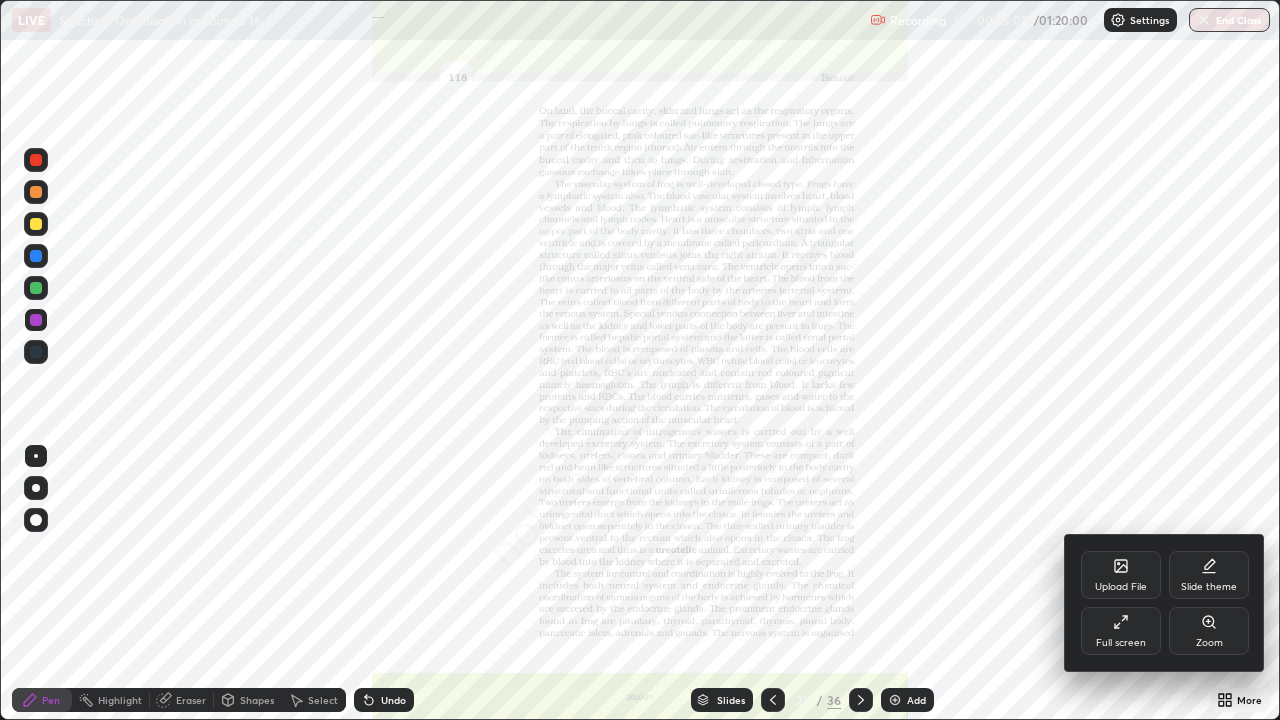 click 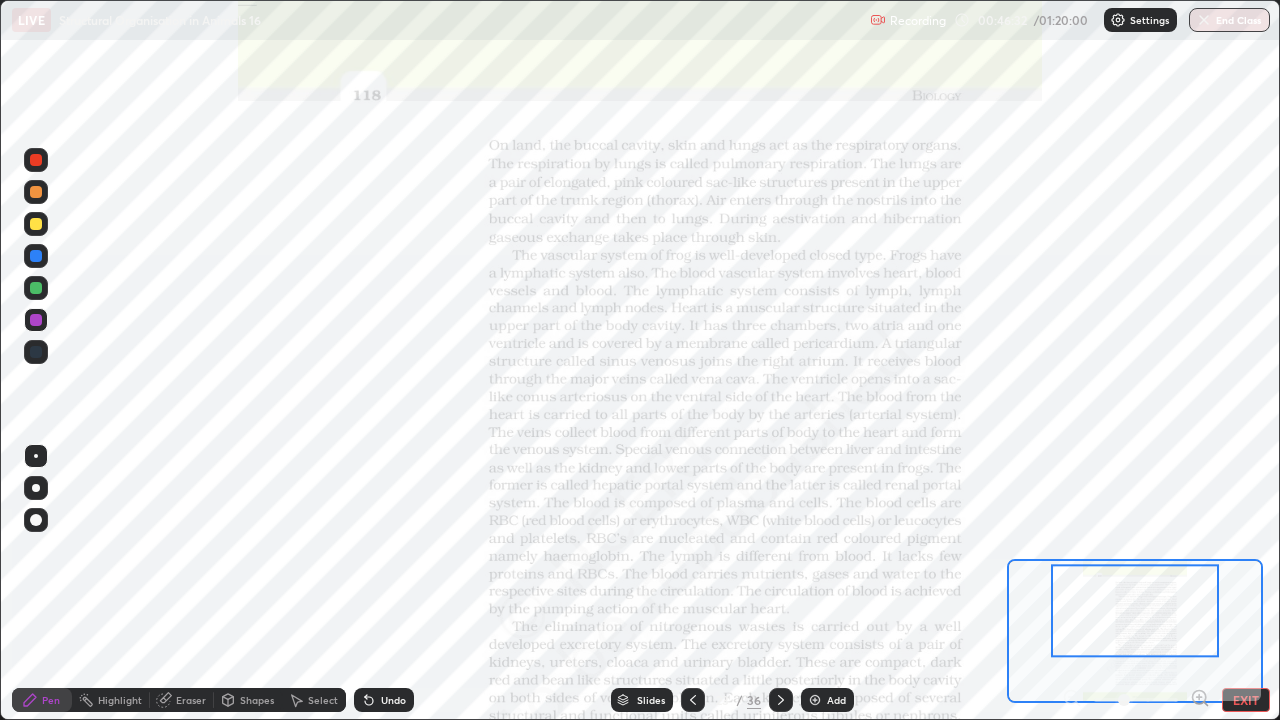 click at bounding box center (36, 288) 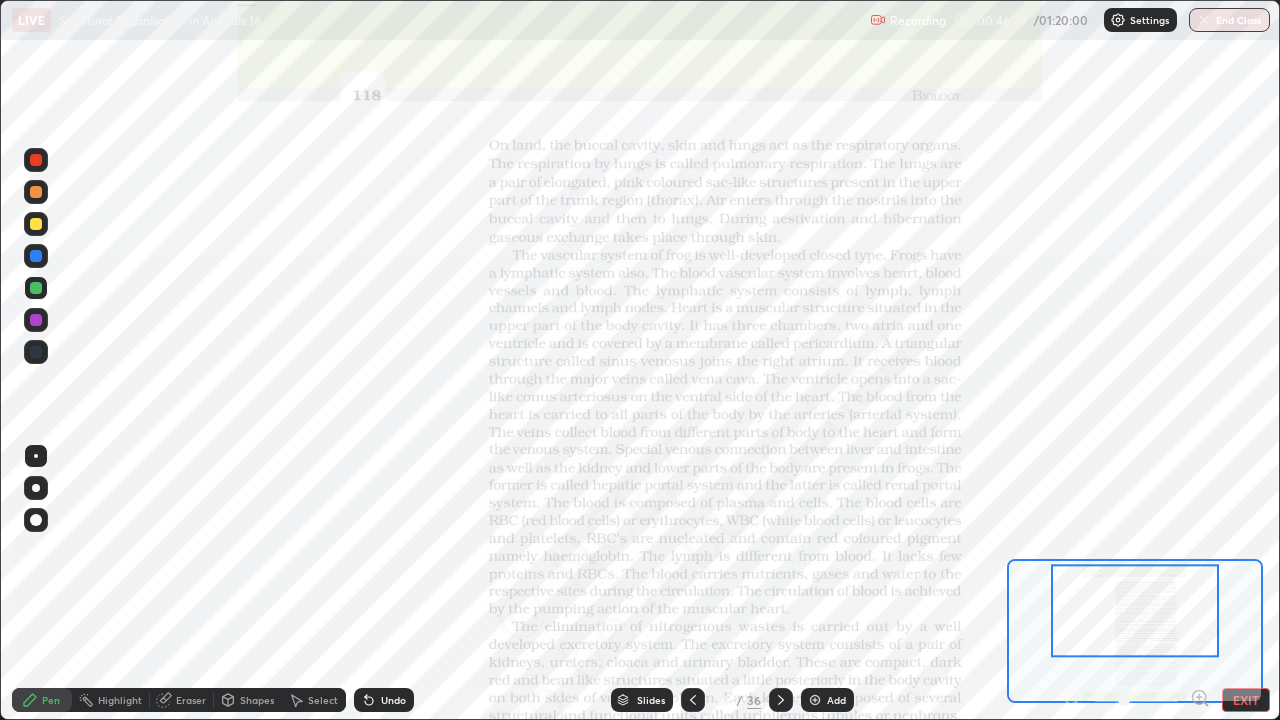 click at bounding box center (36, 256) 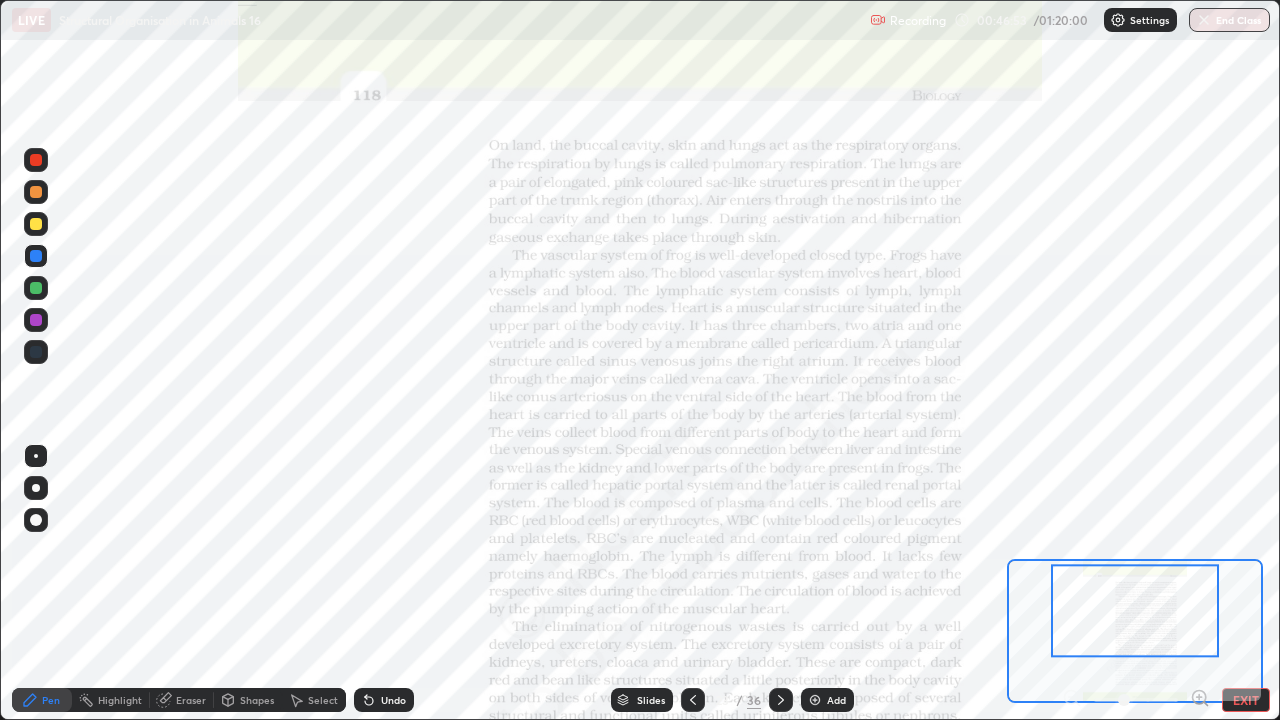 click on "Slides" at bounding box center [651, 700] 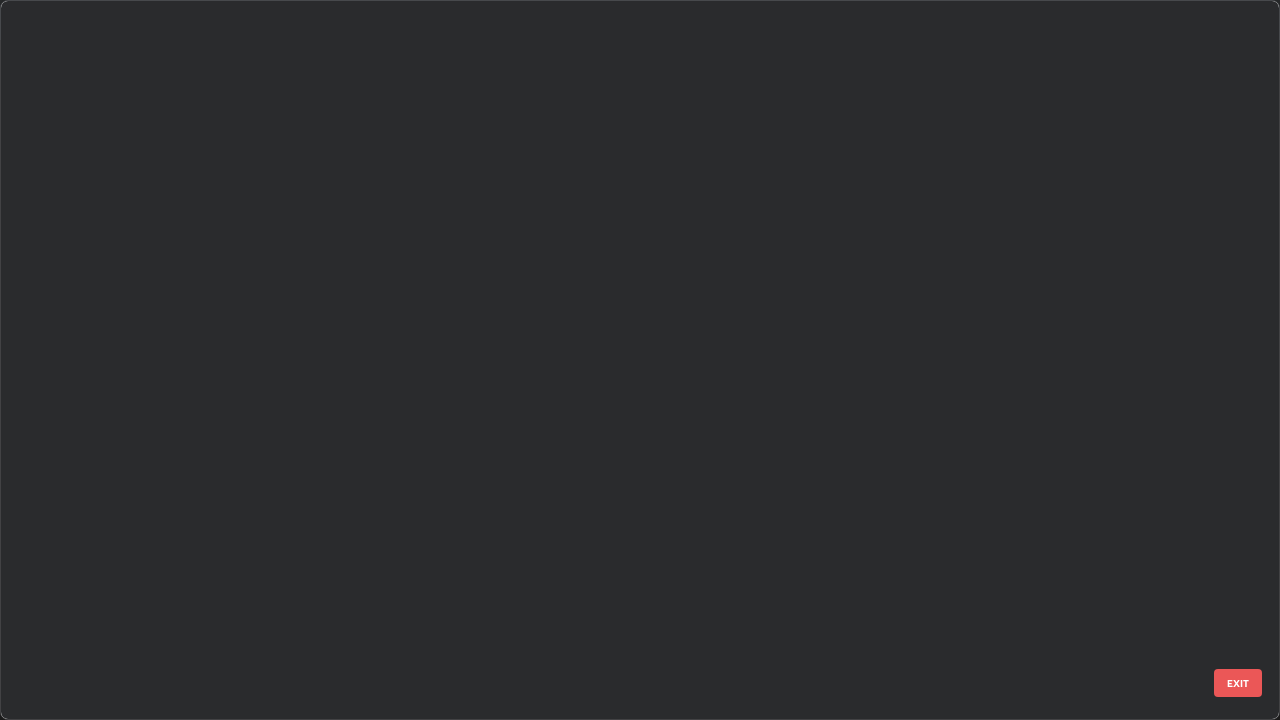scroll, scrollTop: 1079, scrollLeft: 0, axis: vertical 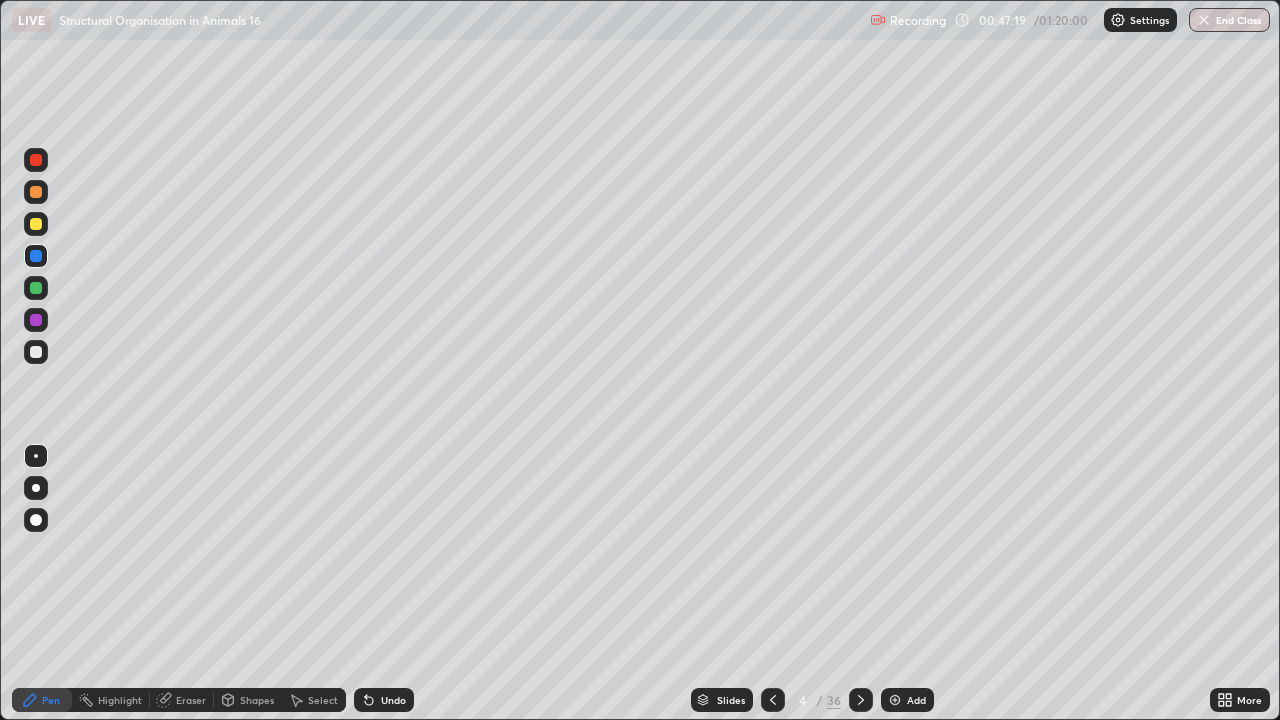 click on "Add" at bounding box center (916, 700) 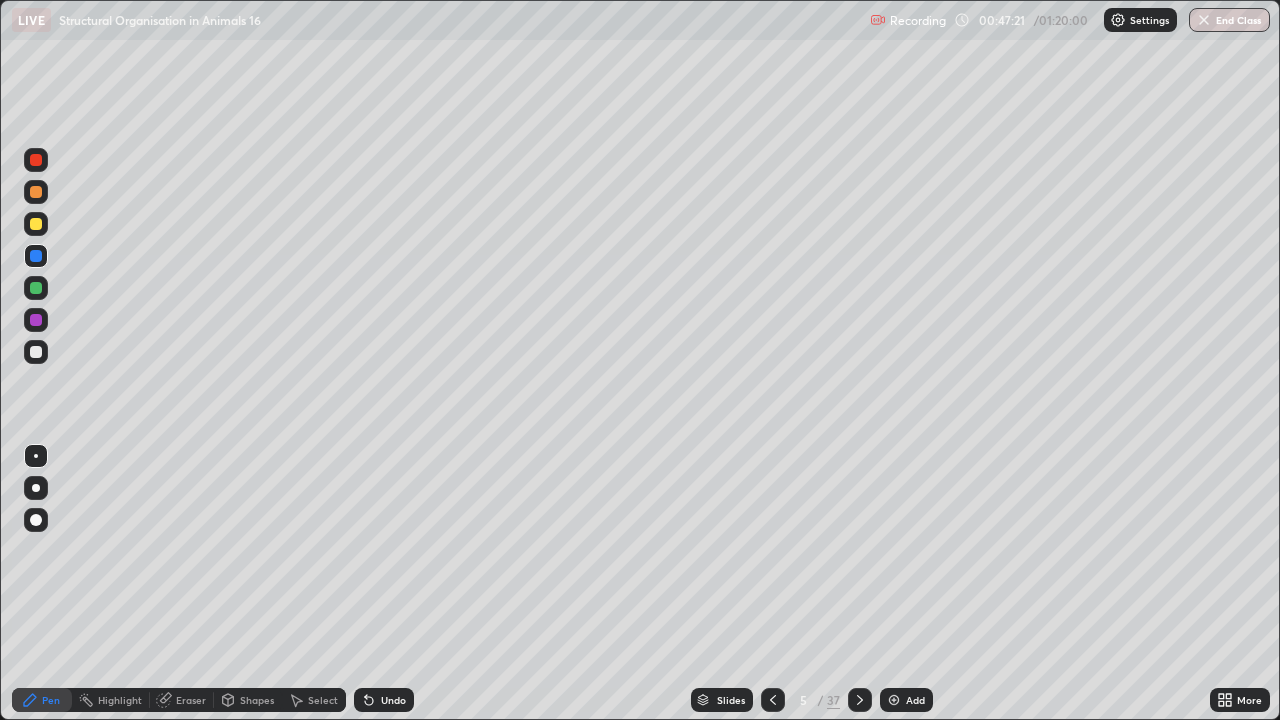 click at bounding box center [36, 192] 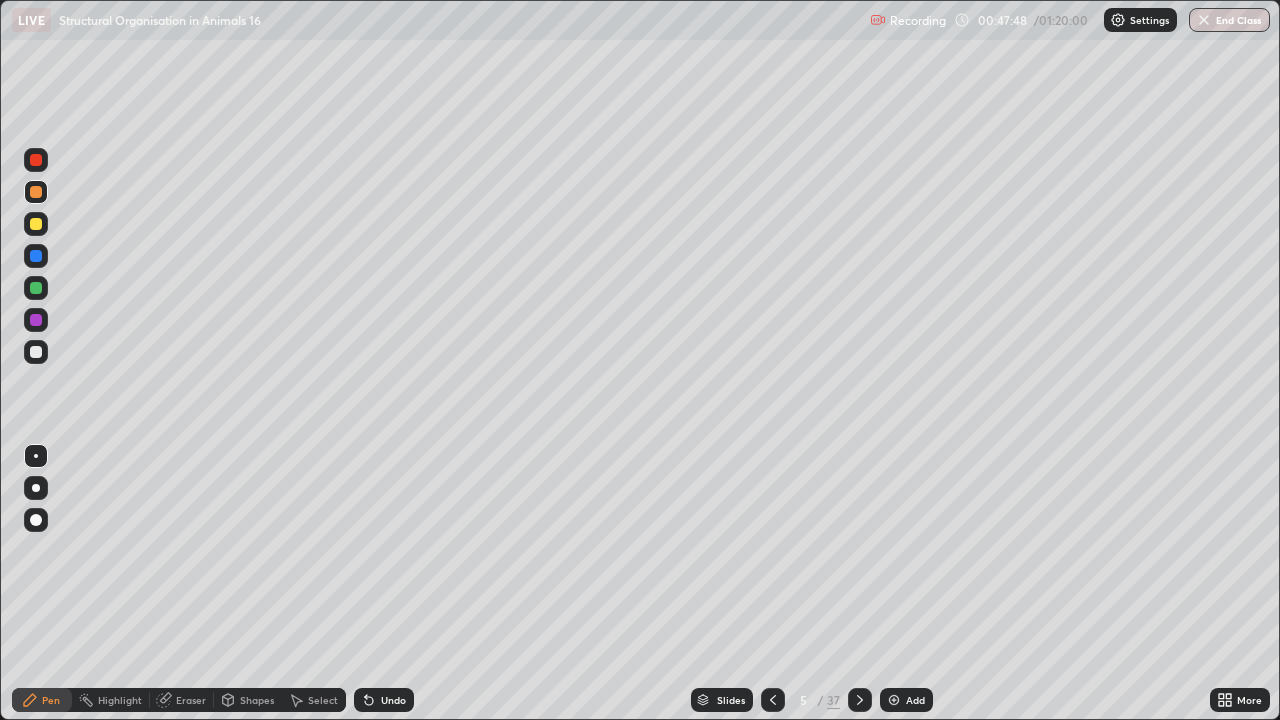 click at bounding box center [36, 256] 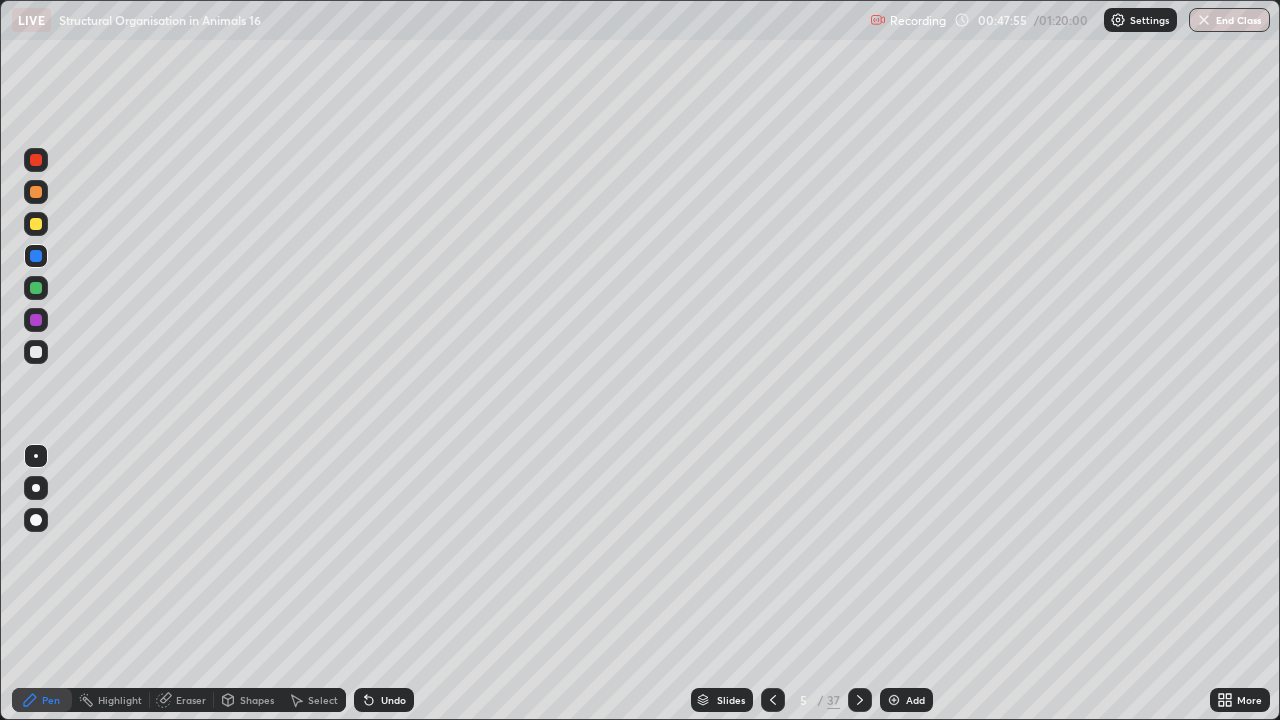 click at bounding box center [36, 352] 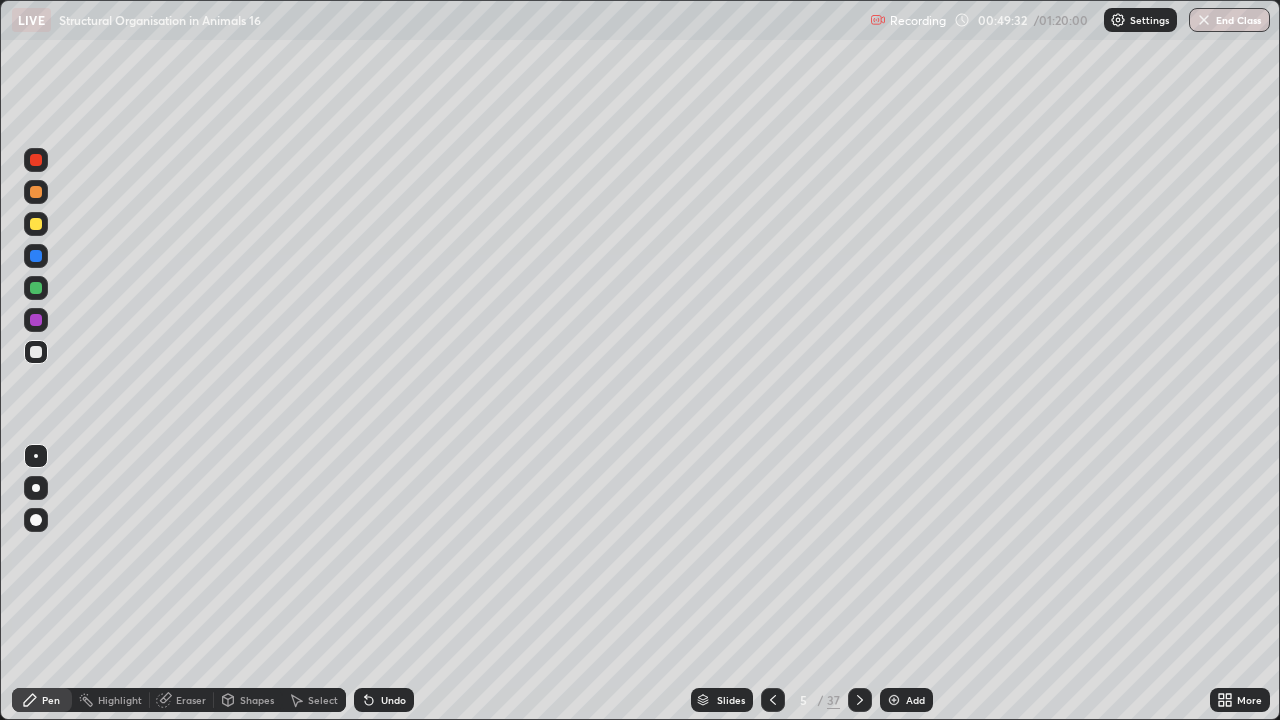 click at bounding box center [36, 224] 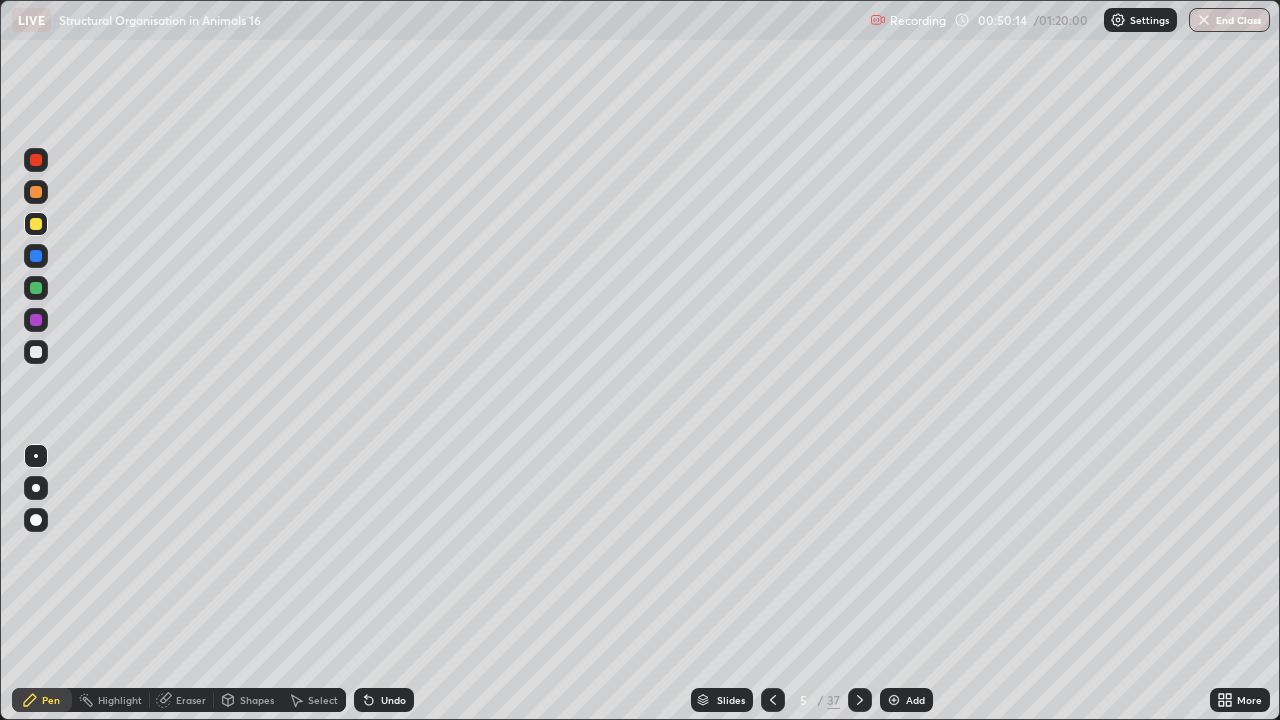 click at bounding box center [36, 352] 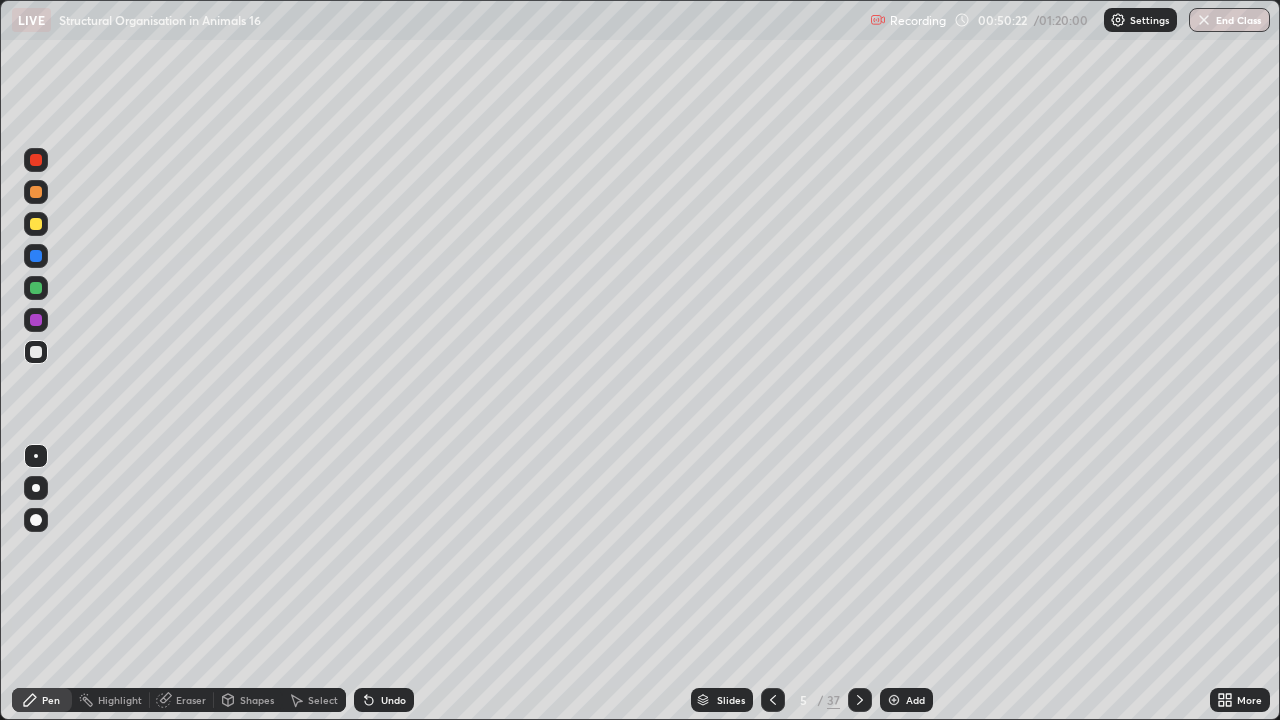 click at bounding box center [36, 288] 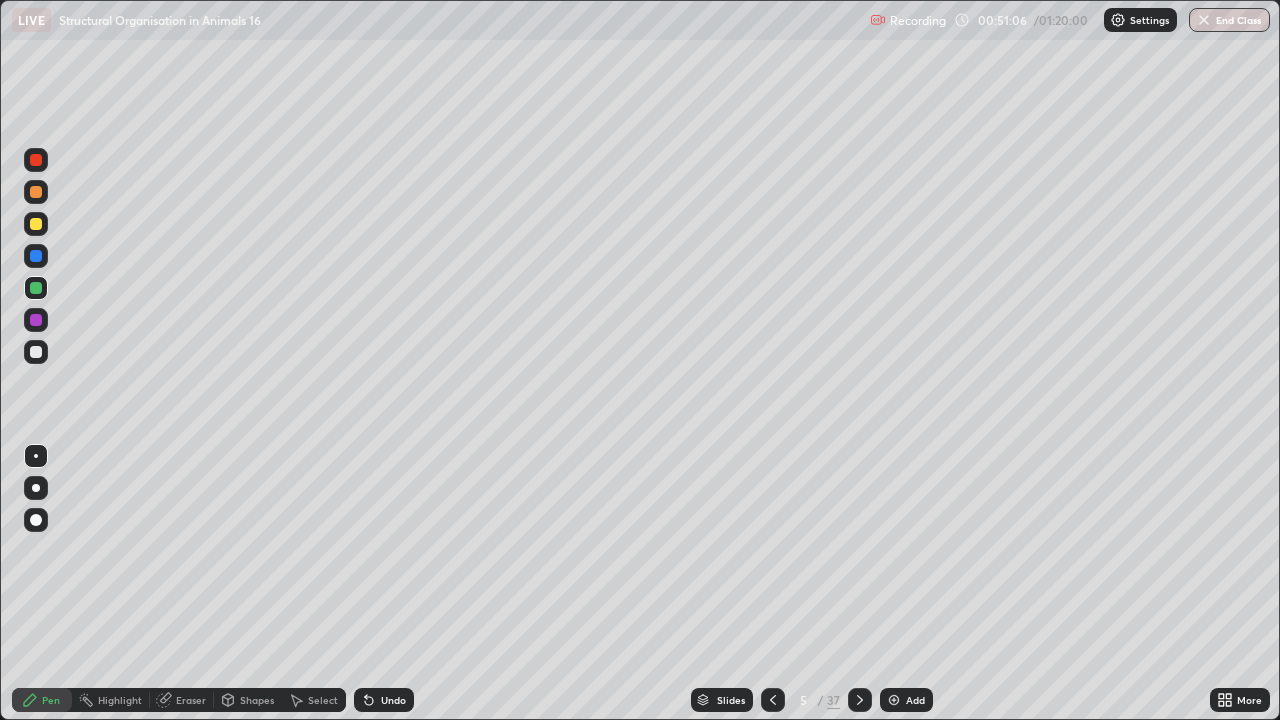 click on "Eraser" at bounding box center (191, 700) 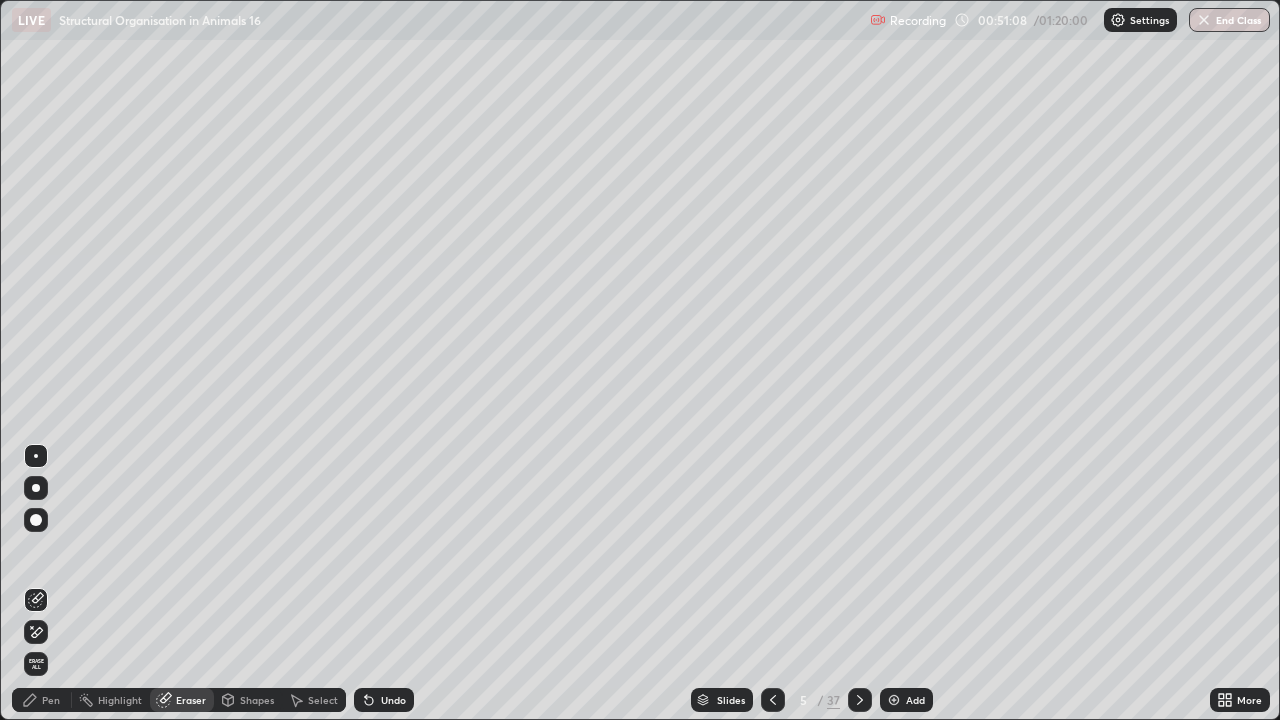 click on "Pen" at bounding box center [51, 700] 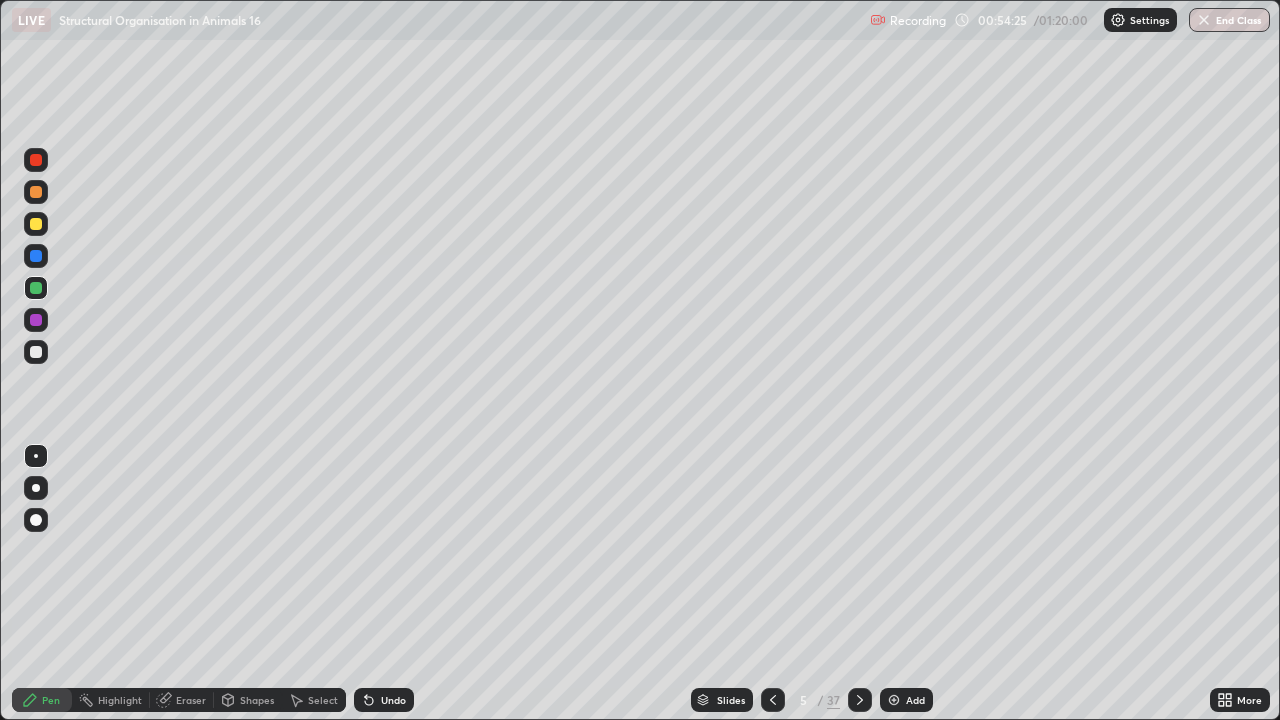 click at bounding box center (36, 352) 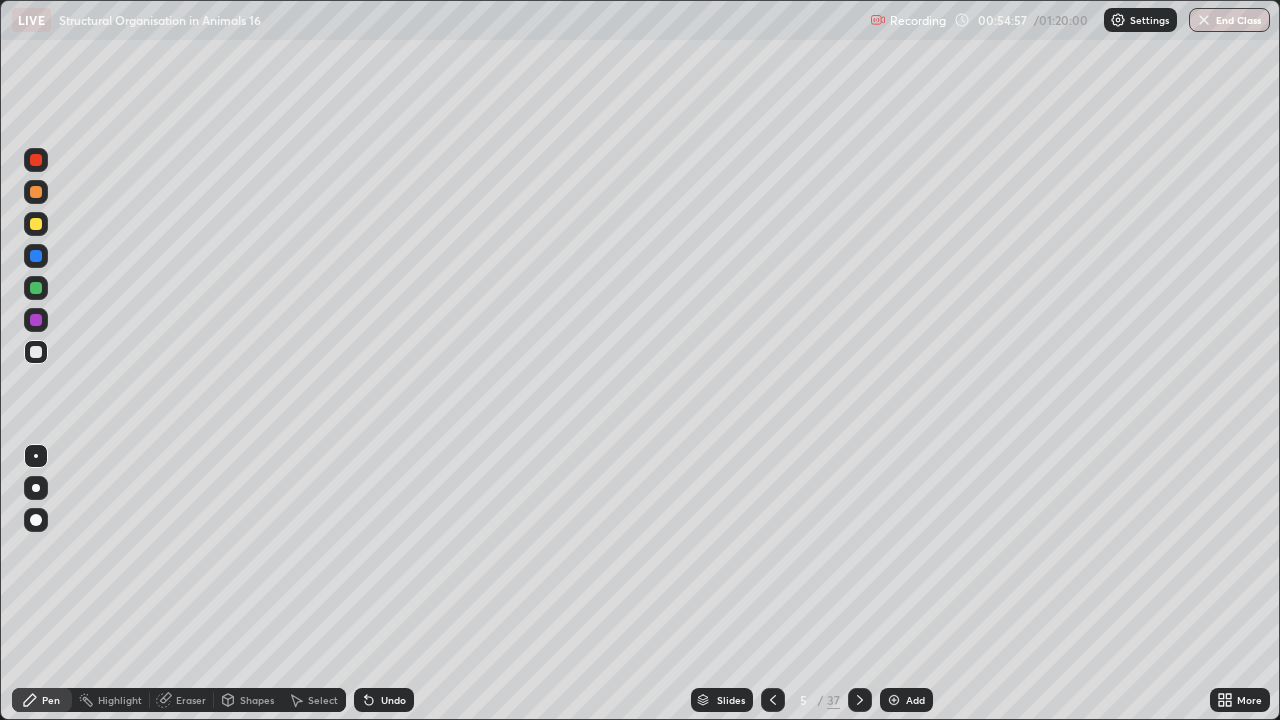 click on "Eraser" at bounding box center (191, 700) 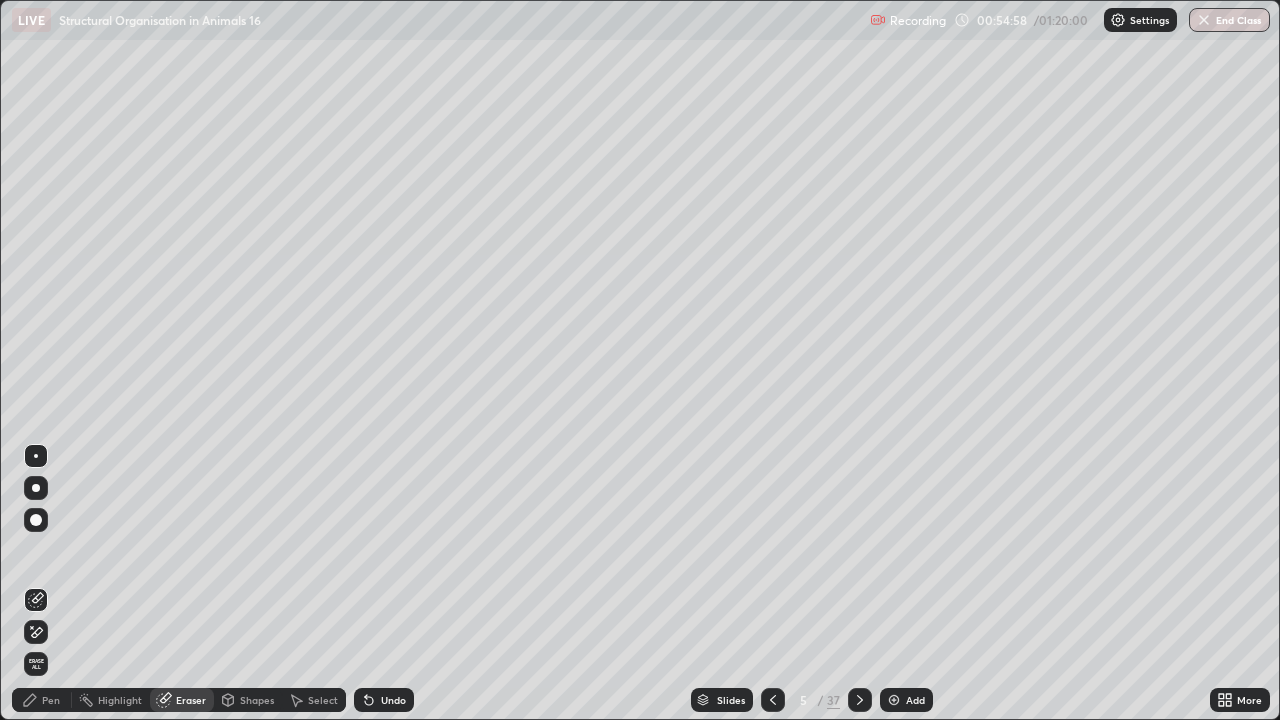 click 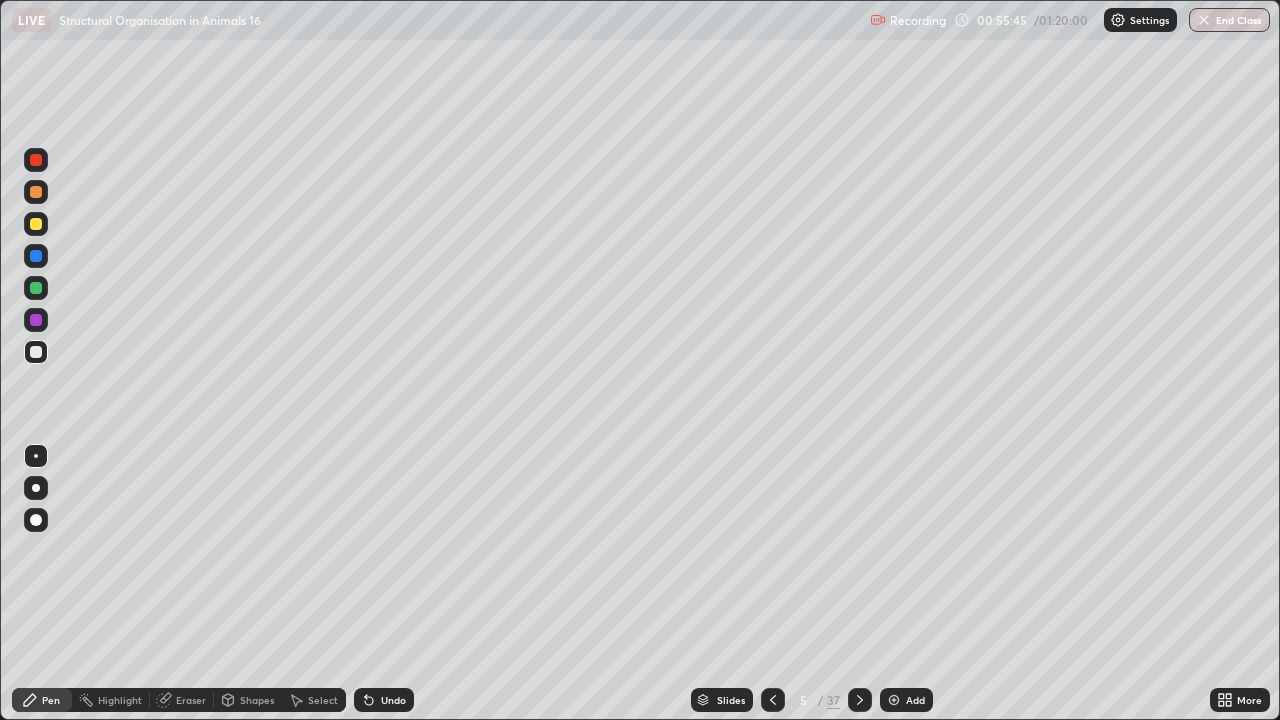 click at bounding box center (36, 352) 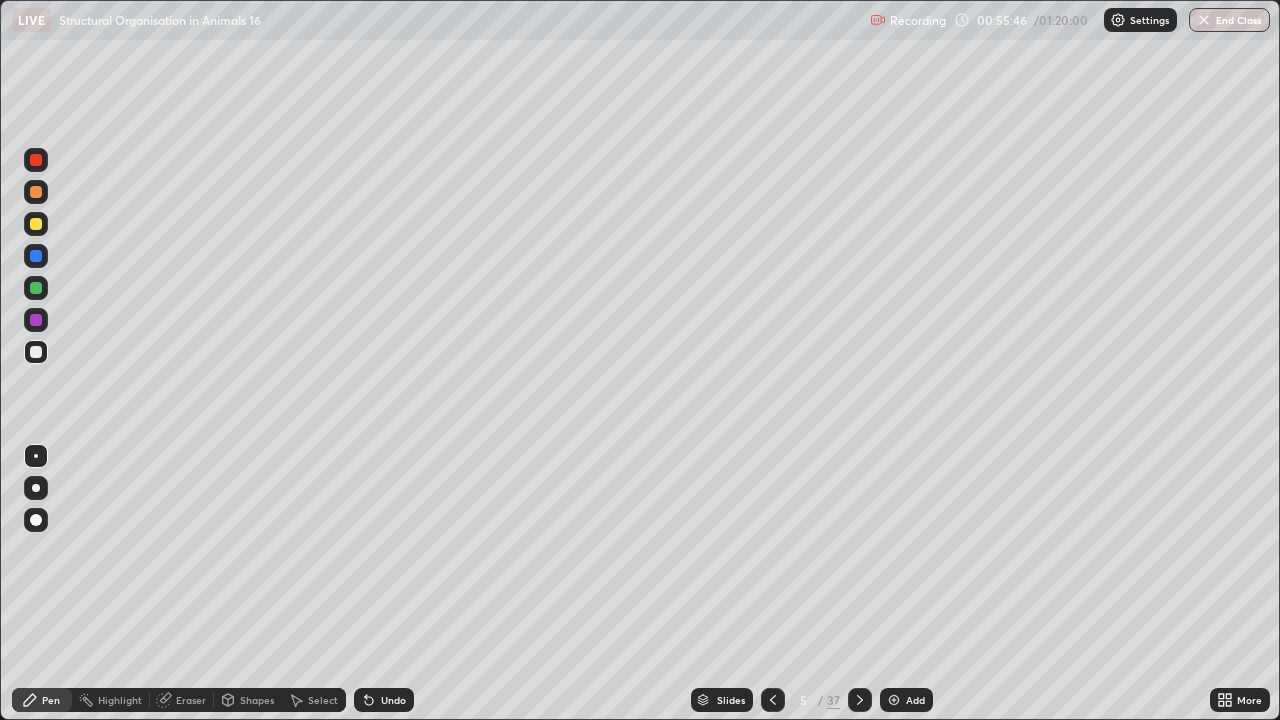 click at bounding box center (36, 288) 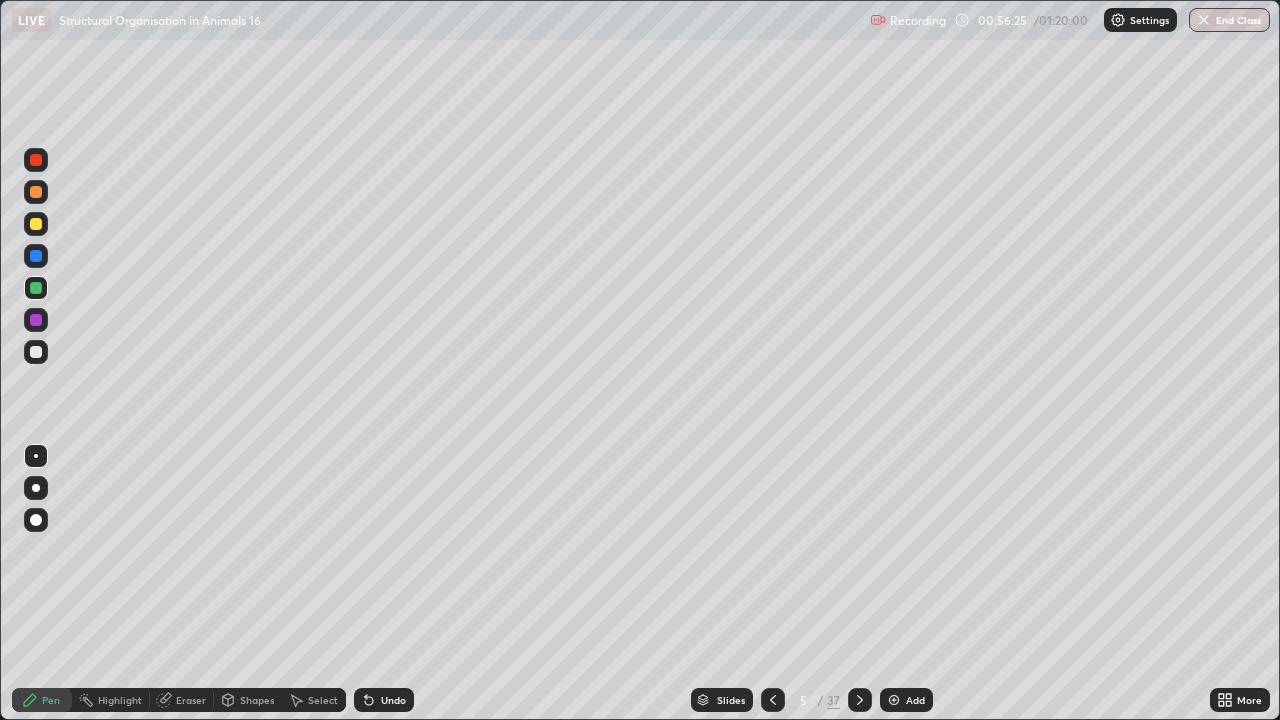click at bounding box center (36, 320) 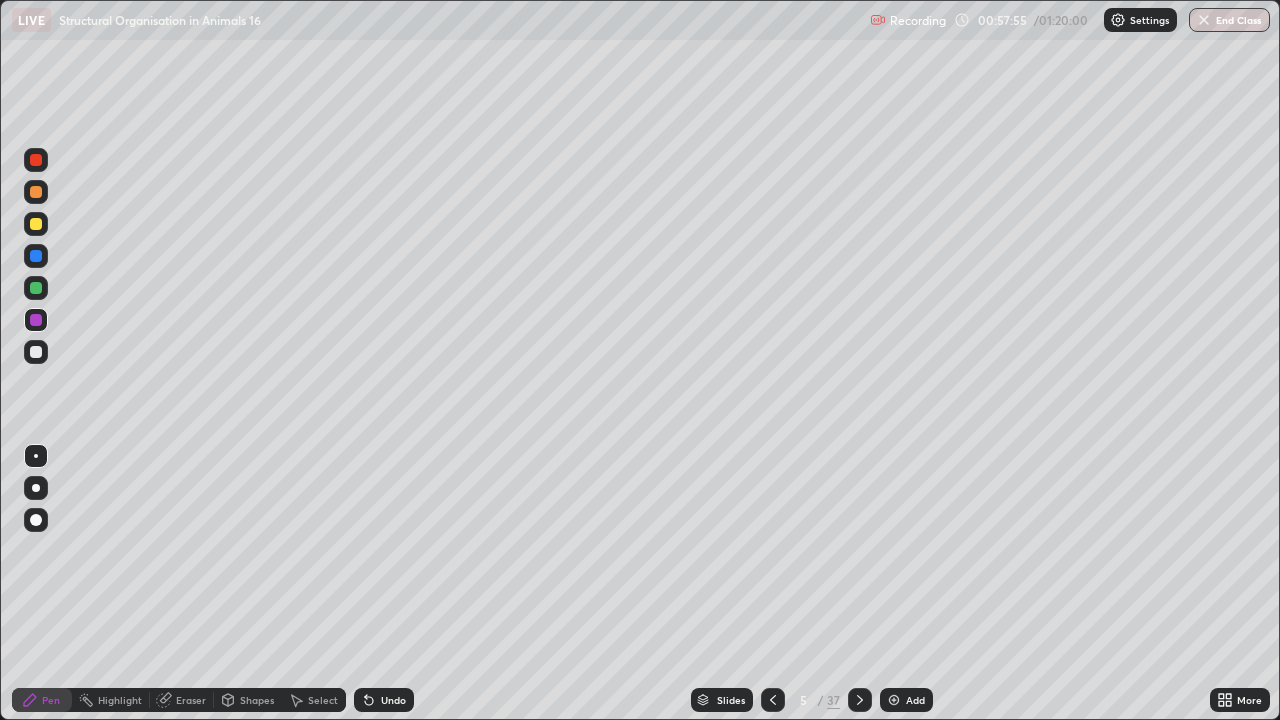 click at bounding box center (36, 256) 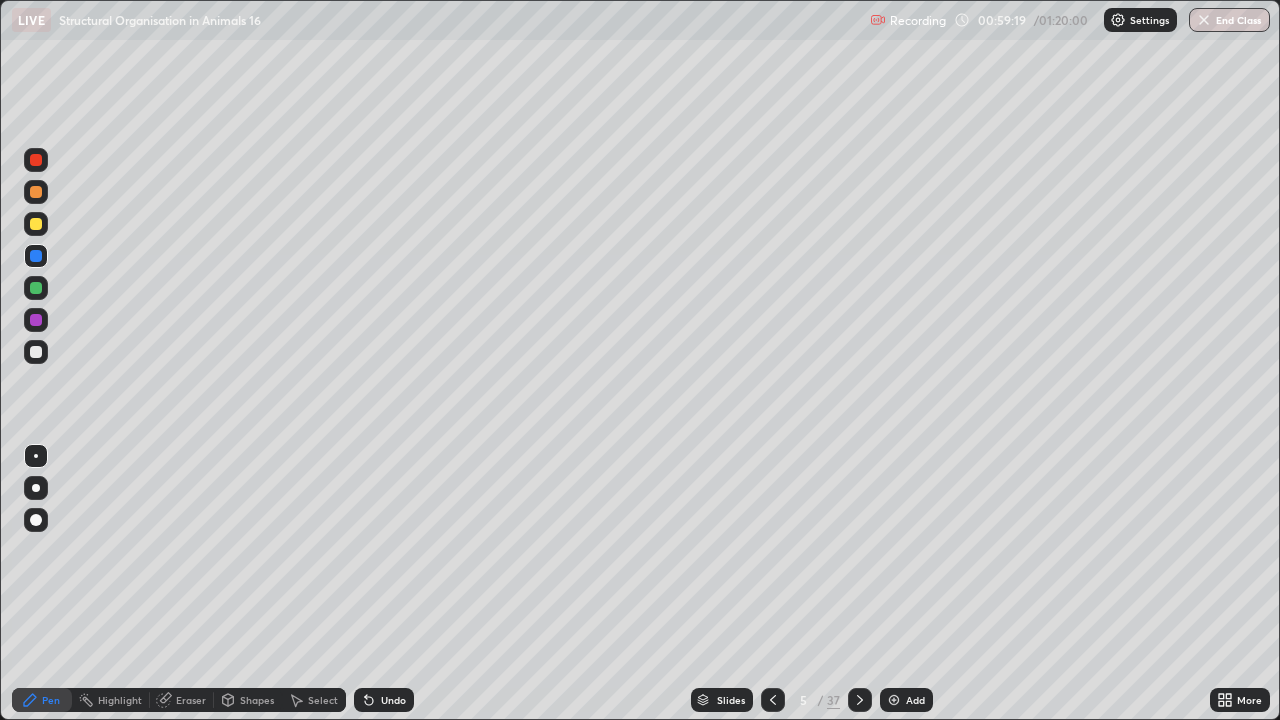click on "Add" at bounding box center (915, 700) 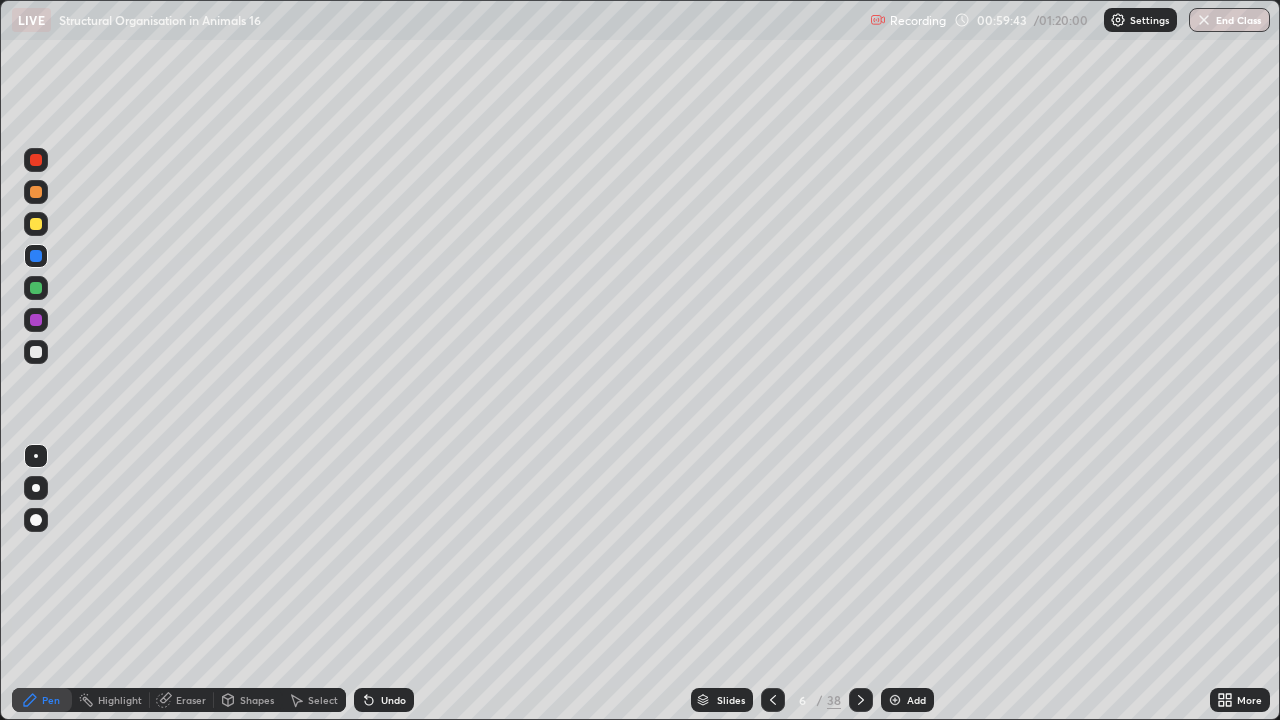 click on "Eraser" at bounding box center [191, 700] 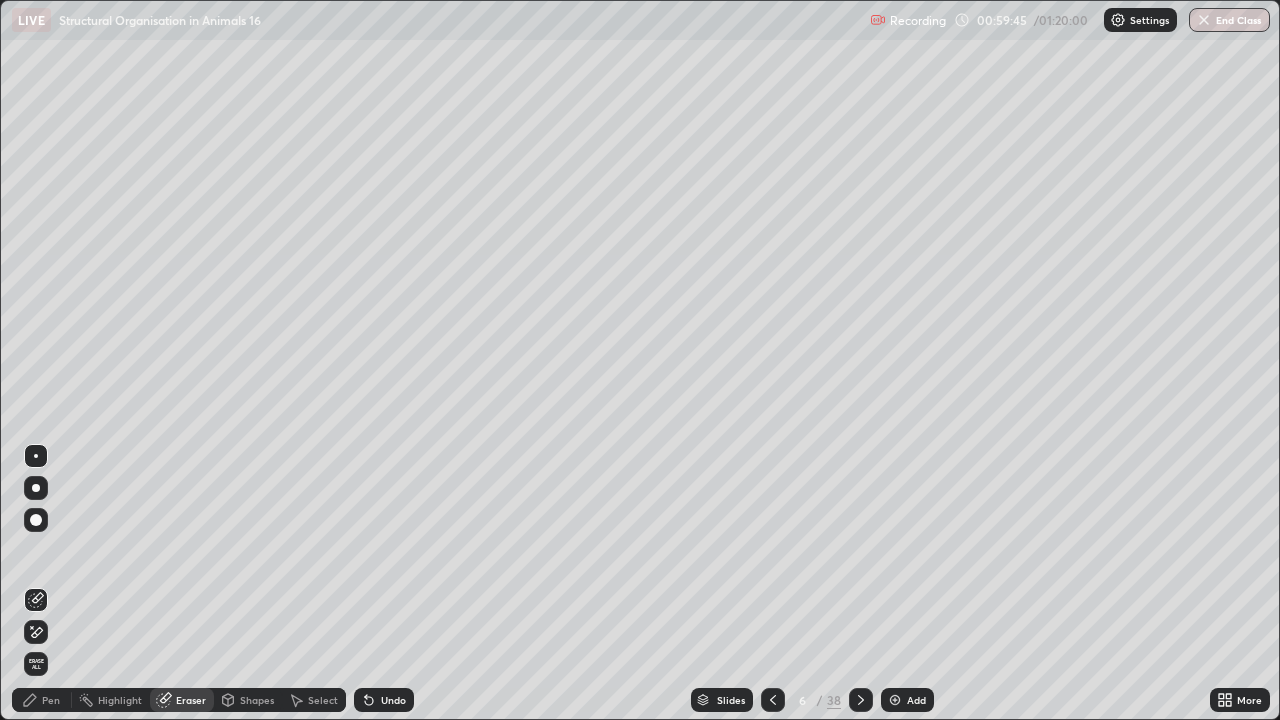 click on "Pen" at bounding box center [42, 700] 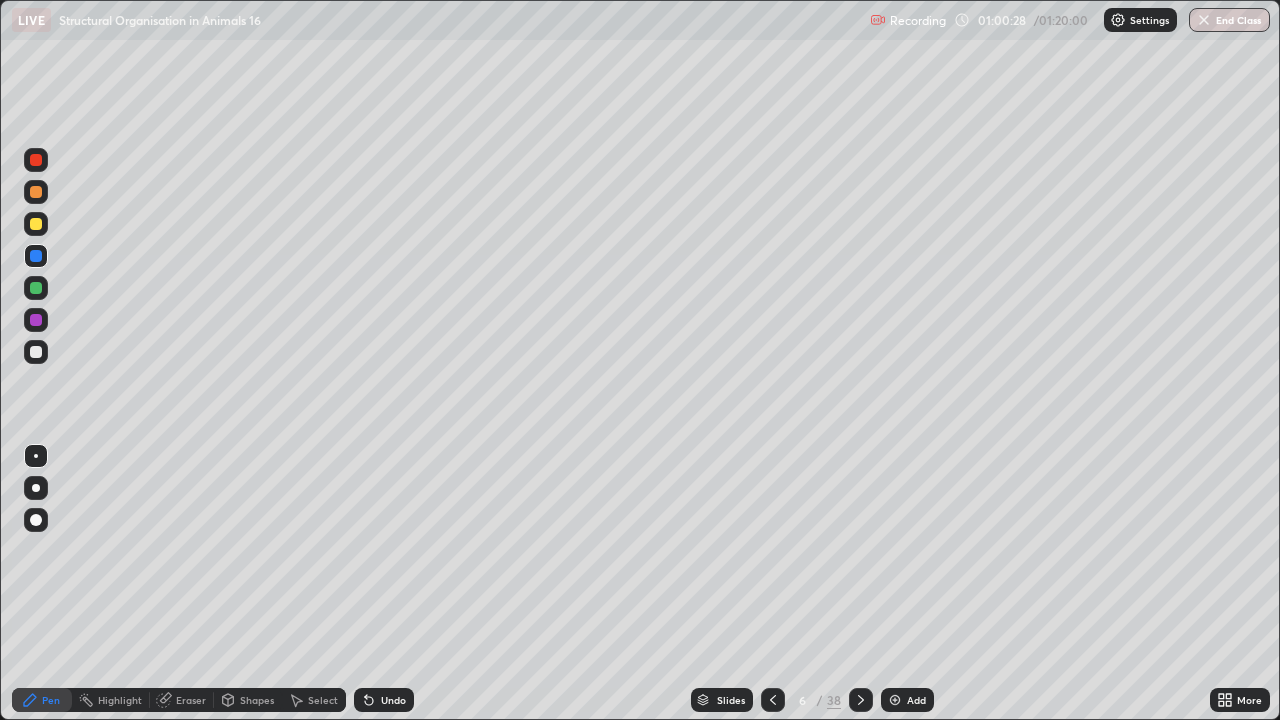 click at bounding box center [36, 352] 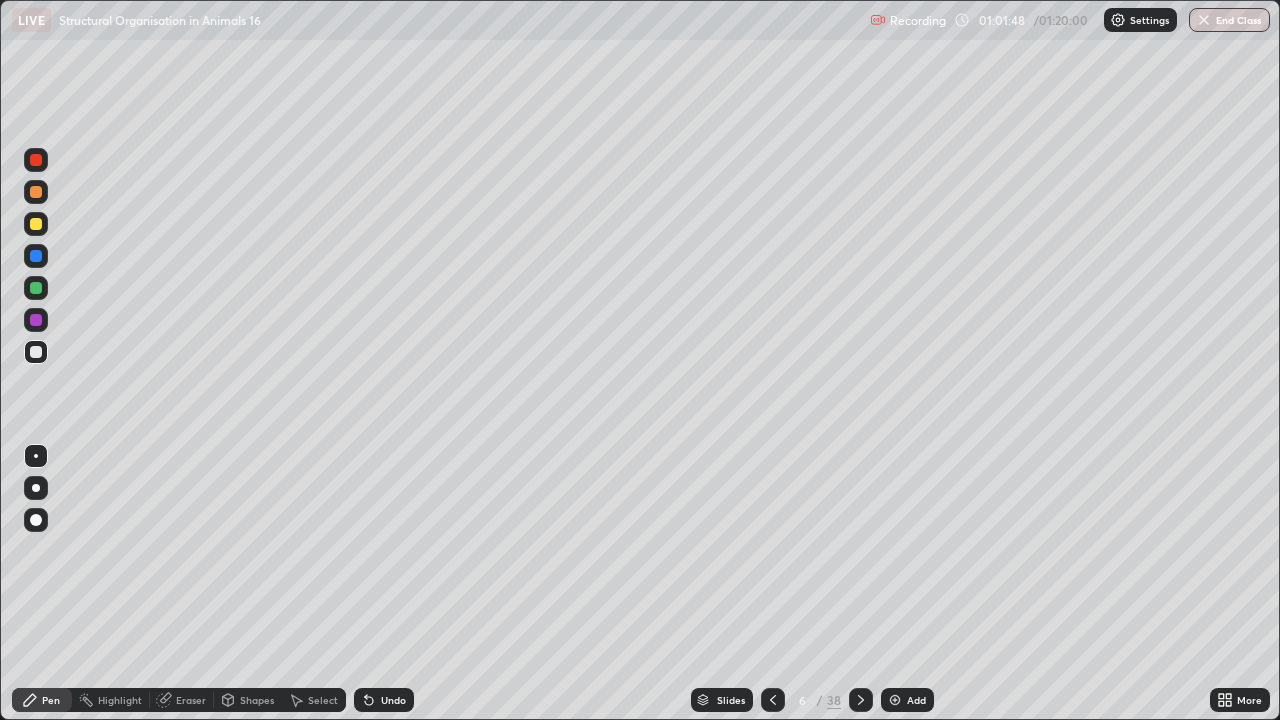 click at bounding box center (36, 192) 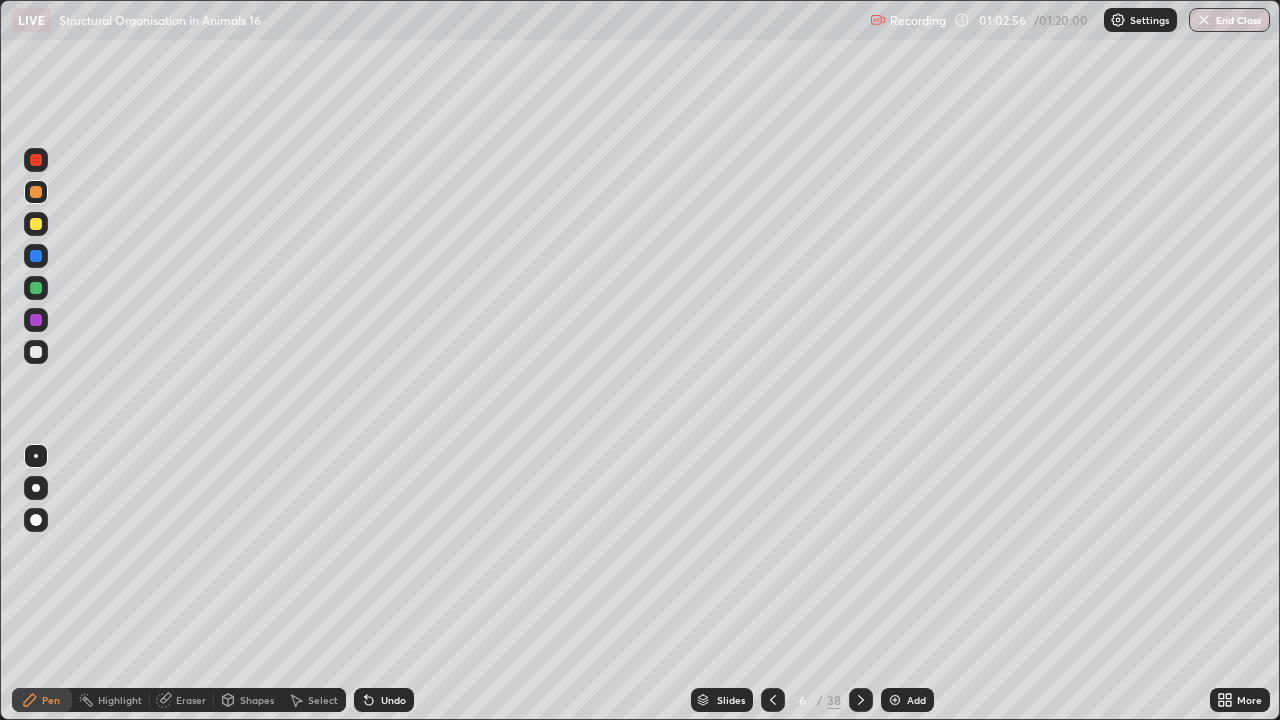 click on "Slides" at bounding box center [722, 700] 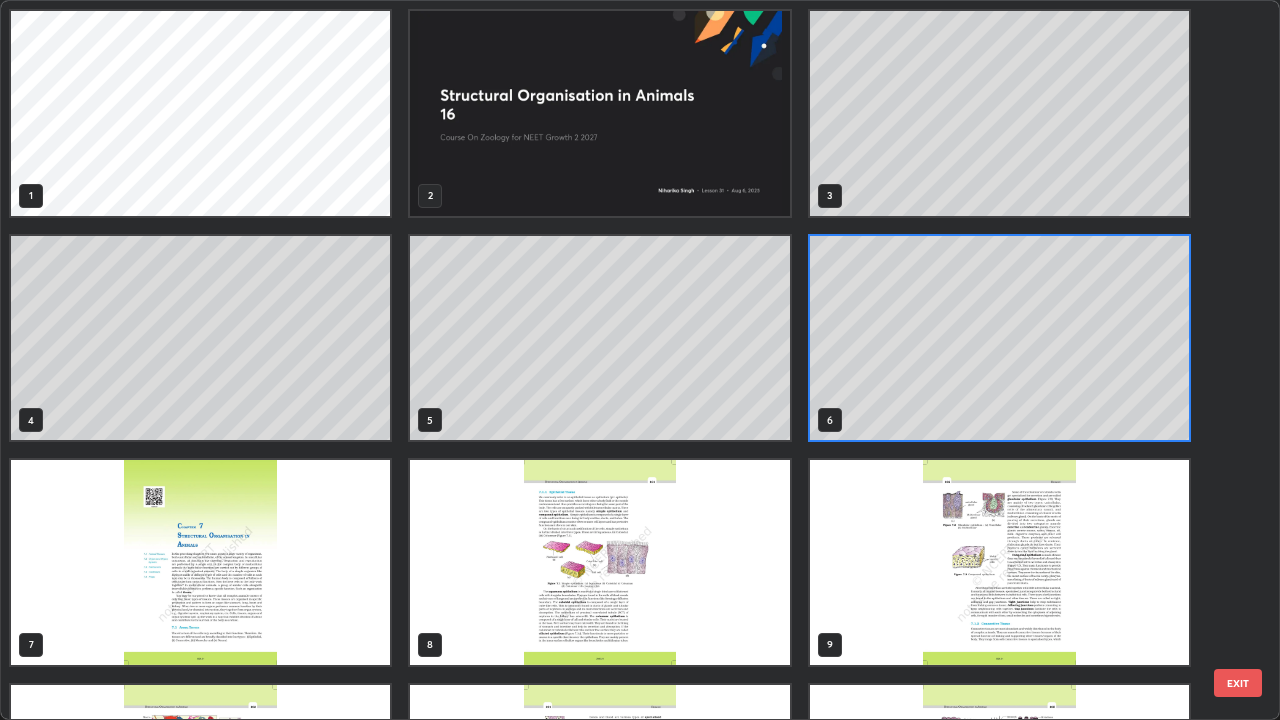 scroll, scrollTop: 7, scrollLeft: 11, axis: both 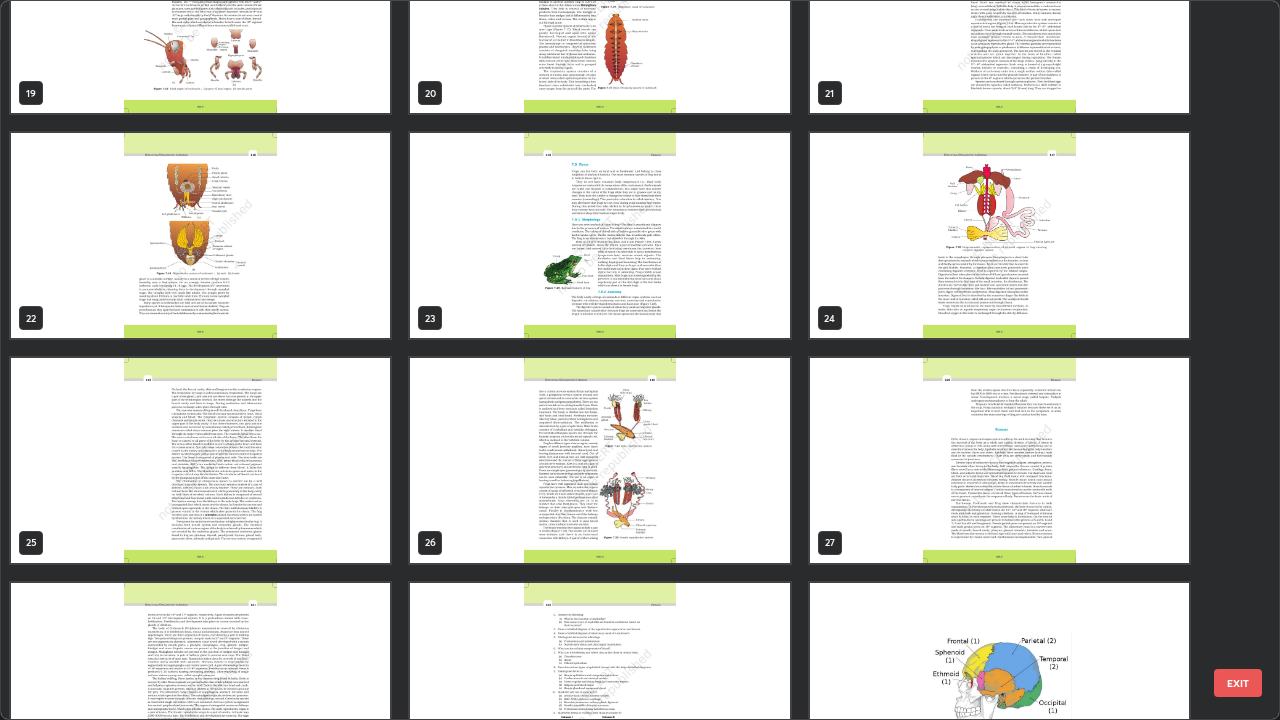click at bounding box center (999, 235) 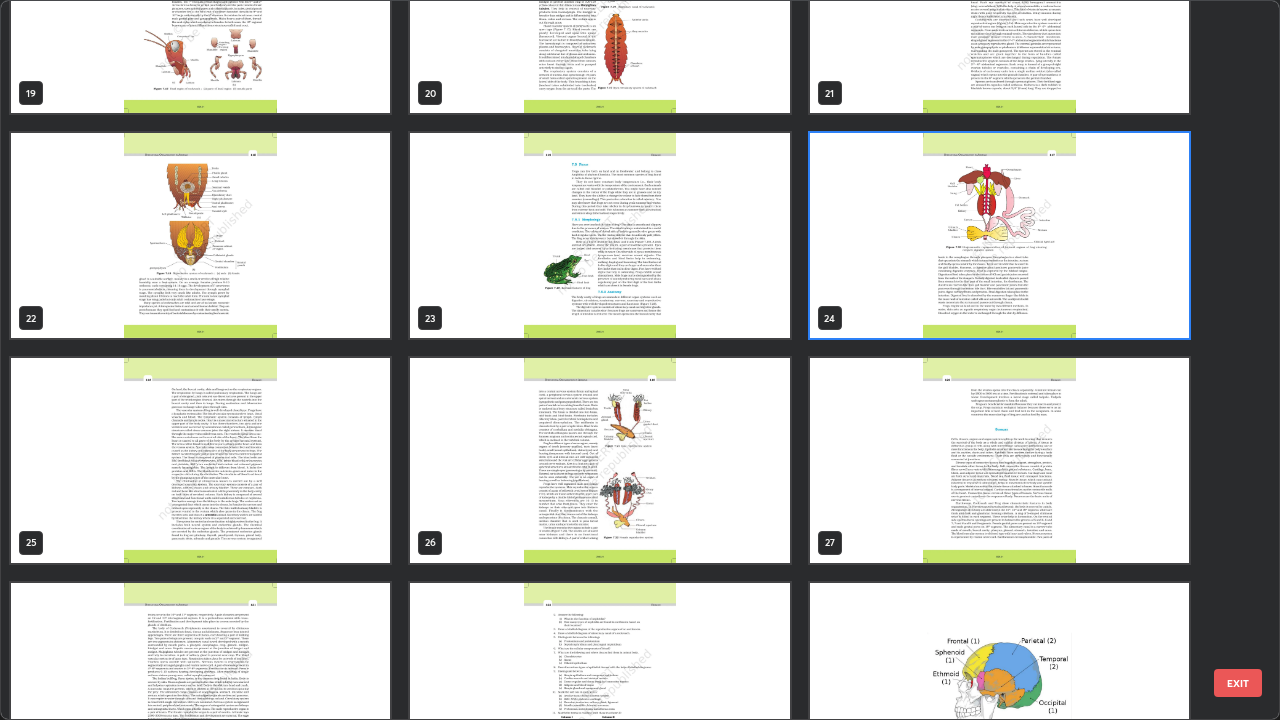 click at bounding box center [999, 235] 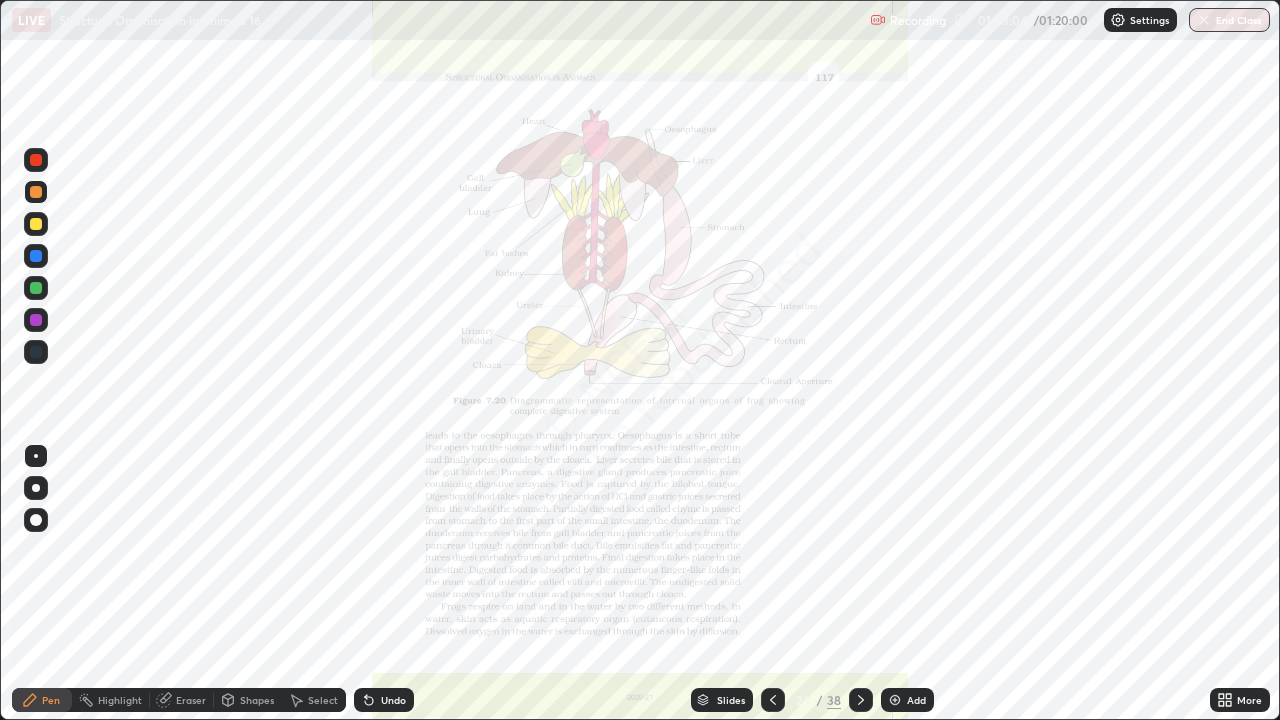 click on "More" at bounding box center (1249, 700) 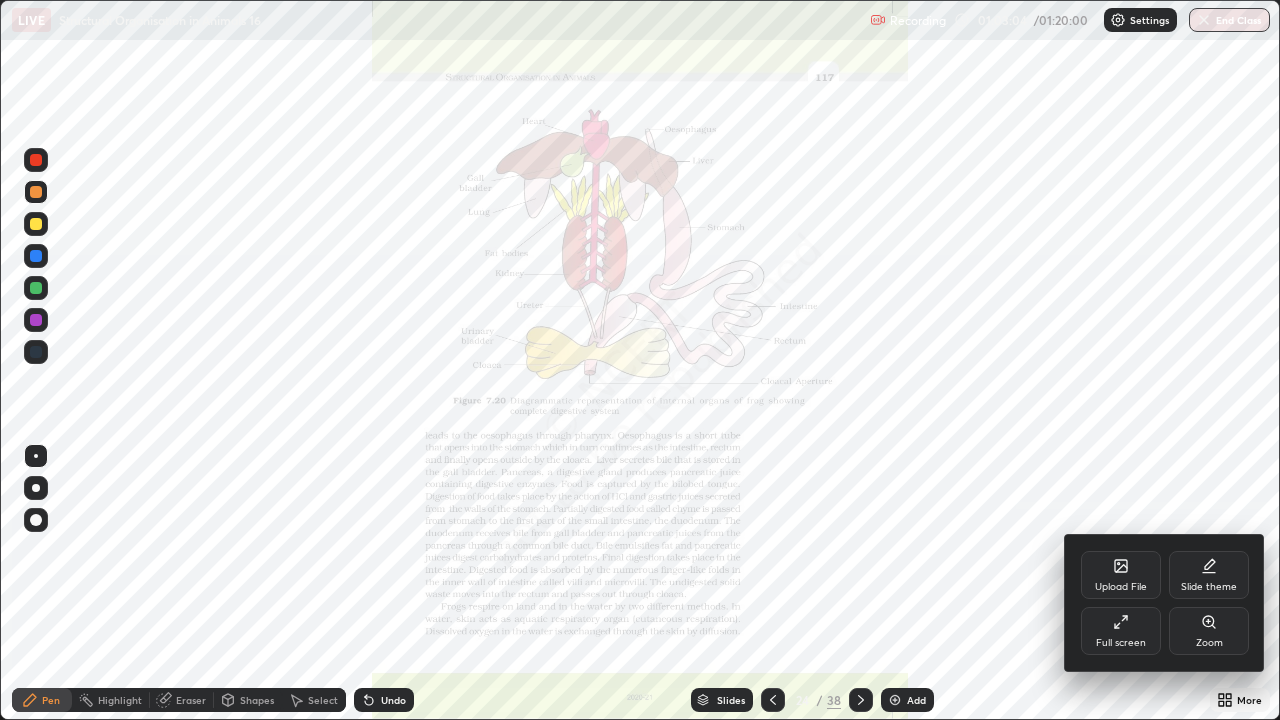 click on "Zoom" at bounding box center (1209, 631) 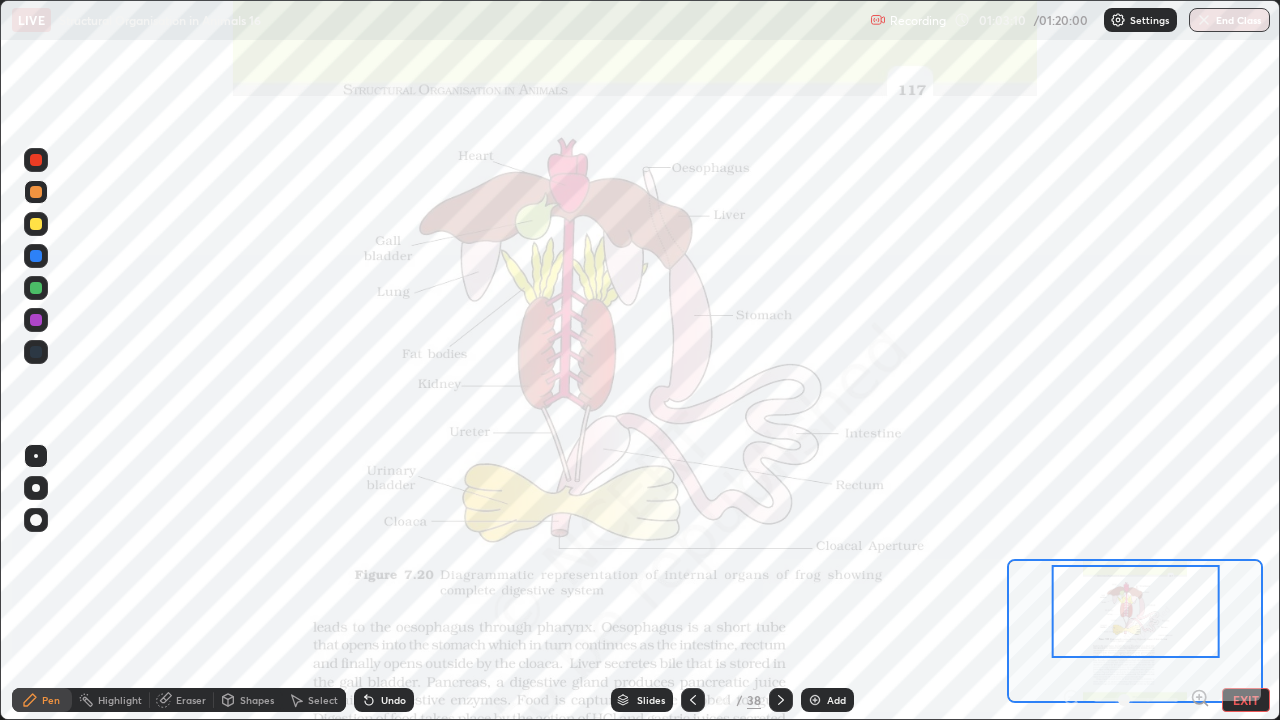 click on "Eraser" at bounding box center [191, 700] 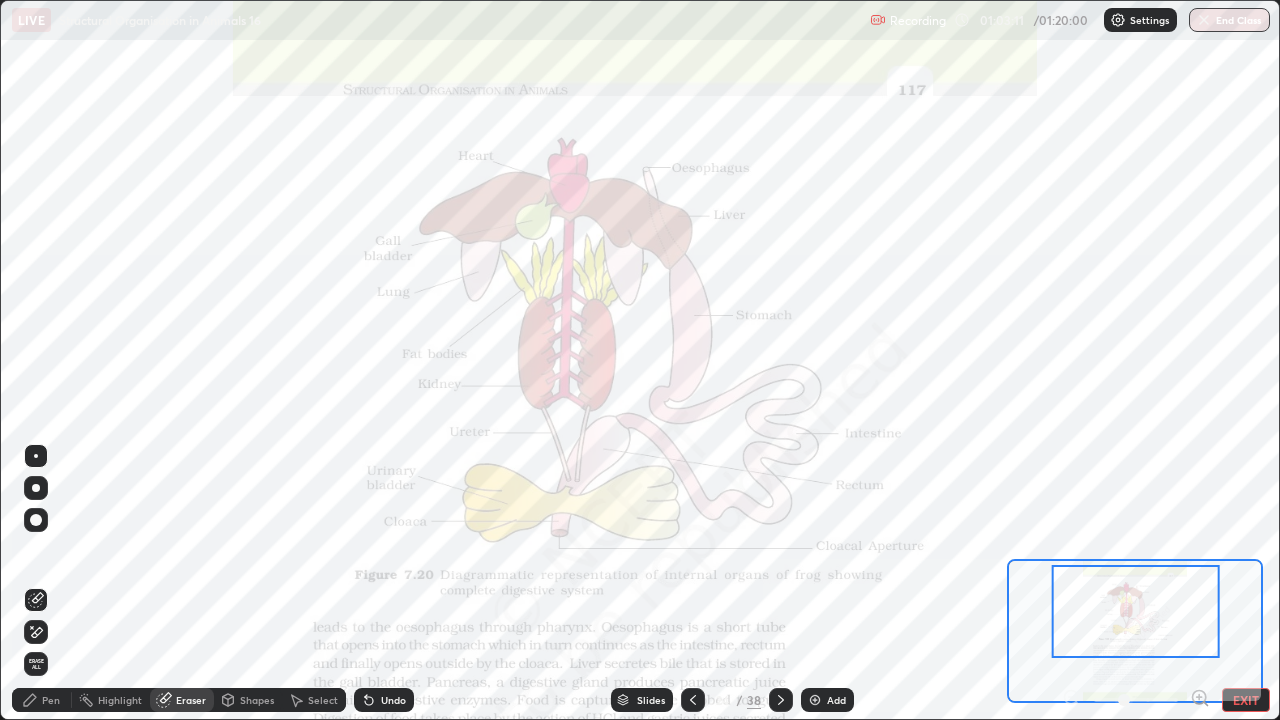 click on "Erase all" at bounding box center [36, 664] 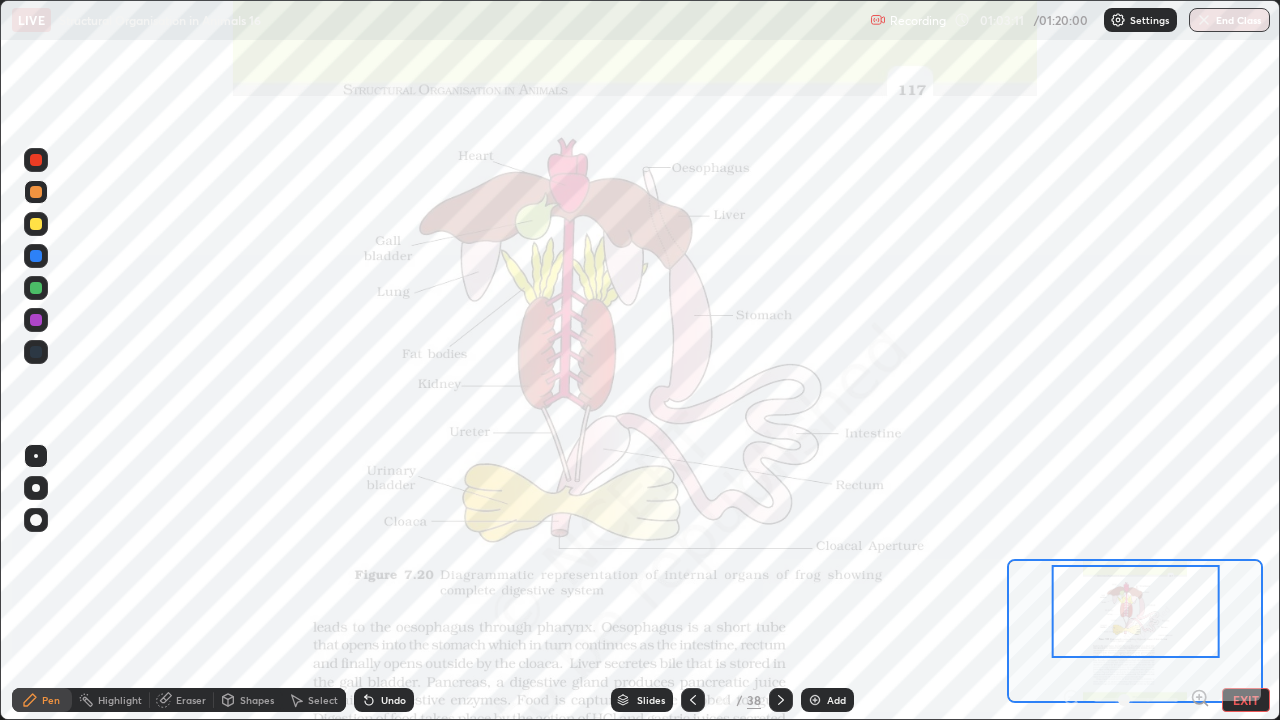 click on "Pen" at bounding box center (51, 700) 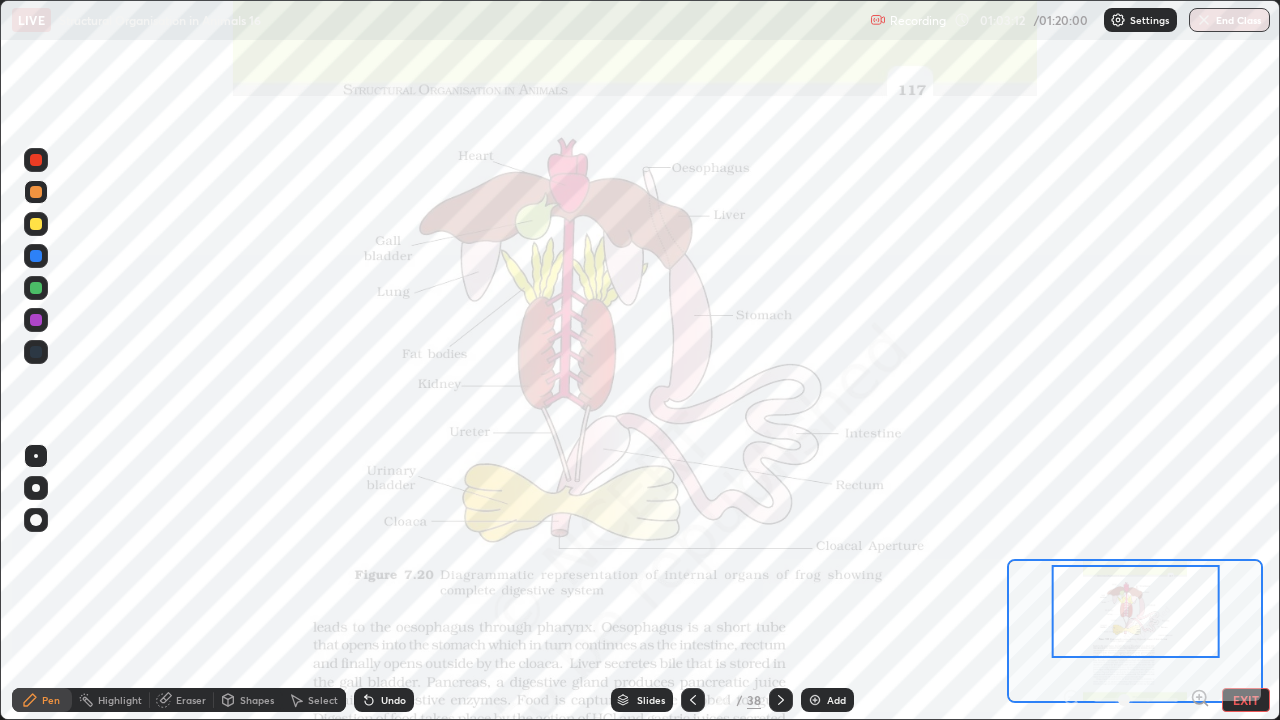 click at bounding box center [36, 160] 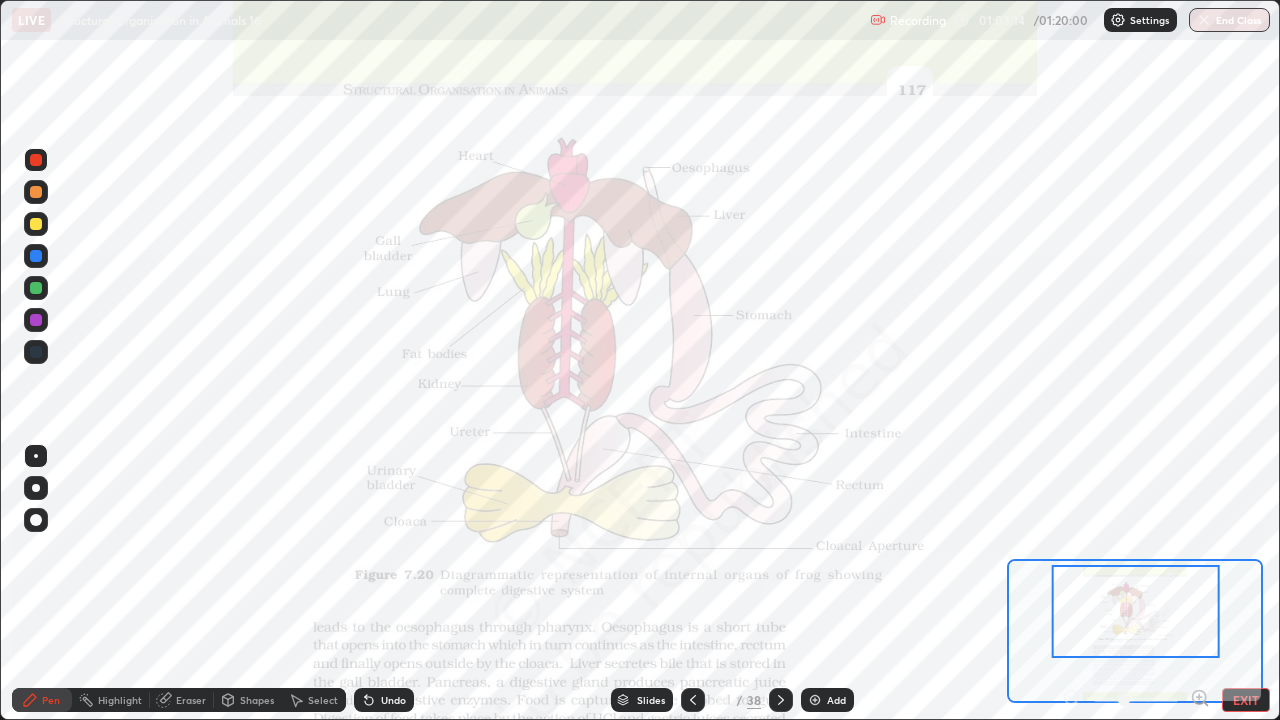 click at bounding box center [36, 352] 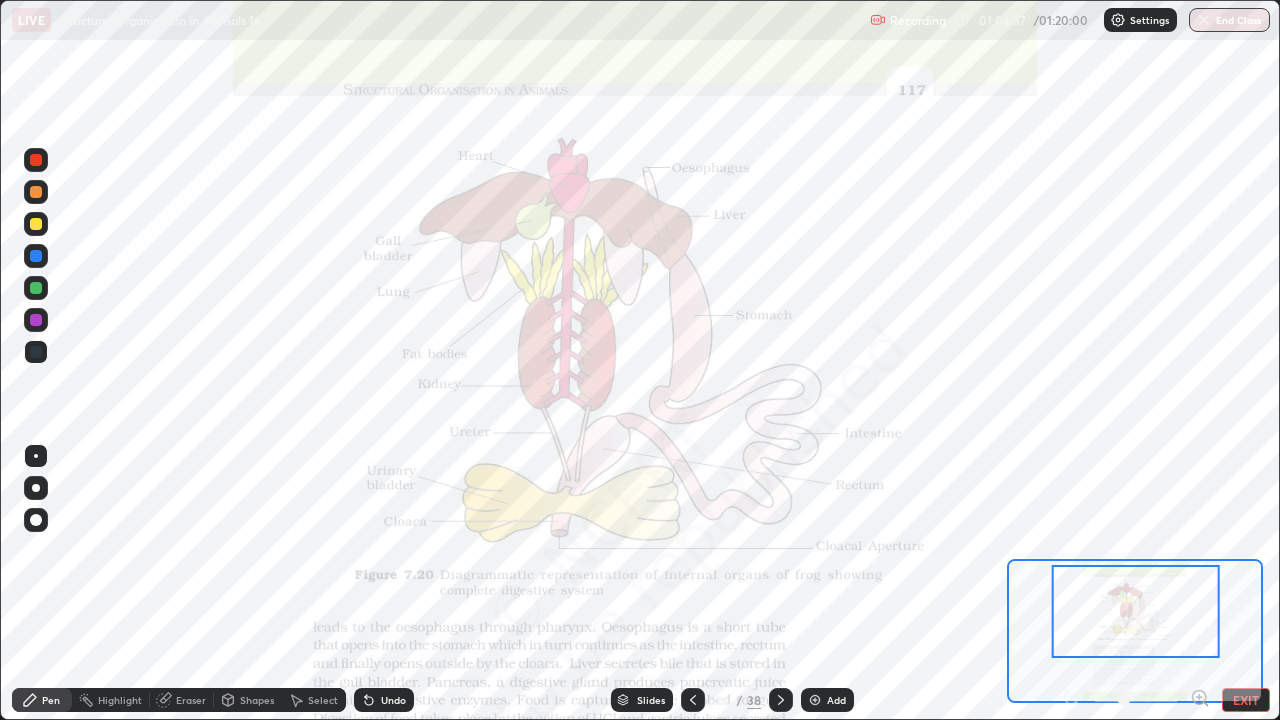 click 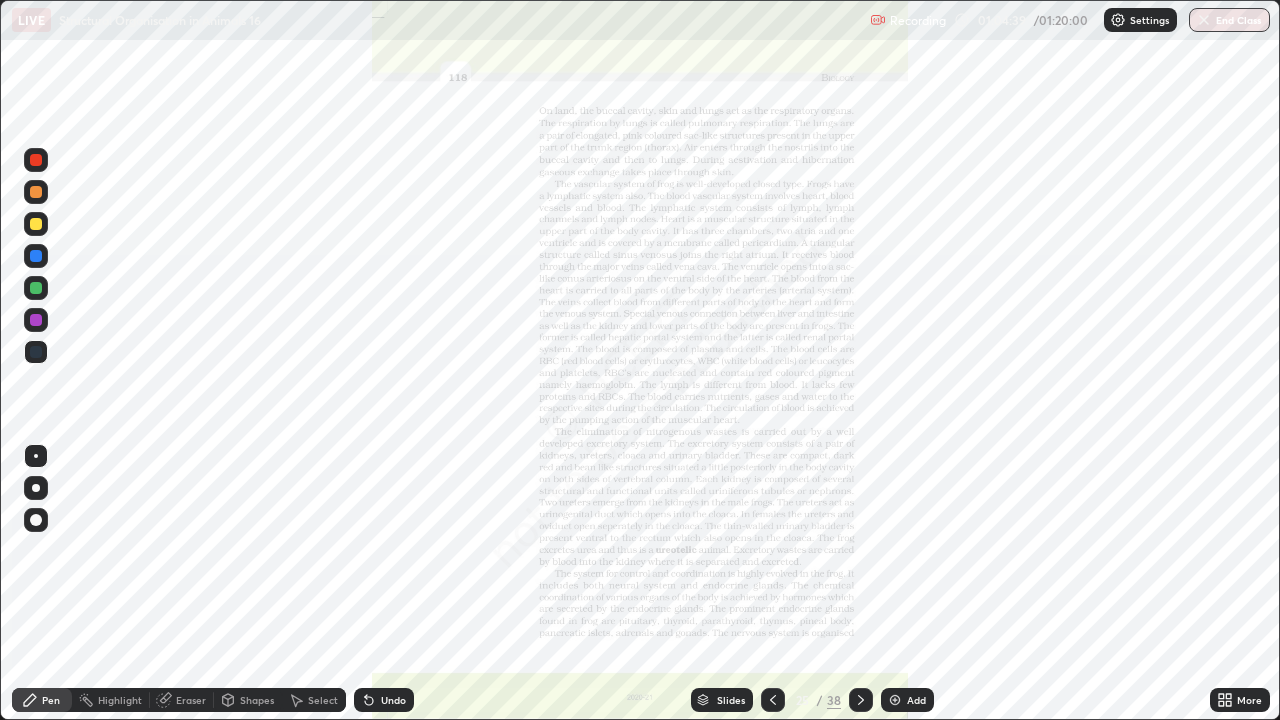 click 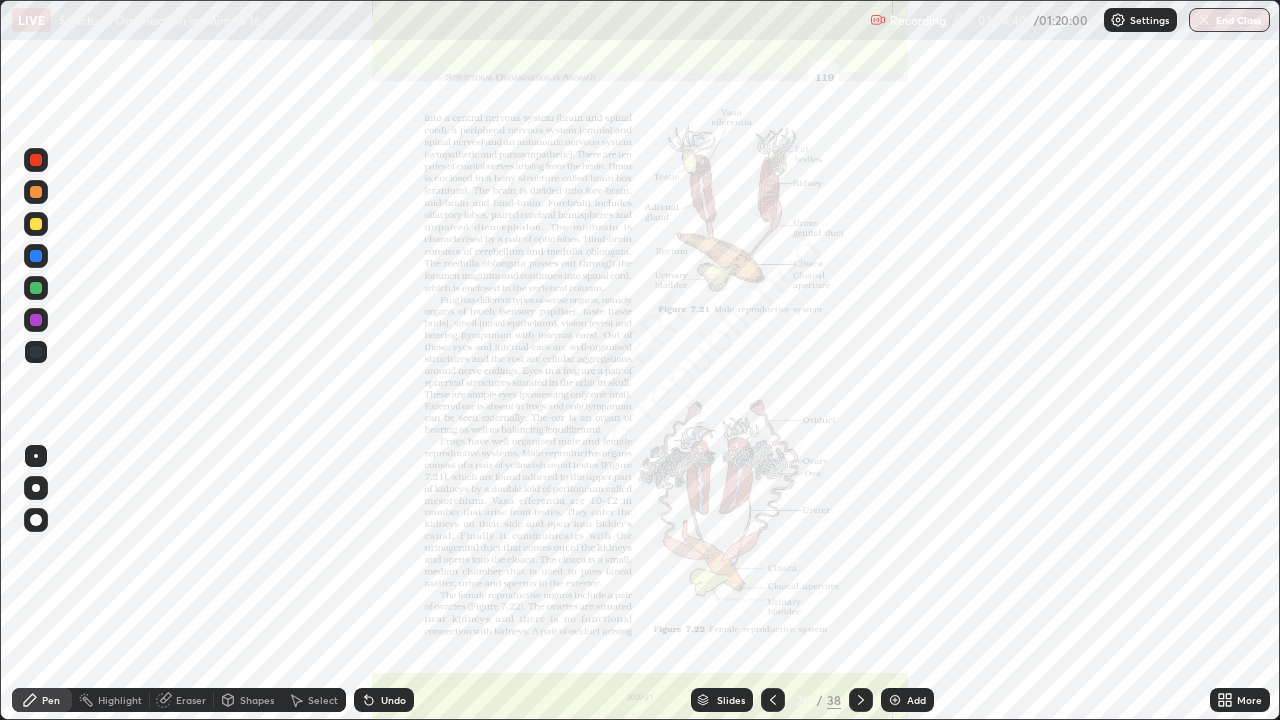 click at bounding box center (773, 700) 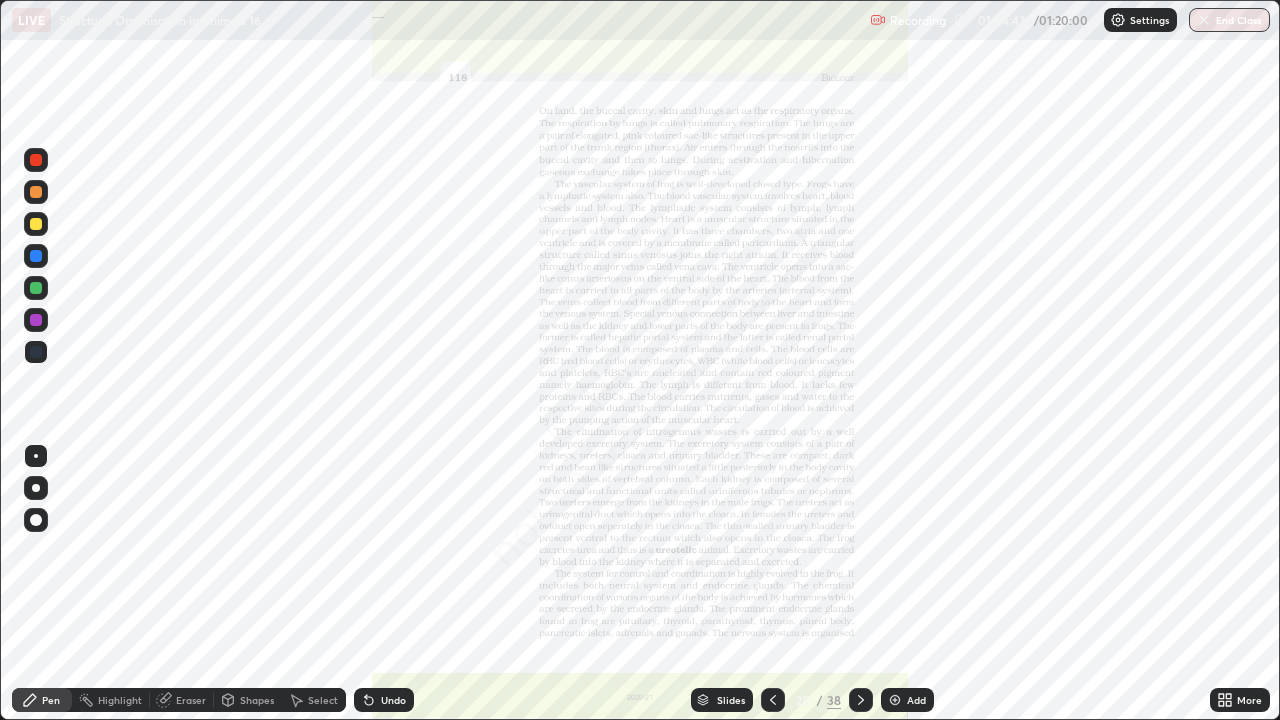 click 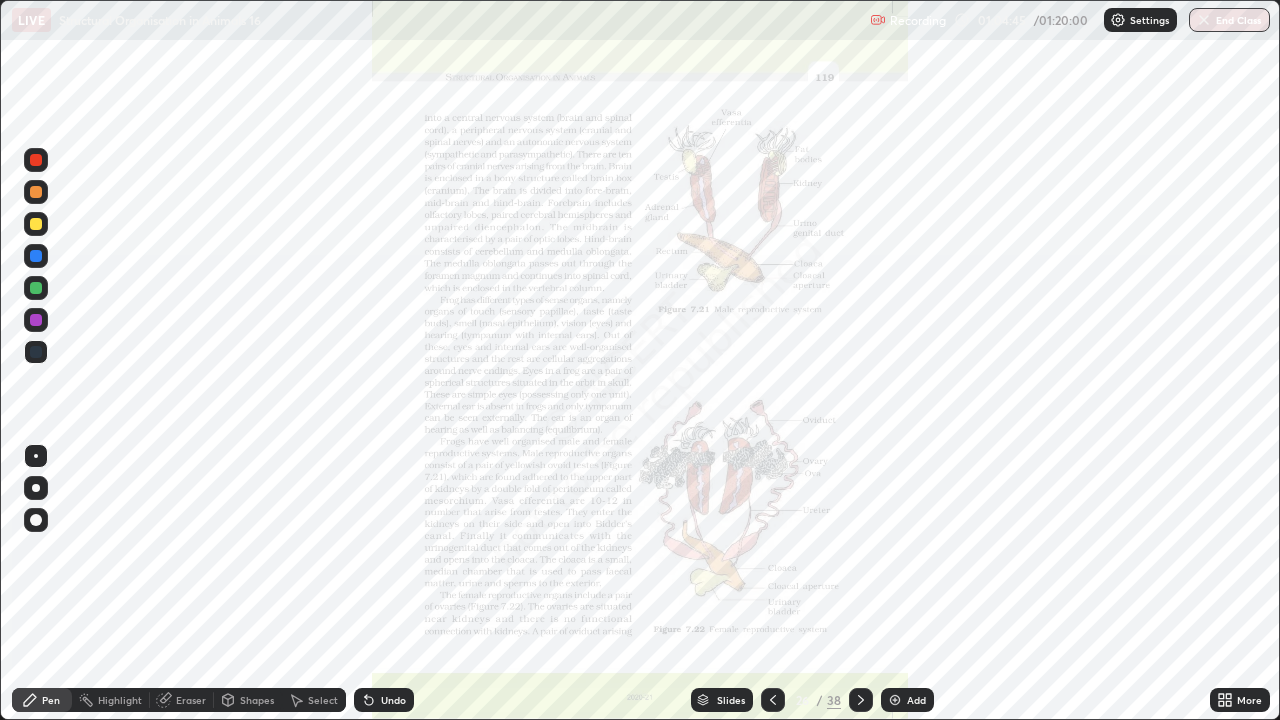 click on "More" at bounding box center [1249, 700] 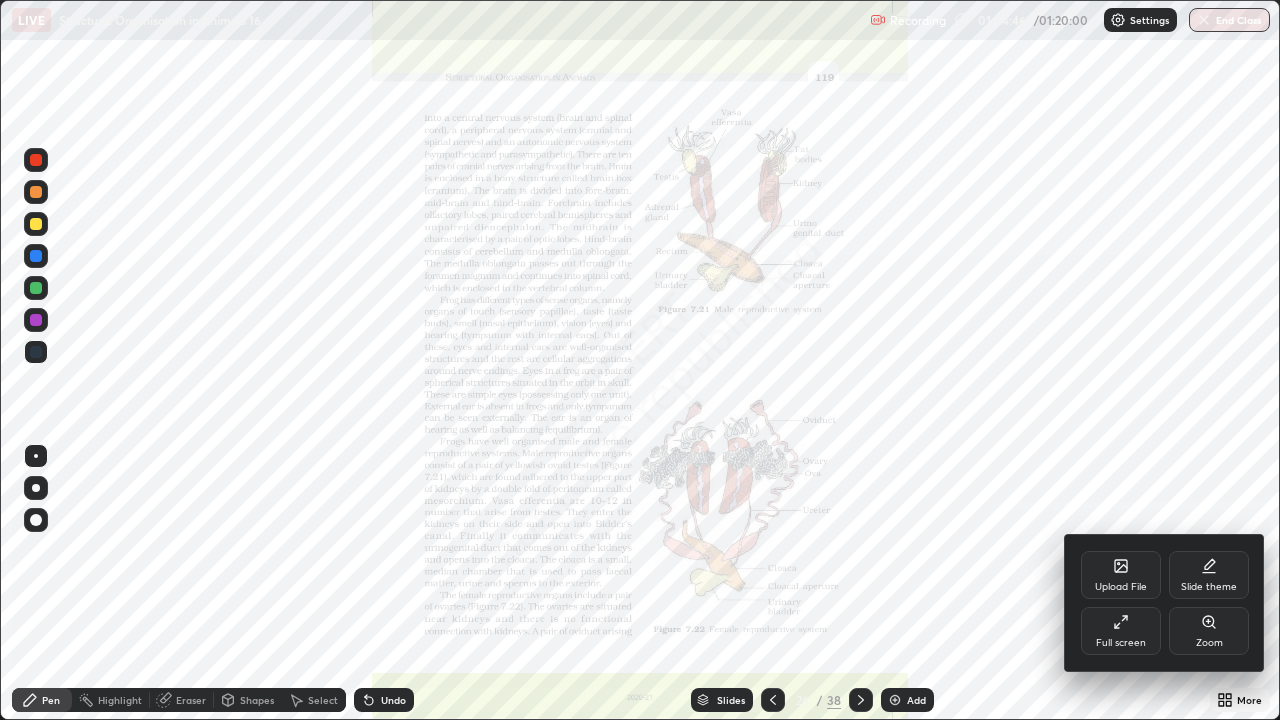 click on "Zoom" at bounding box center [1209, 631] 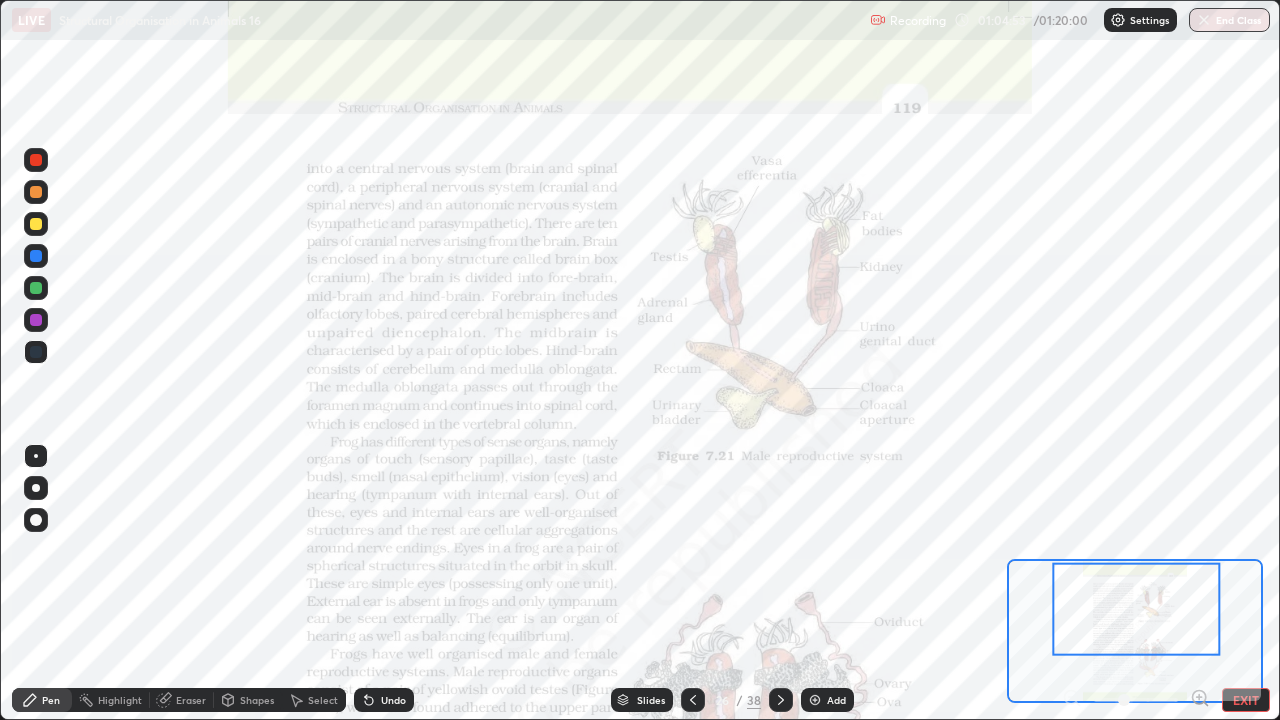 click at bounding box center [36, 224] 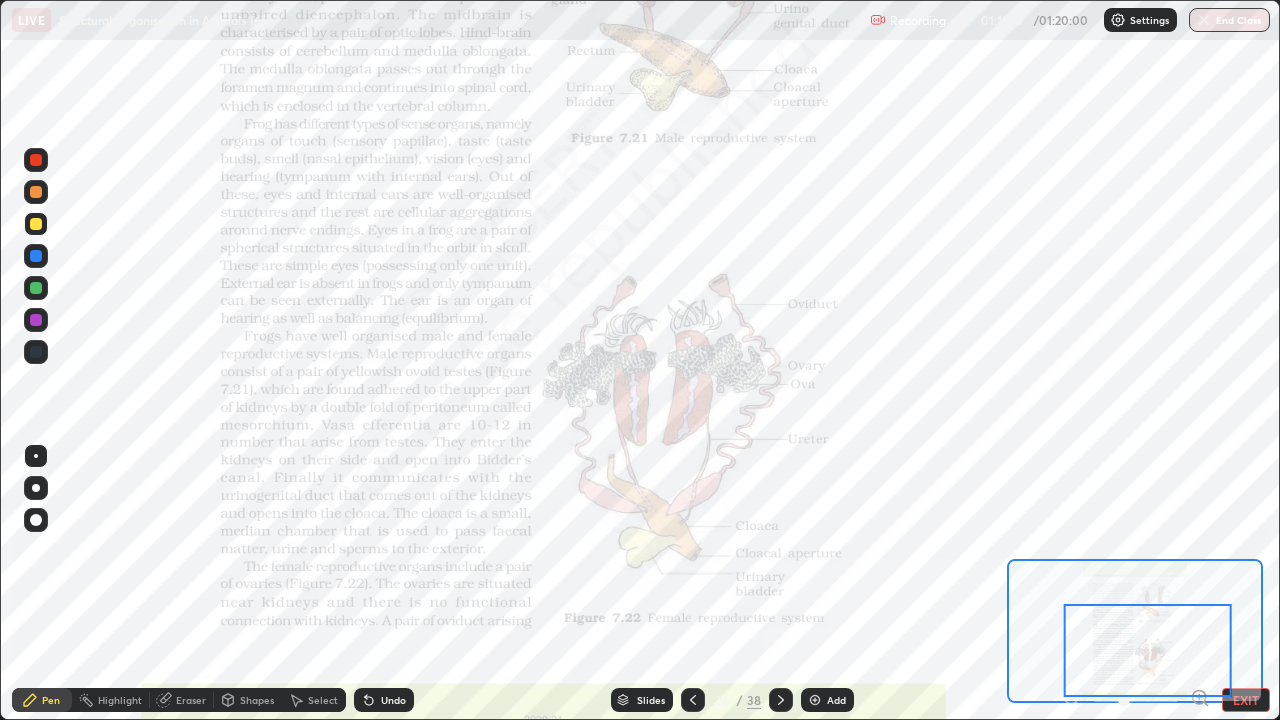 click at bounding box center [36, 352] 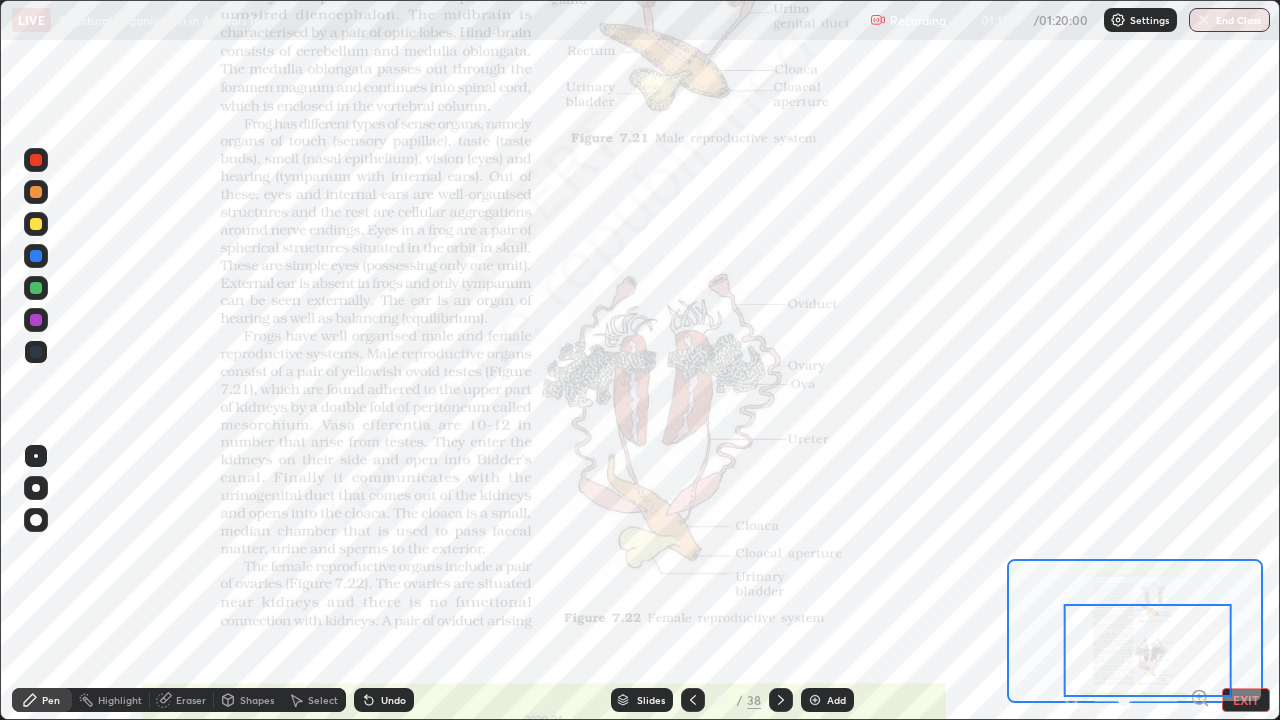 click on "Slides" at bounding box center [651, 700] 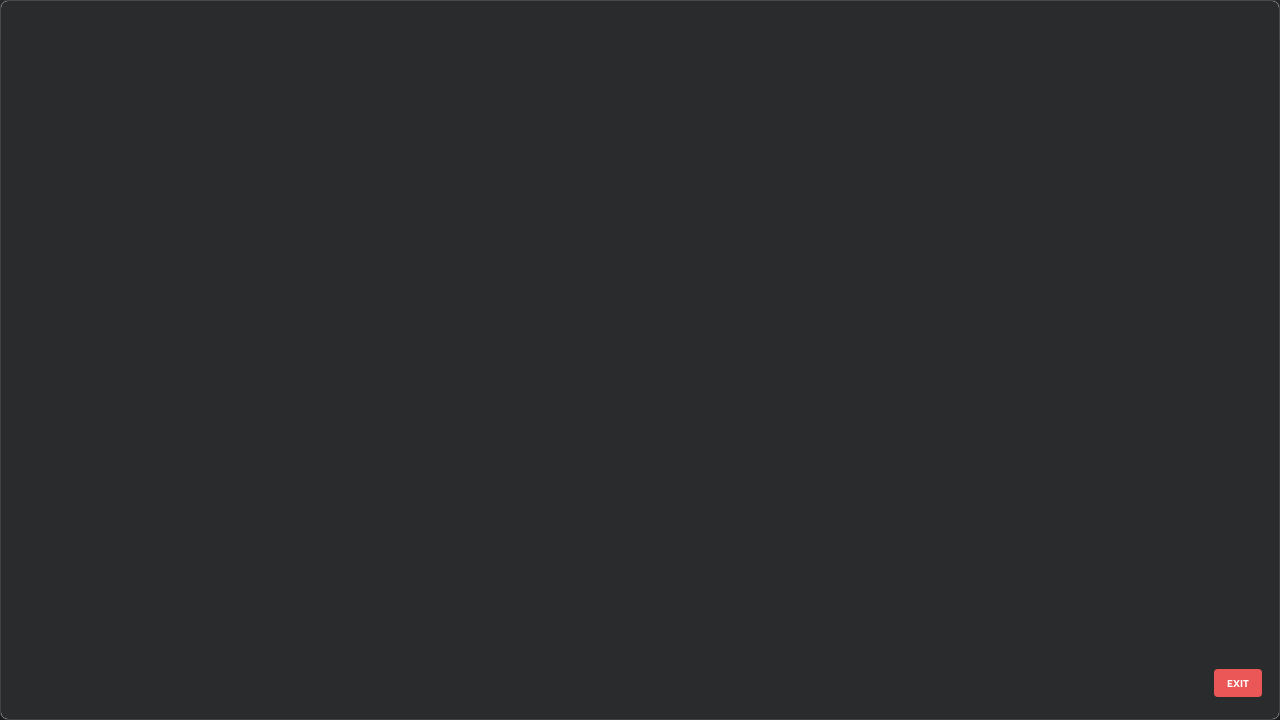 scroll, scrollTop: 1303, scrollLeft: 0, axis: vertical 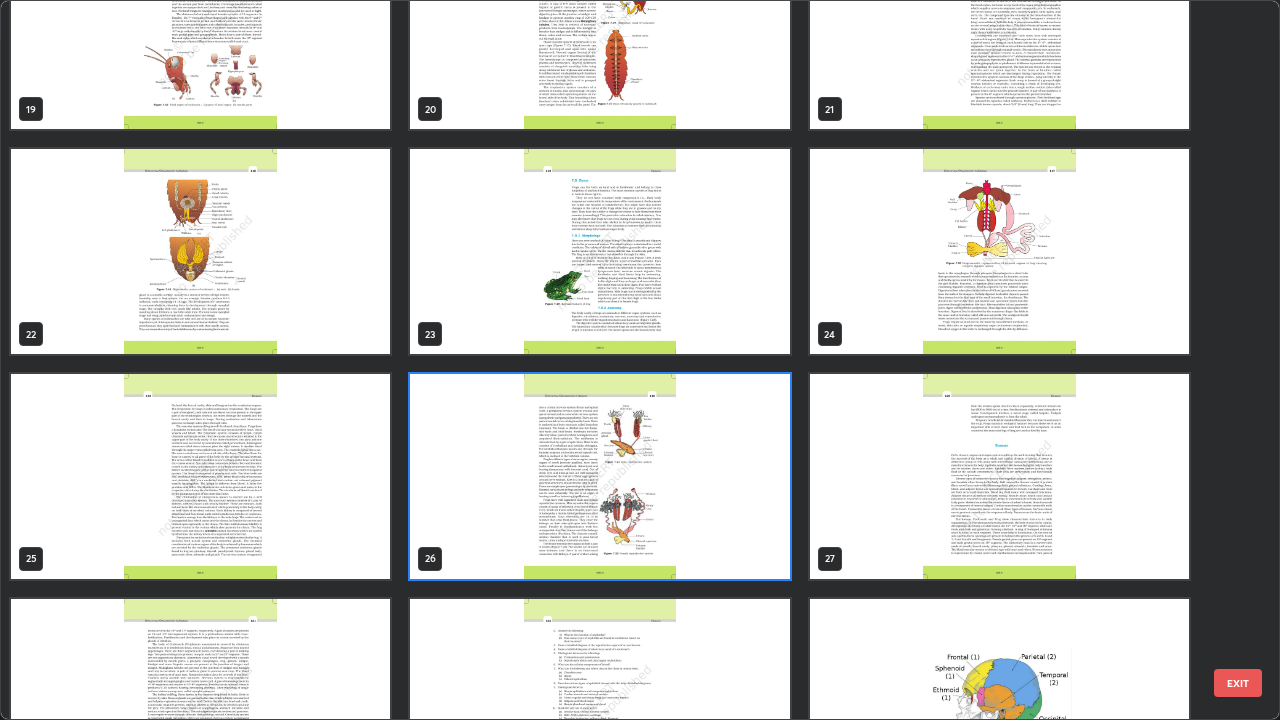 click at bounding box center [599, 476] 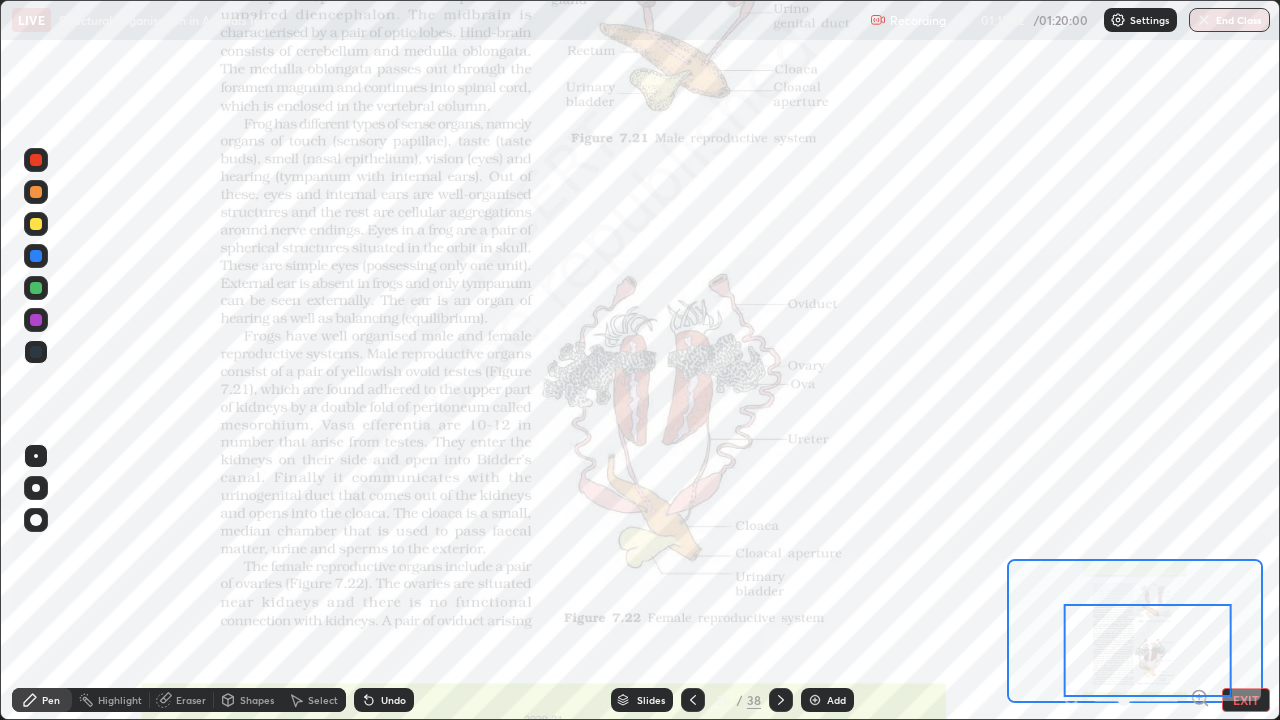 click at bounding box center (599, 476) 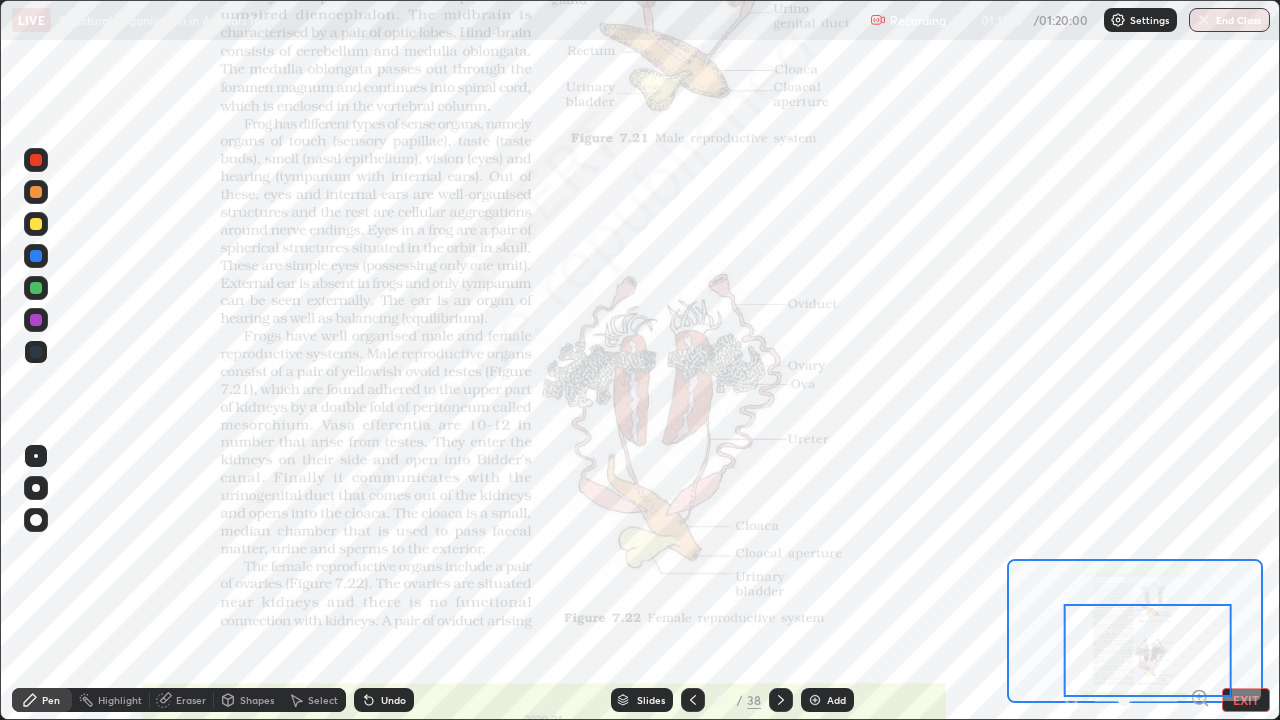 click on "Eraser" at bounding box center [191, 700] 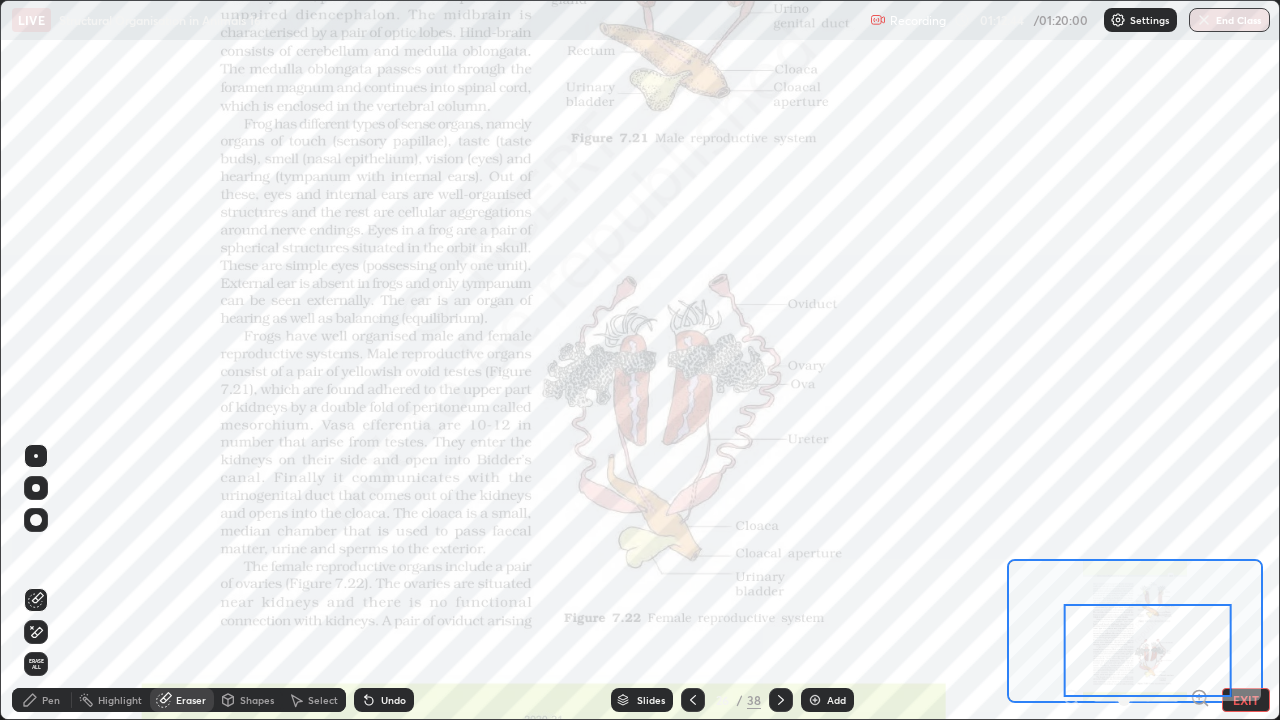 click on "Pen" at bounding box center [51, 700] 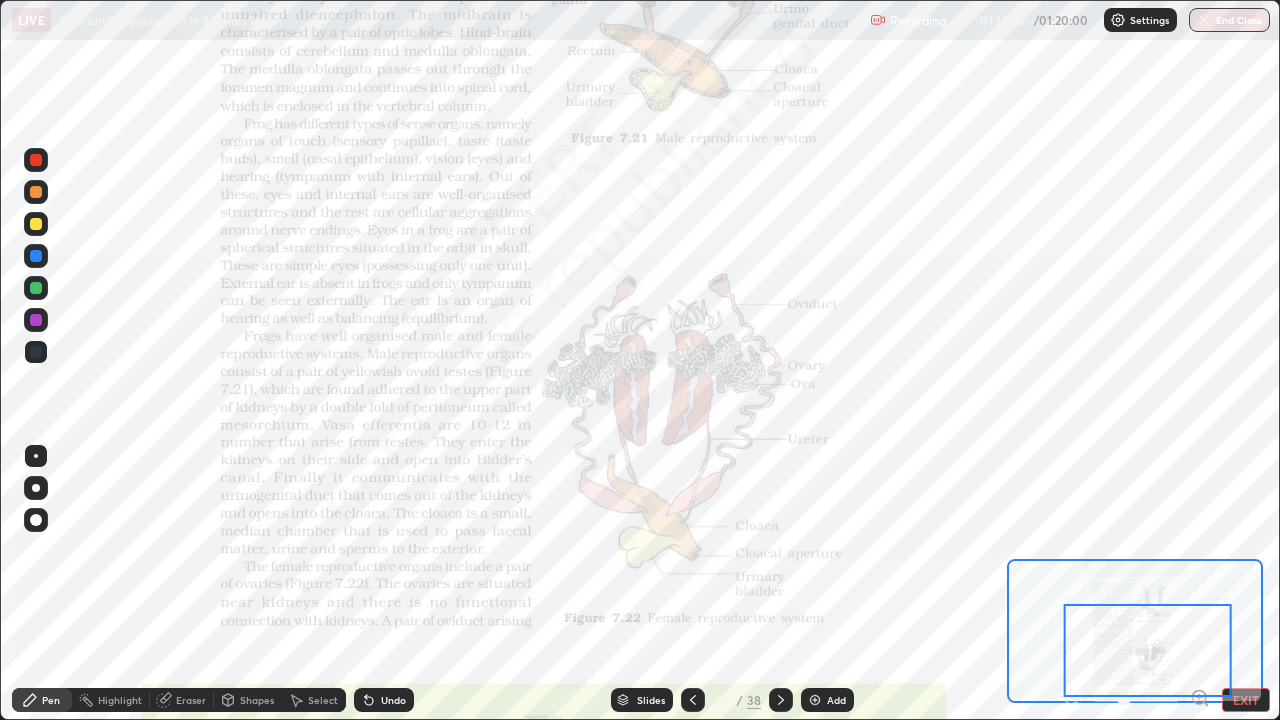 click at bounding box center (1148, 650) 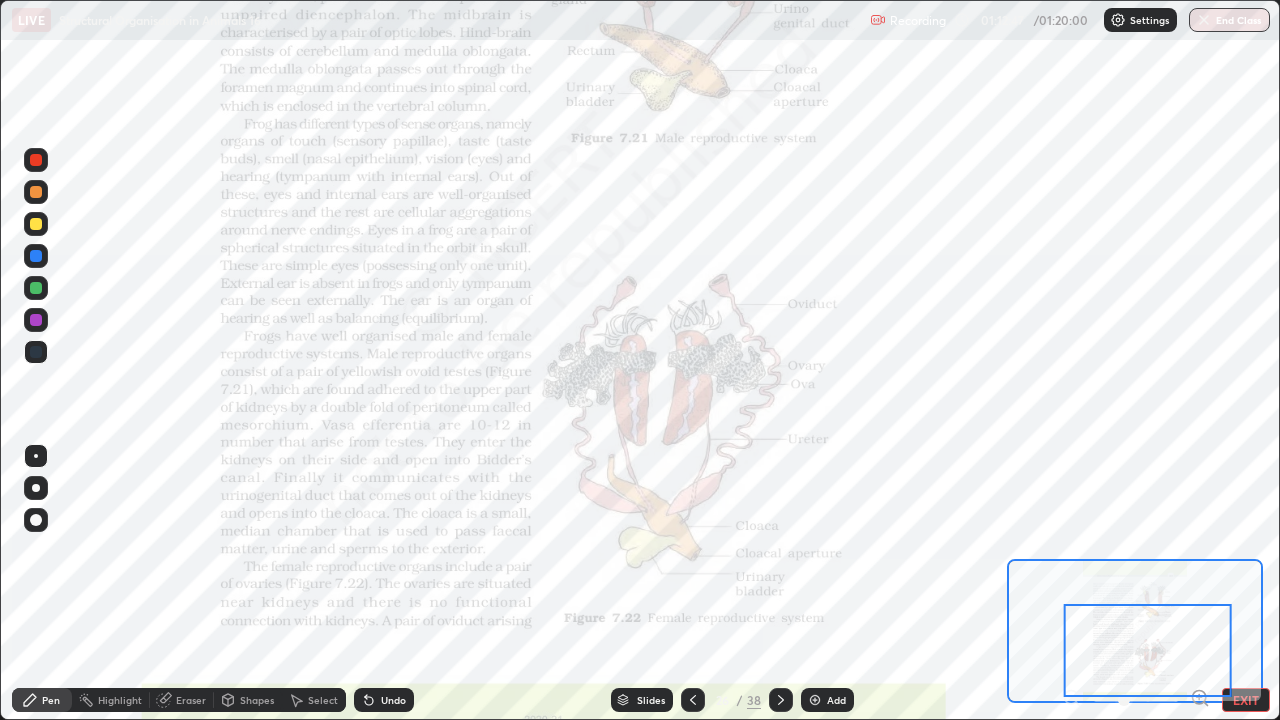 click 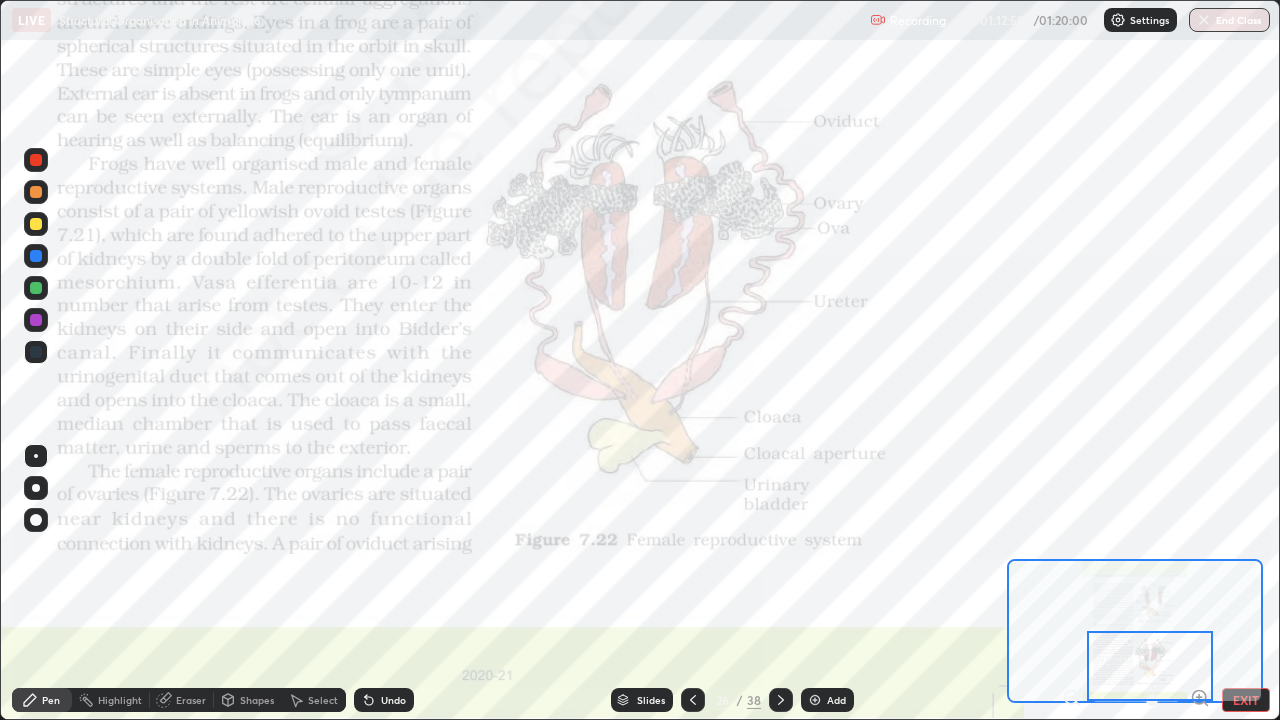 click at bounding box center (1150, 666) 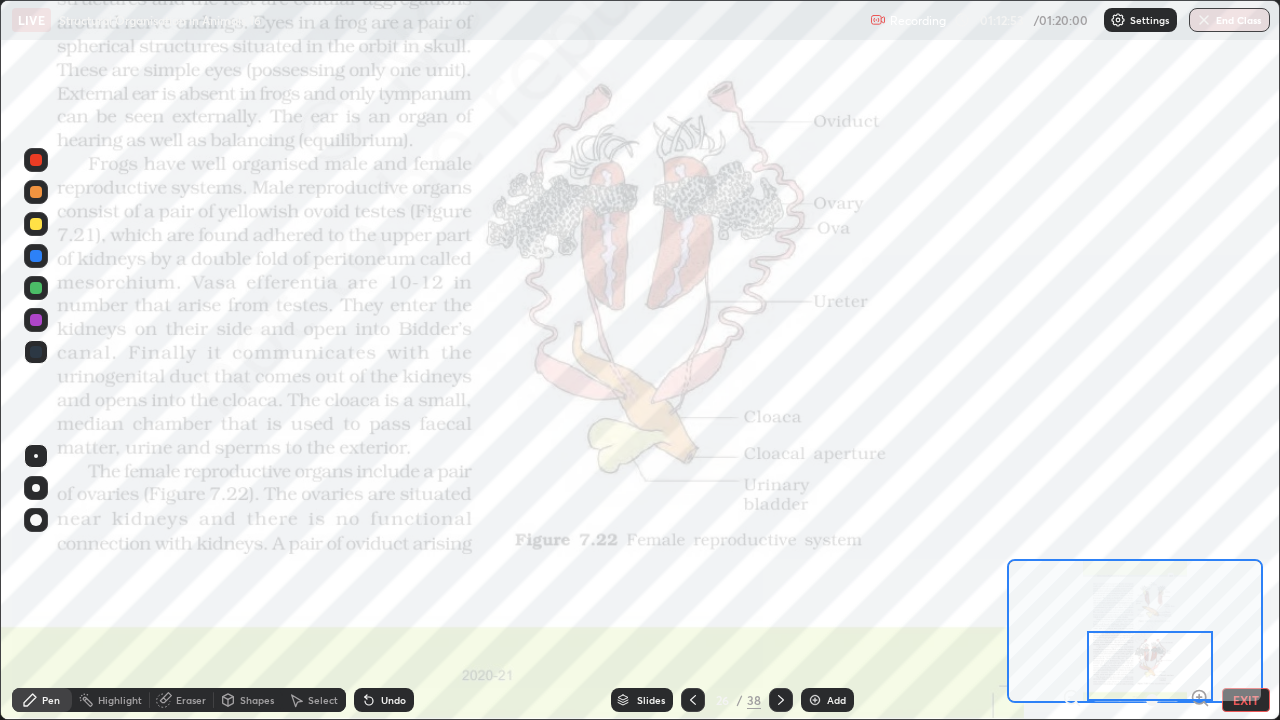 click at bounding box center (1150, 666) 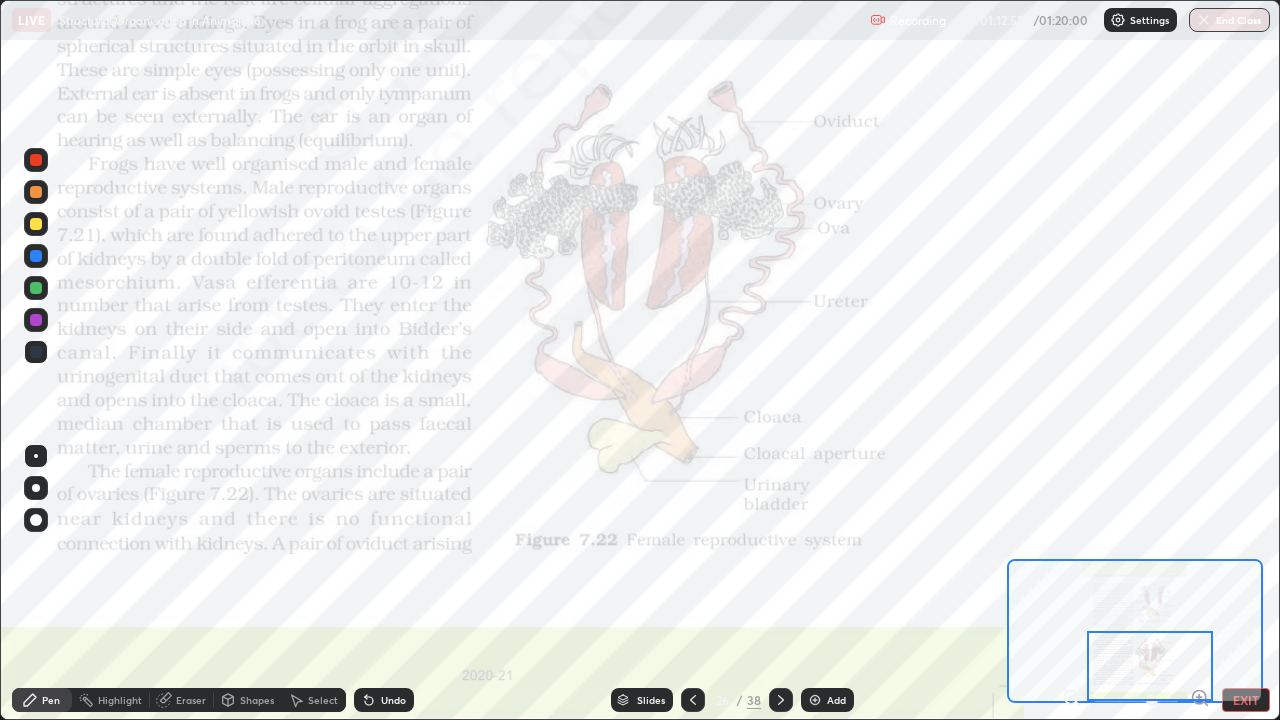 click at bounding box center (1150, 666) 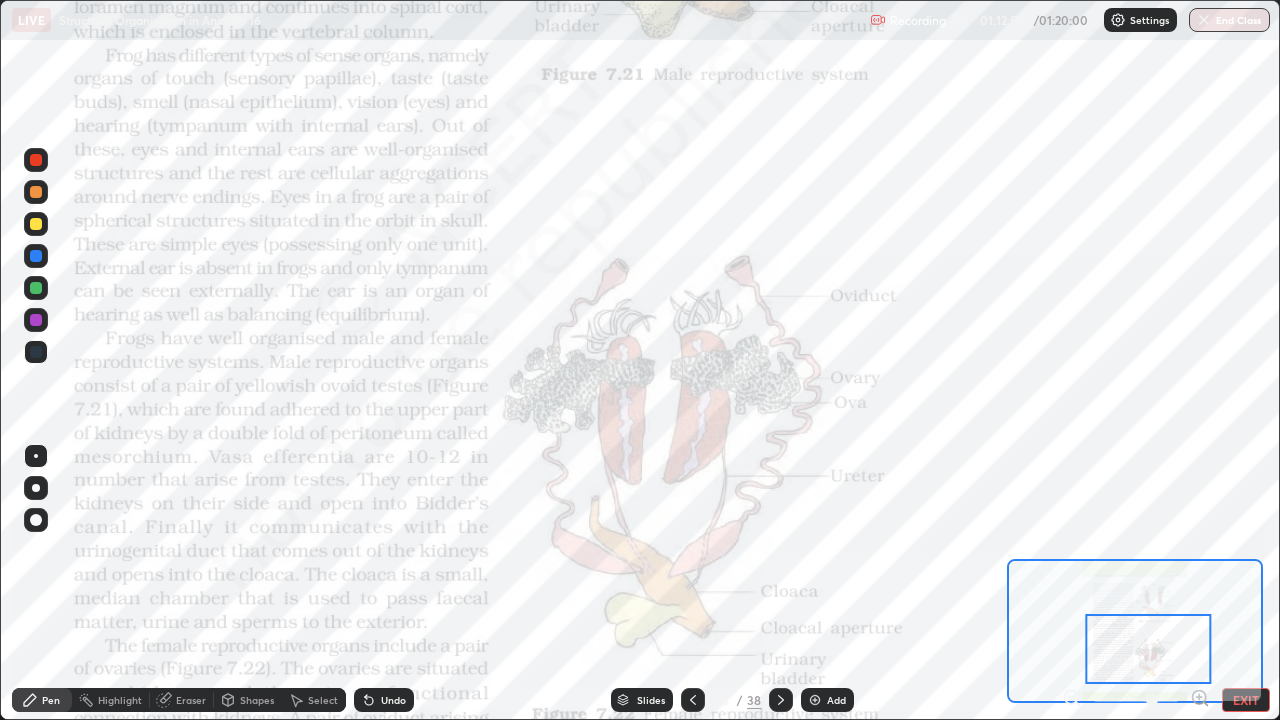 click at bounding box center (1149, 649) 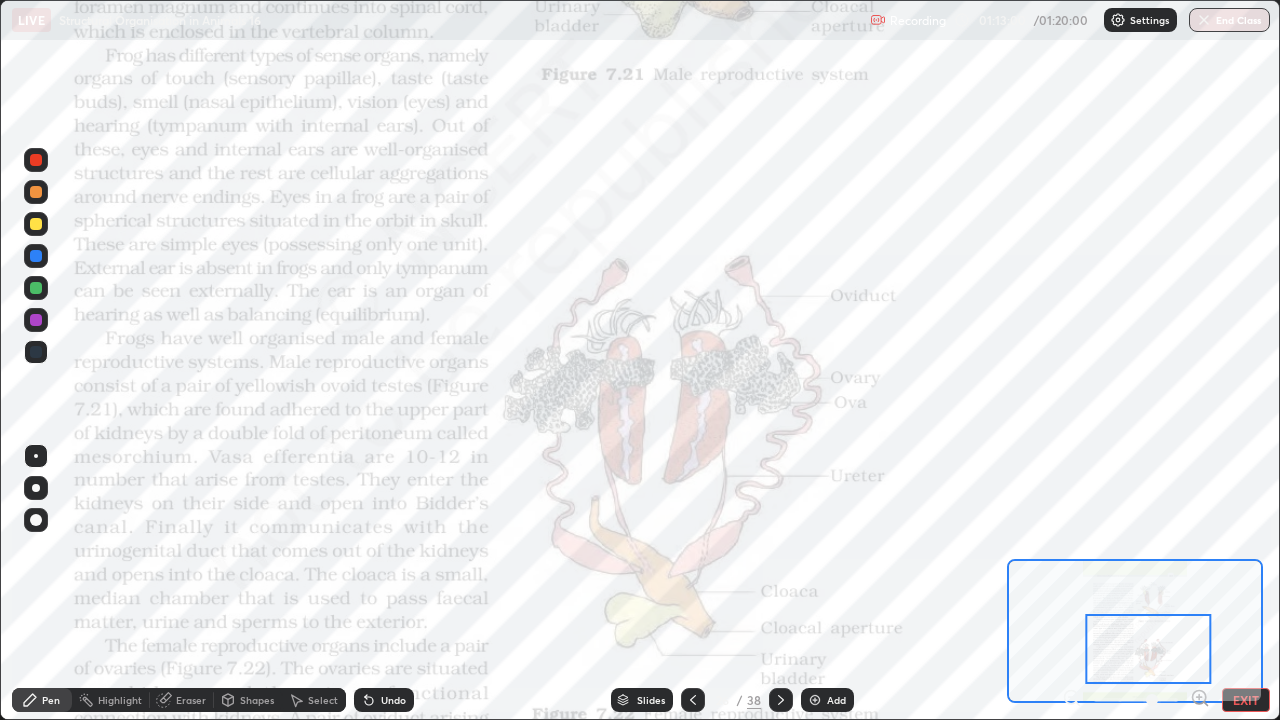 click 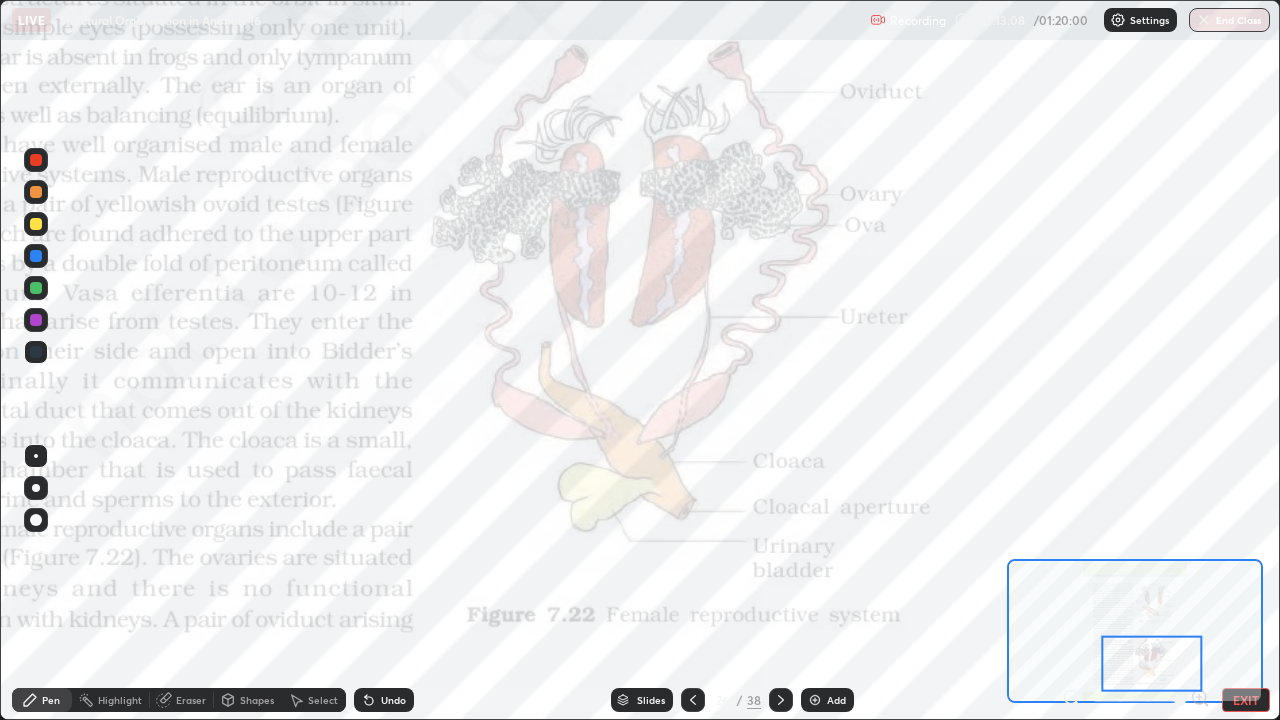 click at bounding box center [1151, 664] 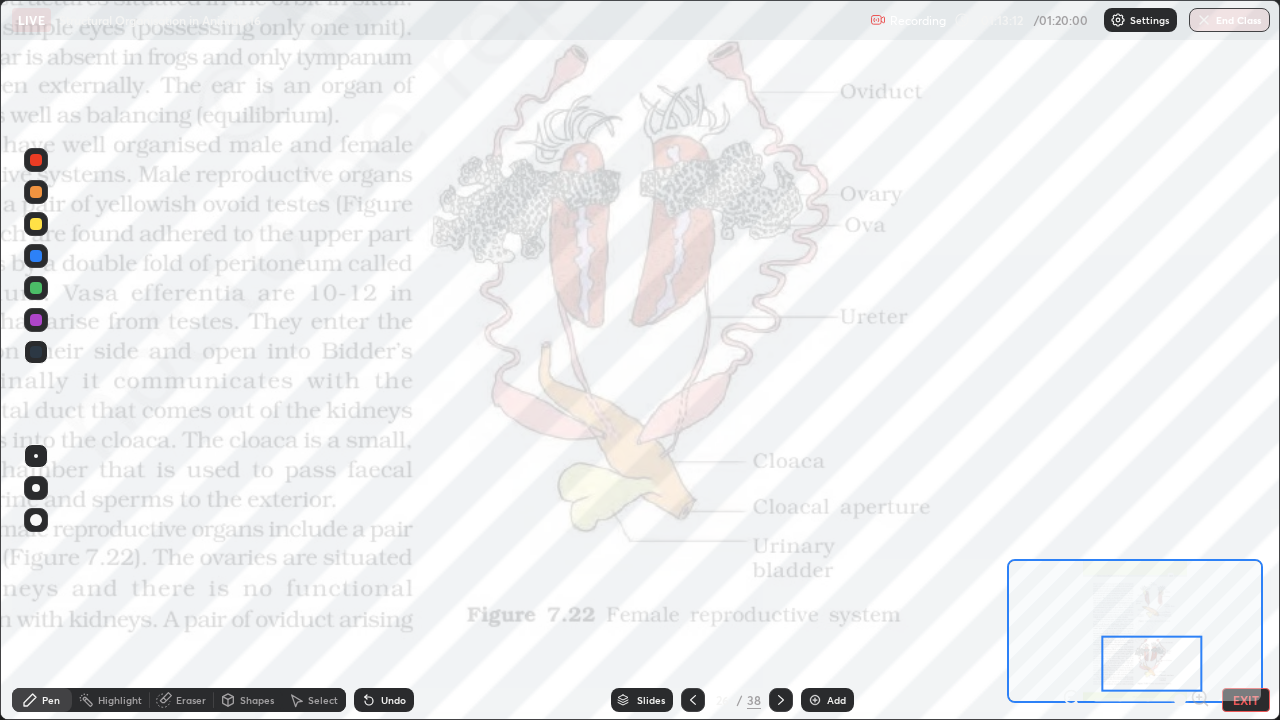 click at bounding box center [36, 224] 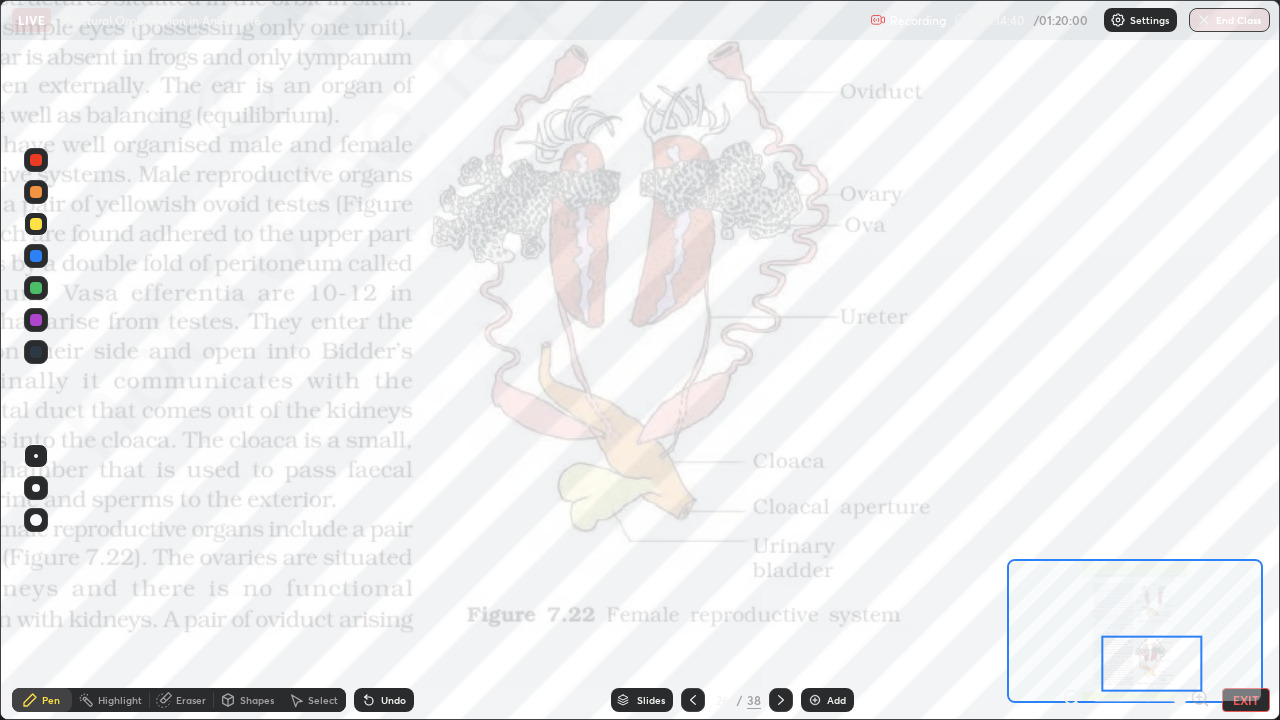 click at bounding box center [36, 256] 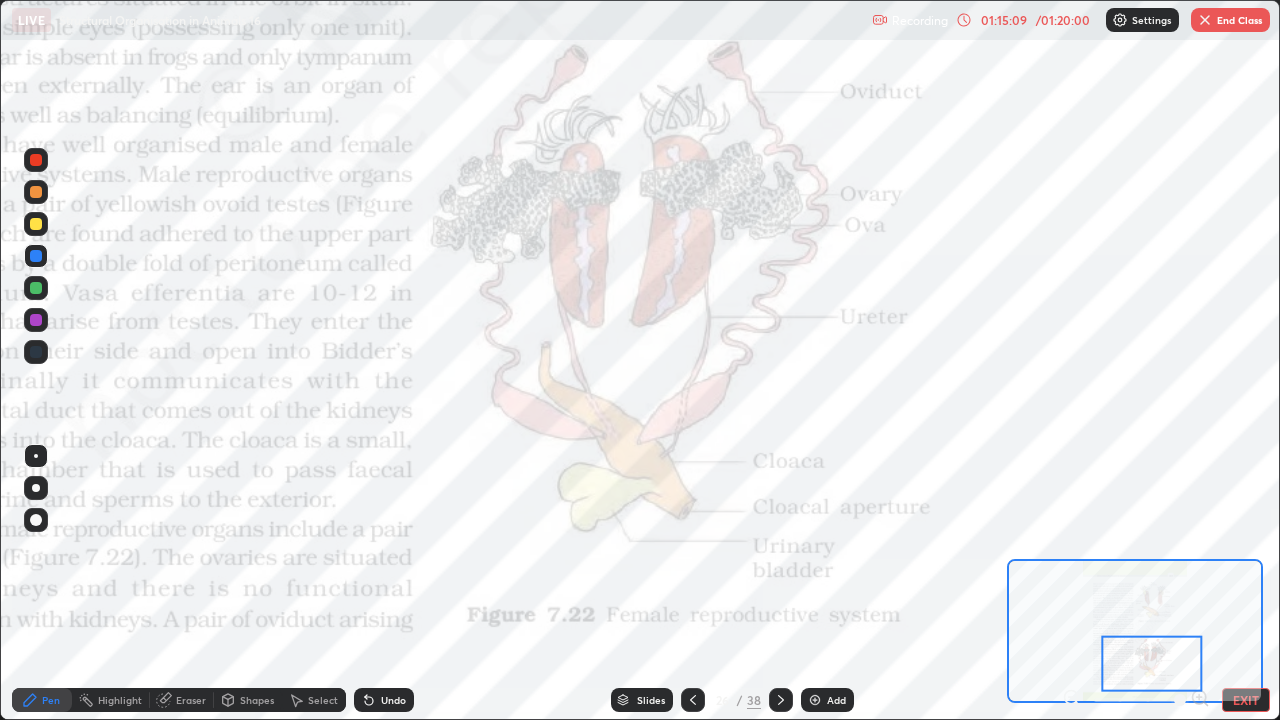 click on "Slides" at bounding box center [651, 700] 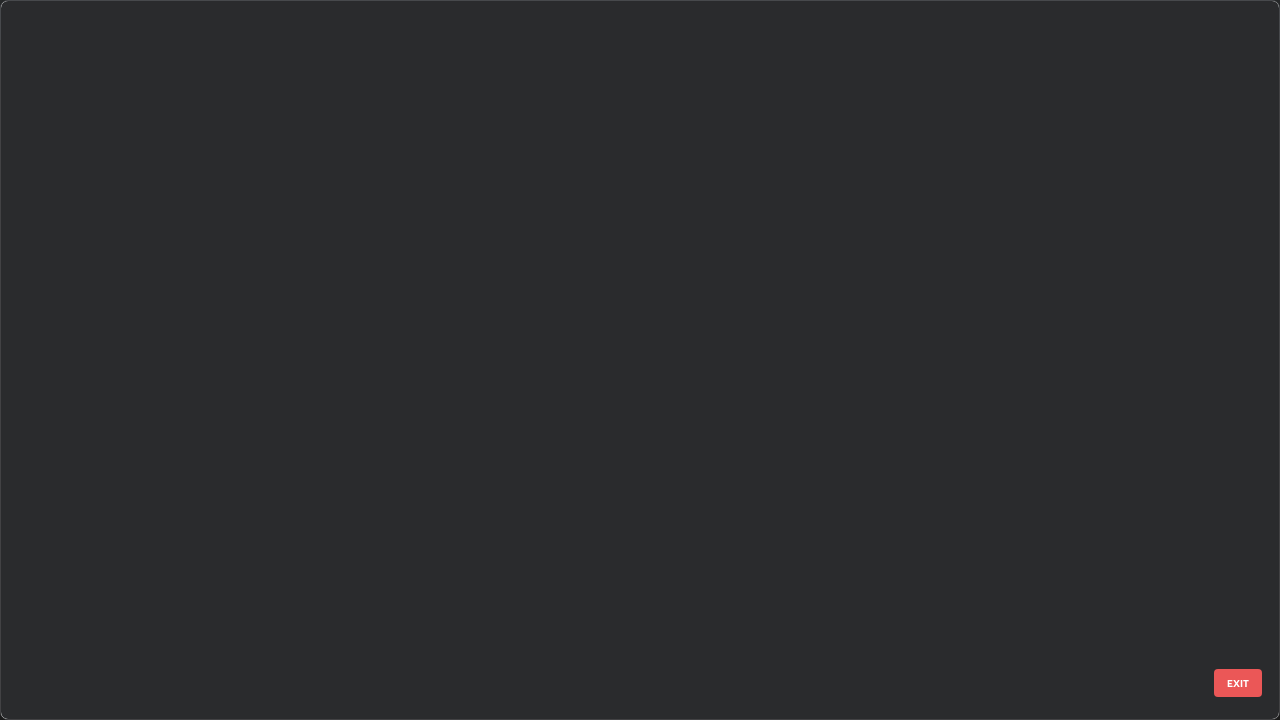 scroll, scrollTop: 1303, scrollLeft: 0, axis: vertical 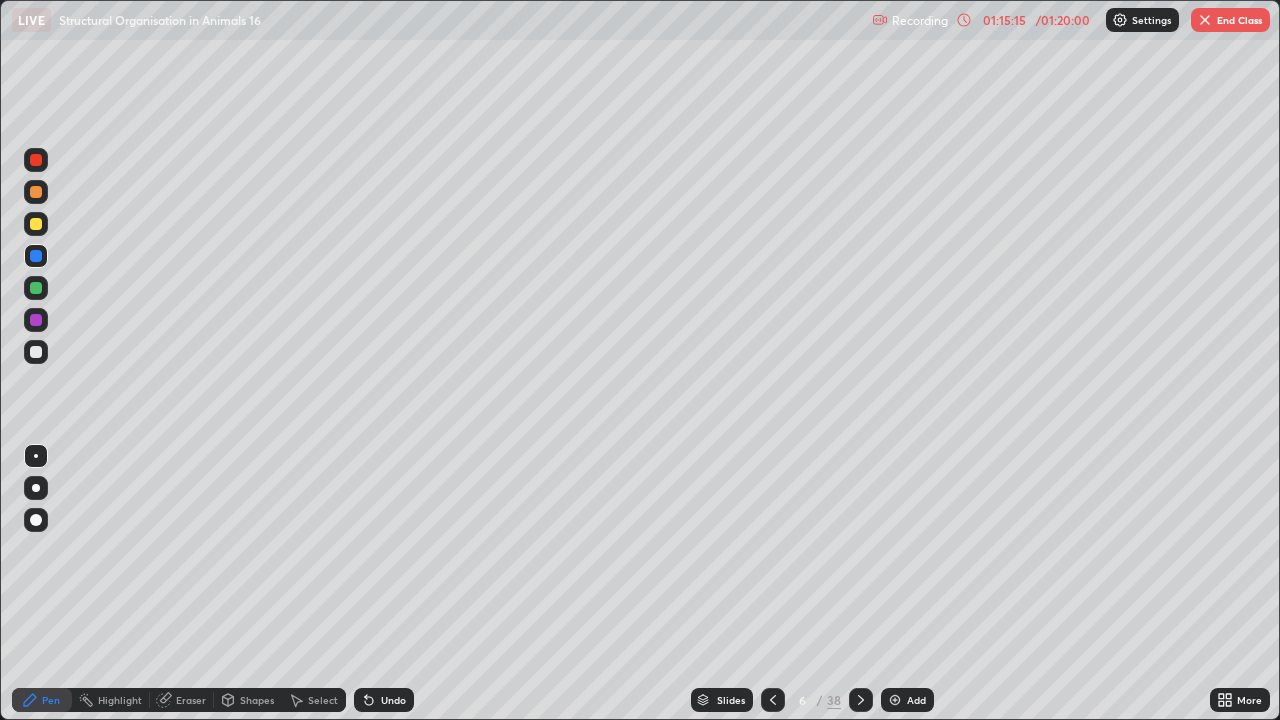 click at bounding box center (36, 352) 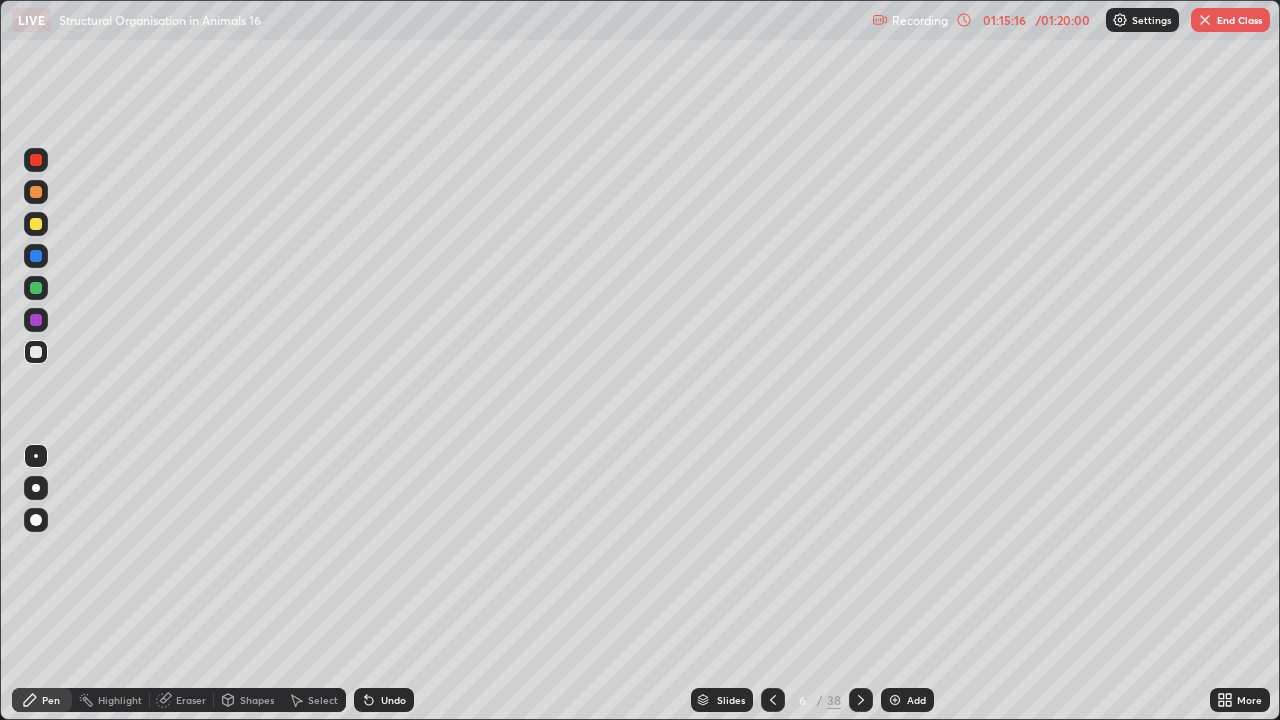click at bounding box center [36, 160] 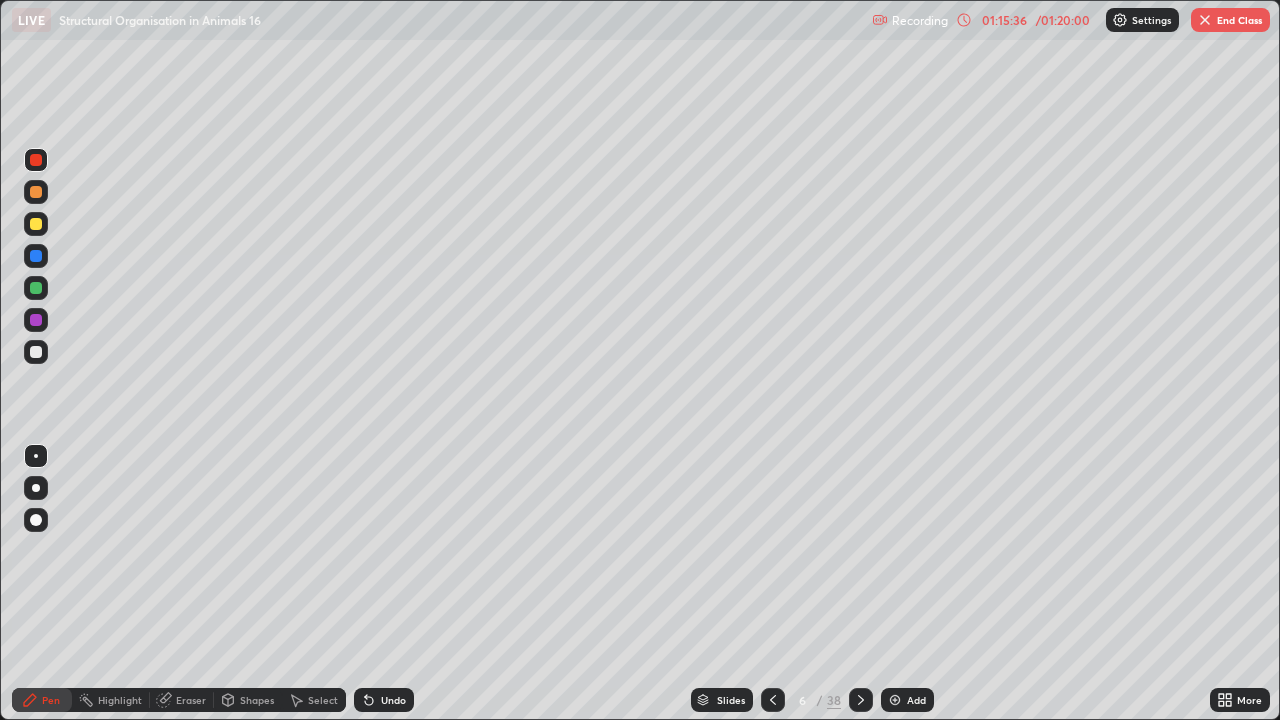 click on "Eraser" at bounding box center [191, 700] 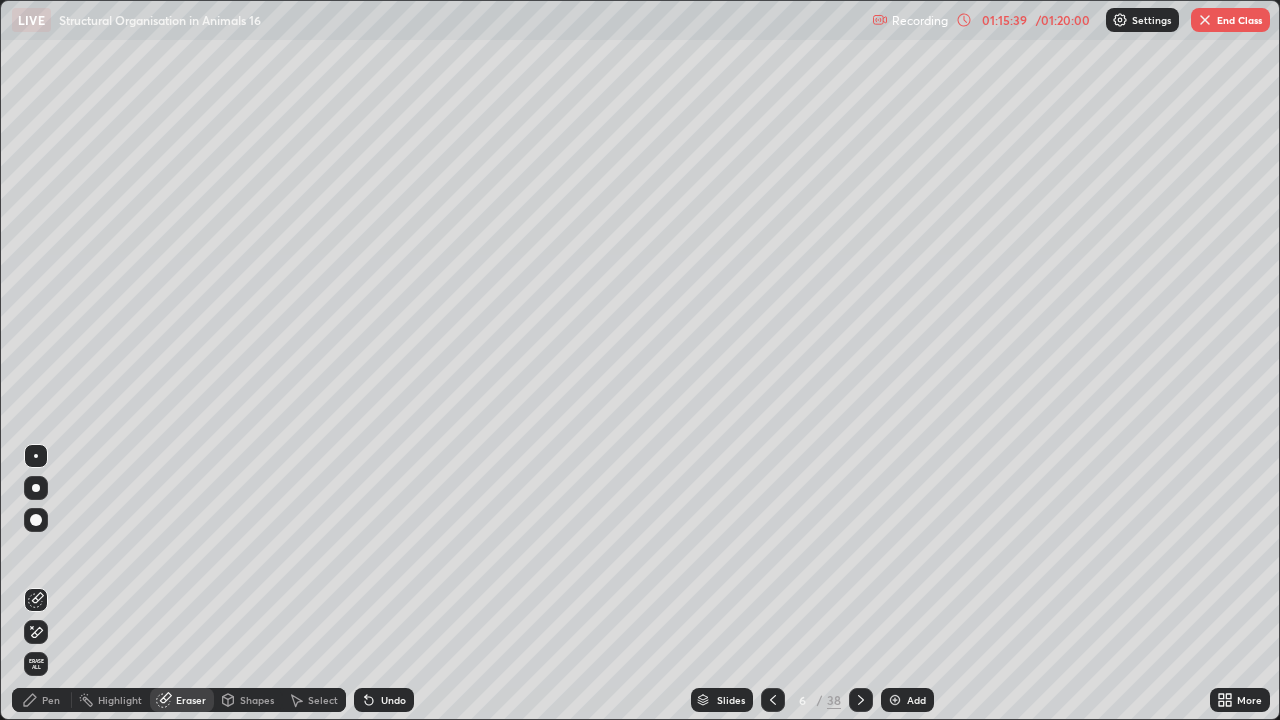 click on "Pen" at bounding box center [51, 700] 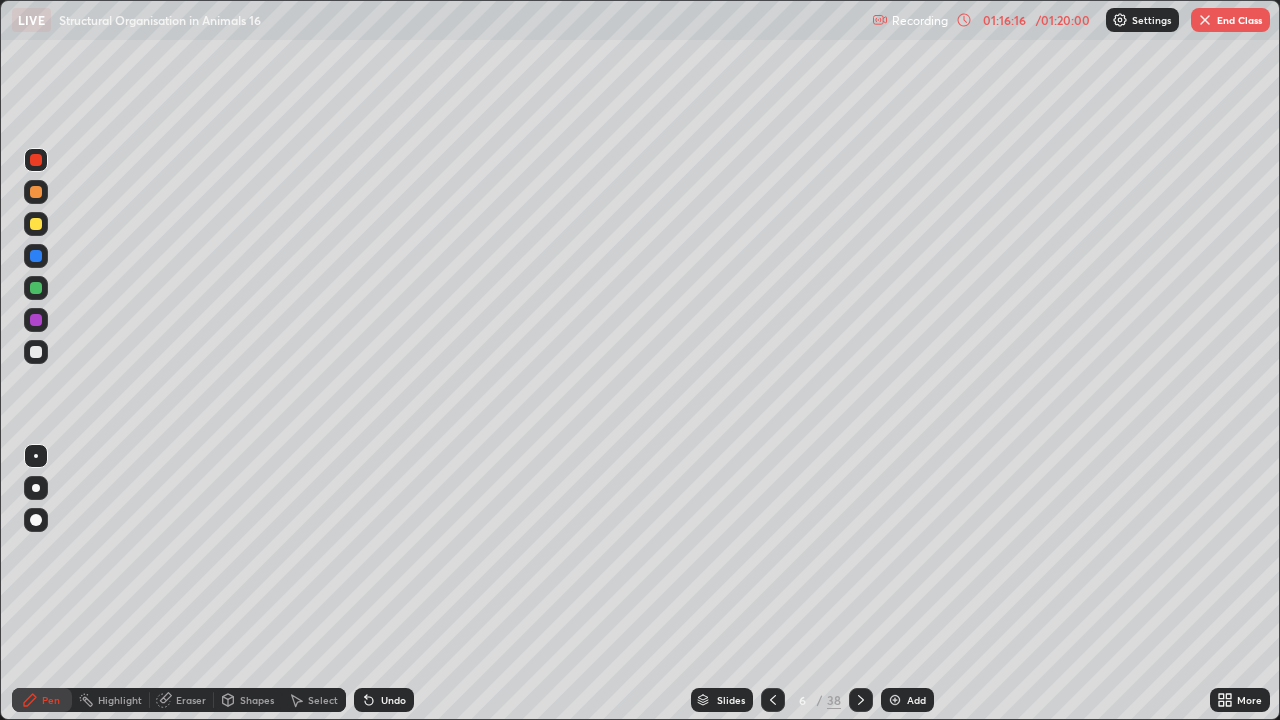 click at bounding box center (36, 224) 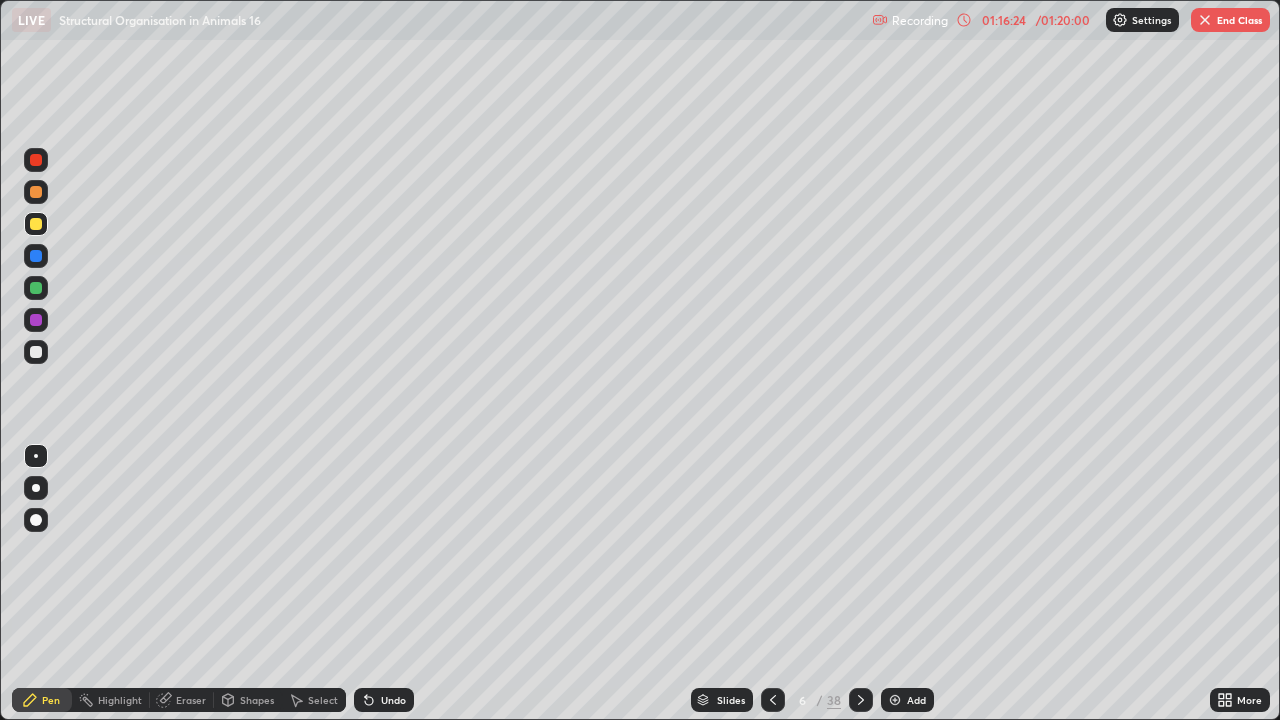 click on "Add" at bounding box center [916, 700] 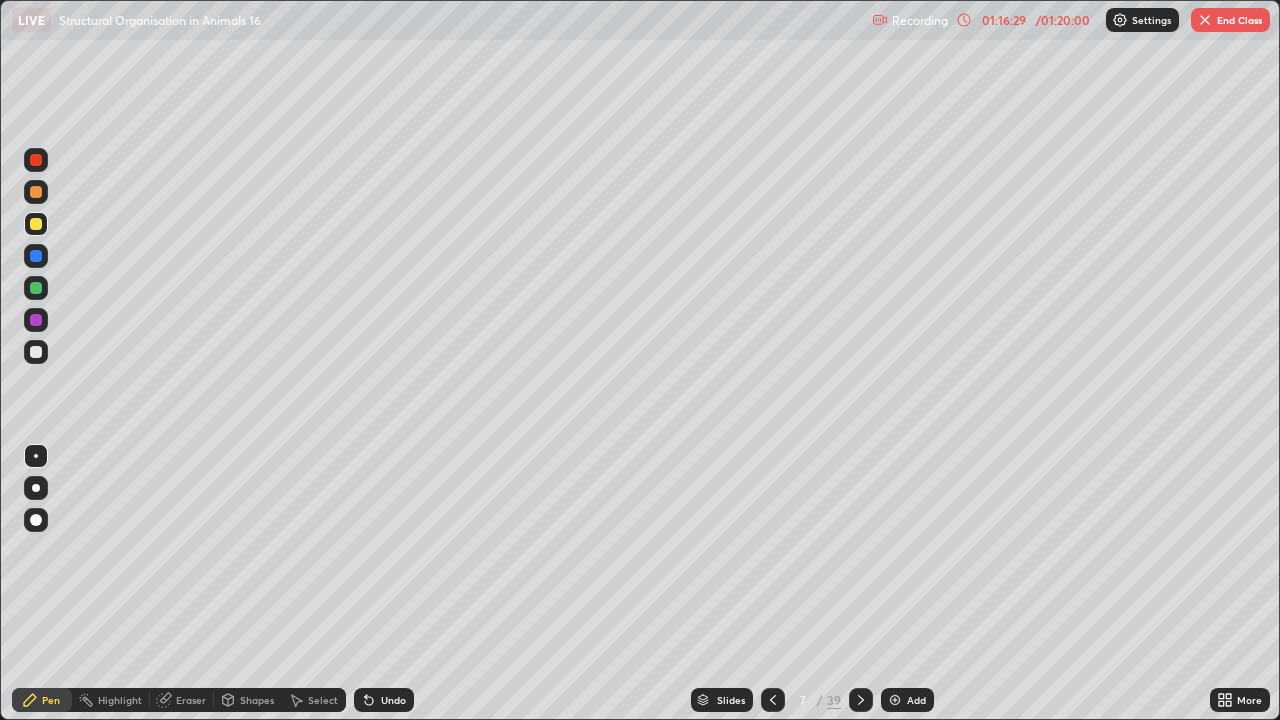 click on "Eraser" at bounding box center [182, 700] 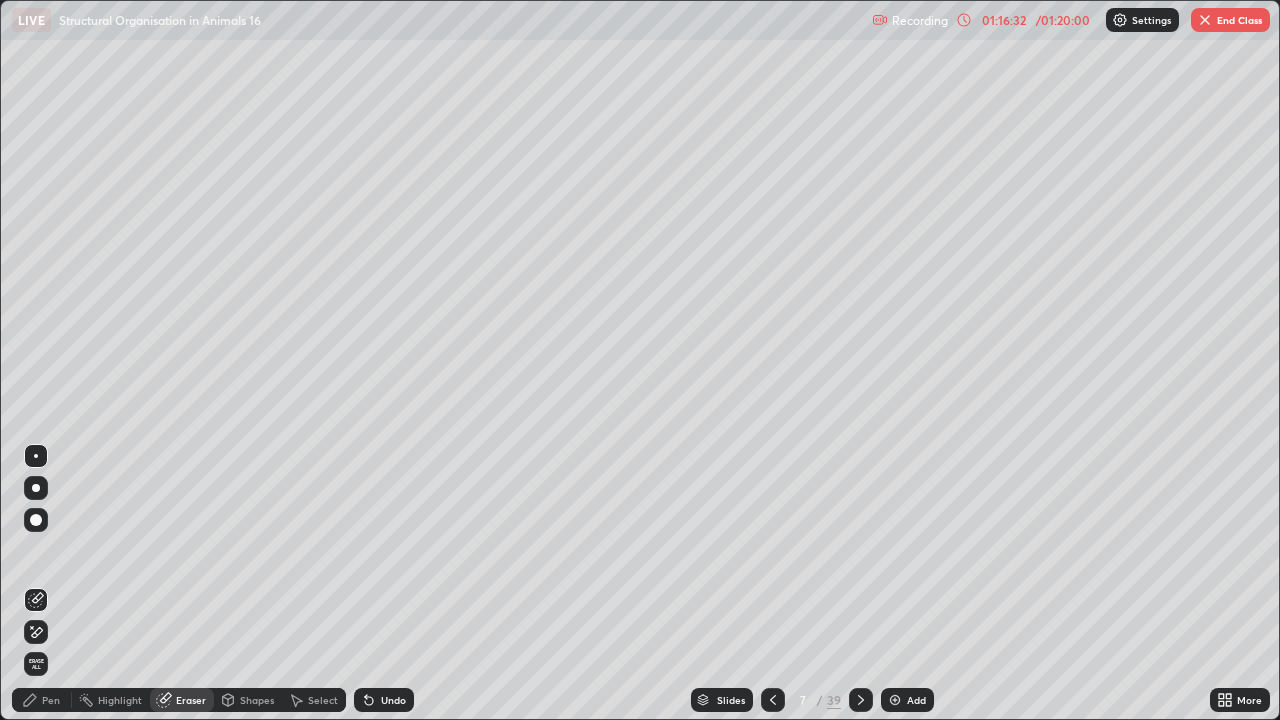 click on "Pen" at bounding box center (42, 700) 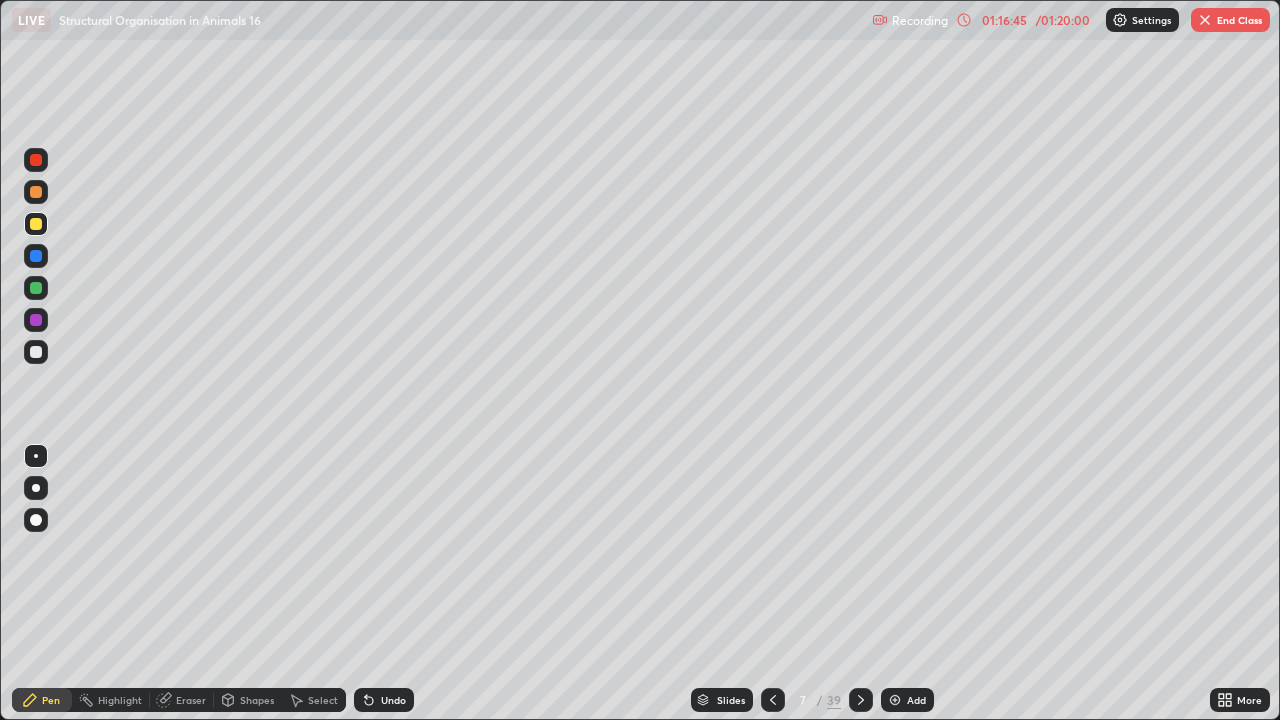 click on "Eraser" at bounding box center (191, 700) 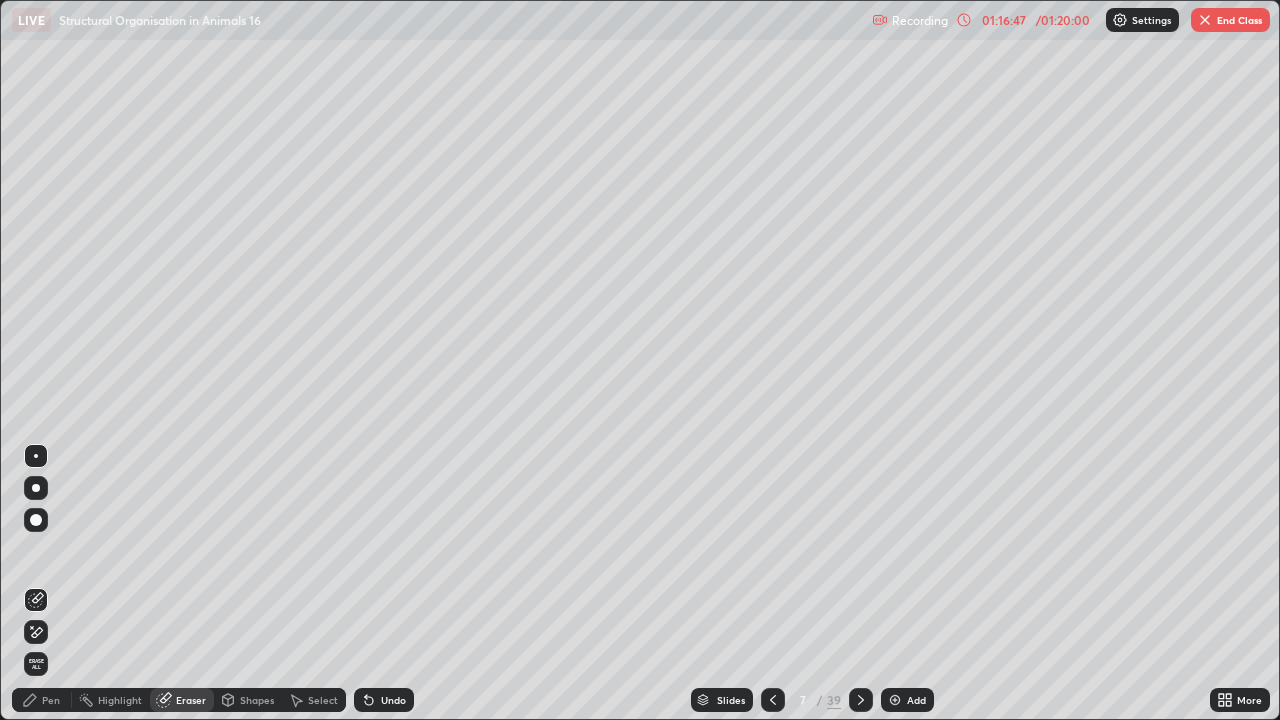 click on "Pen" at bounding box center [51, 700] 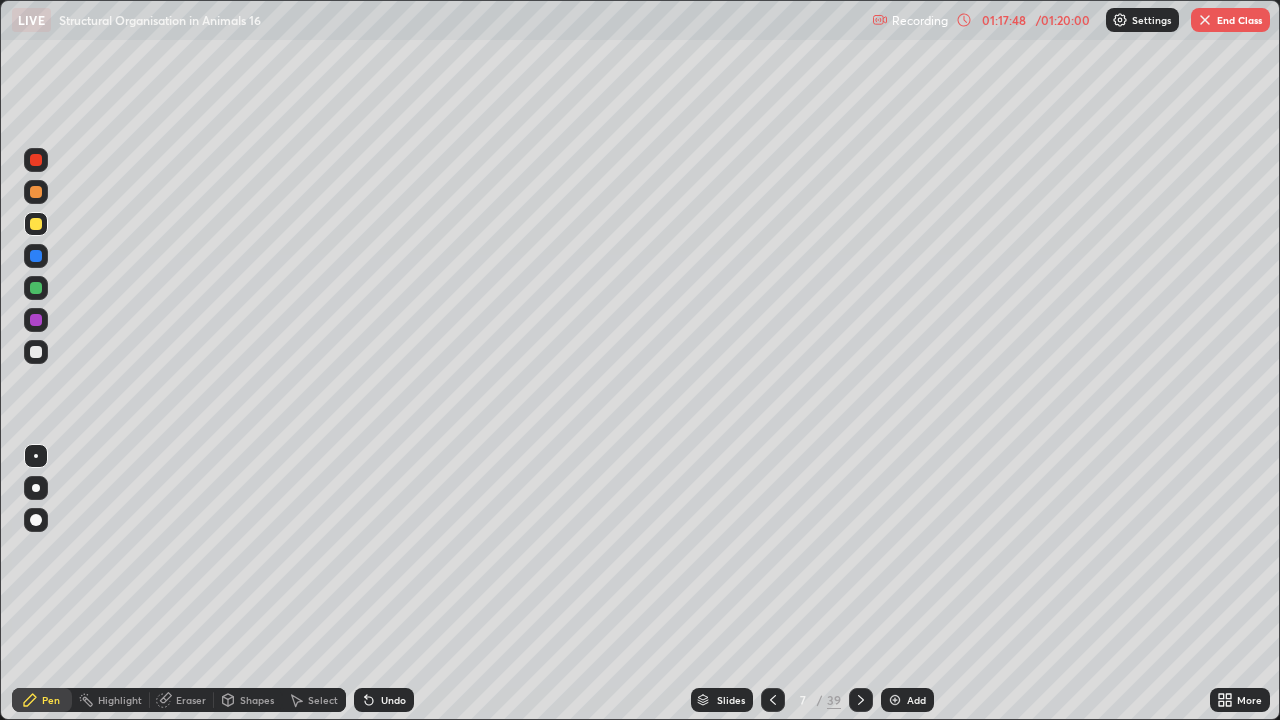 click on "End Class" at bounding box center (1230, 20) 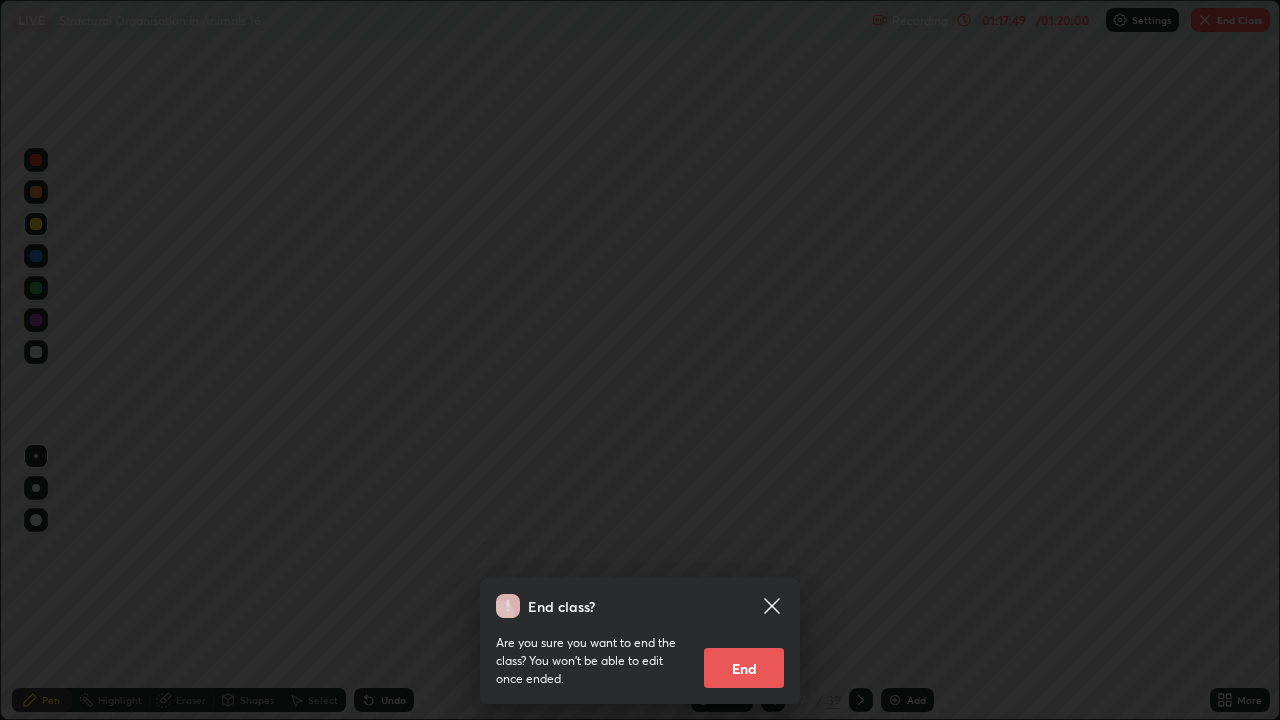 click on "End" at bounding box center (744, 668) 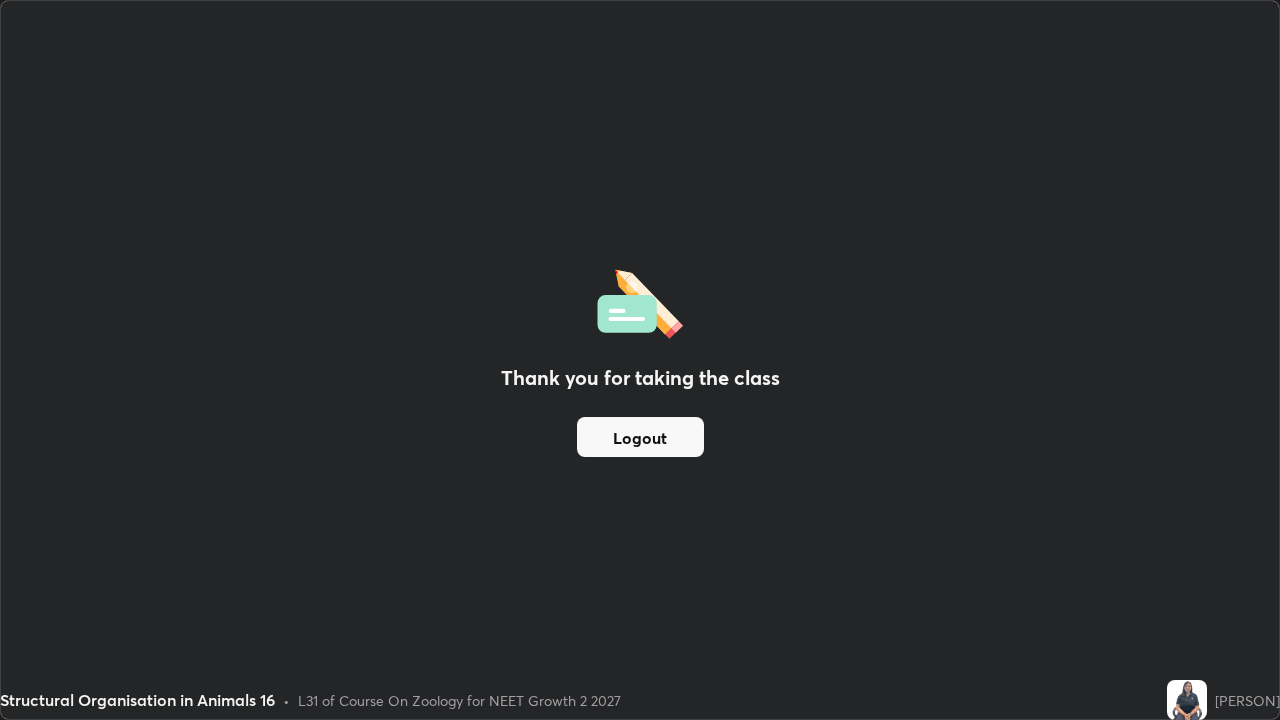 click on "Logout" at bounding box center (640, 437) 